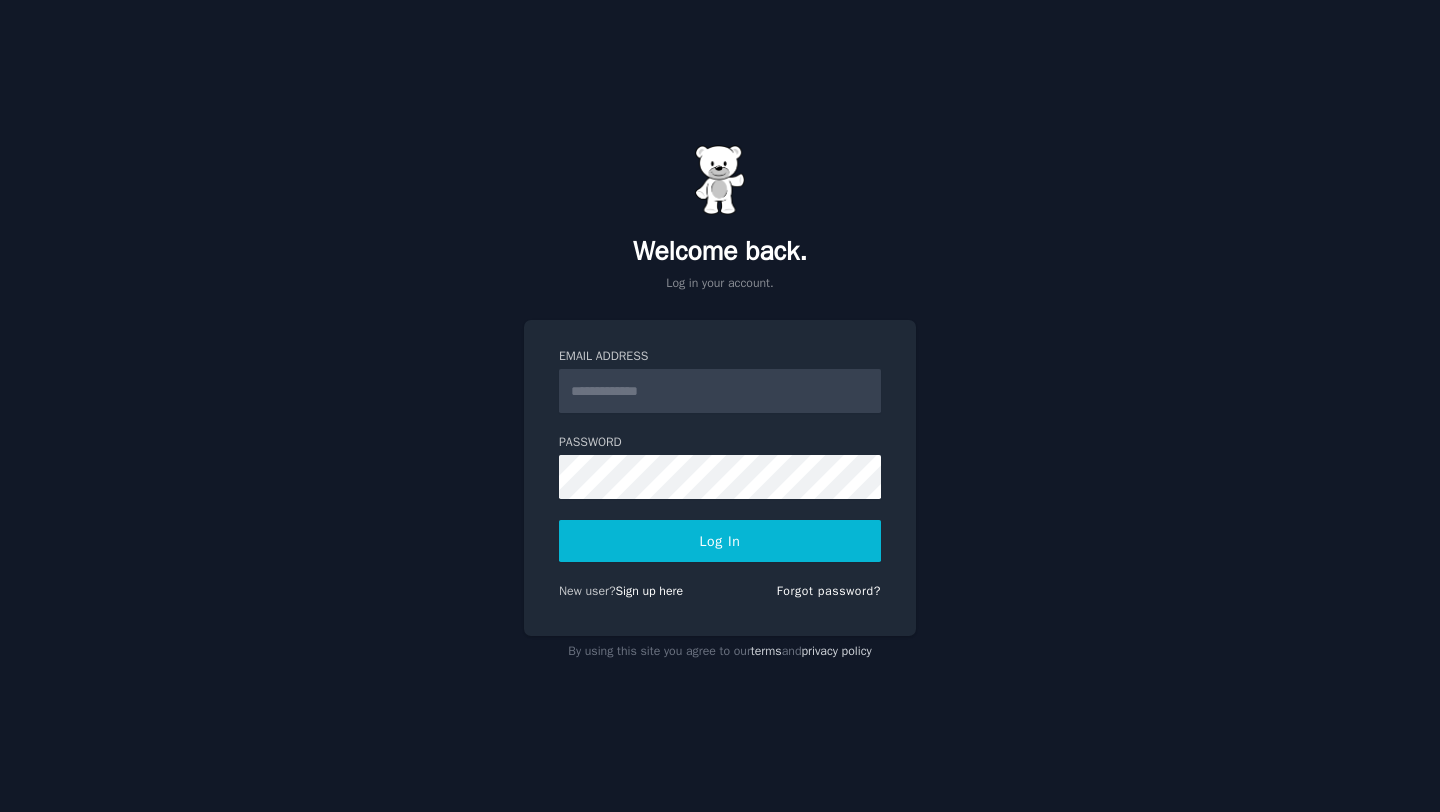 scroll, scrollTop: 0, scrollLeft: 0, axis: both 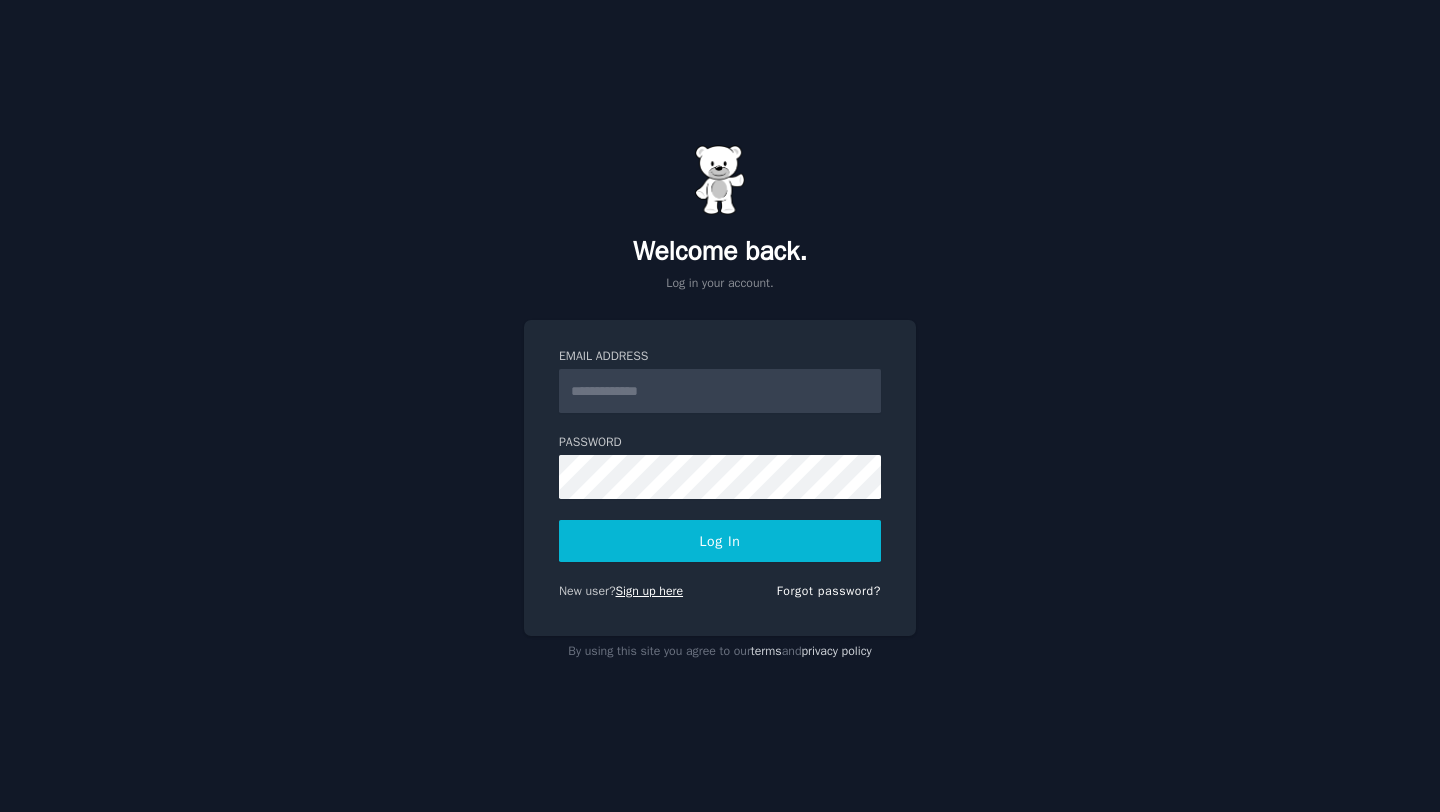 click on "Sign up here" at bounding box center (650, 591) 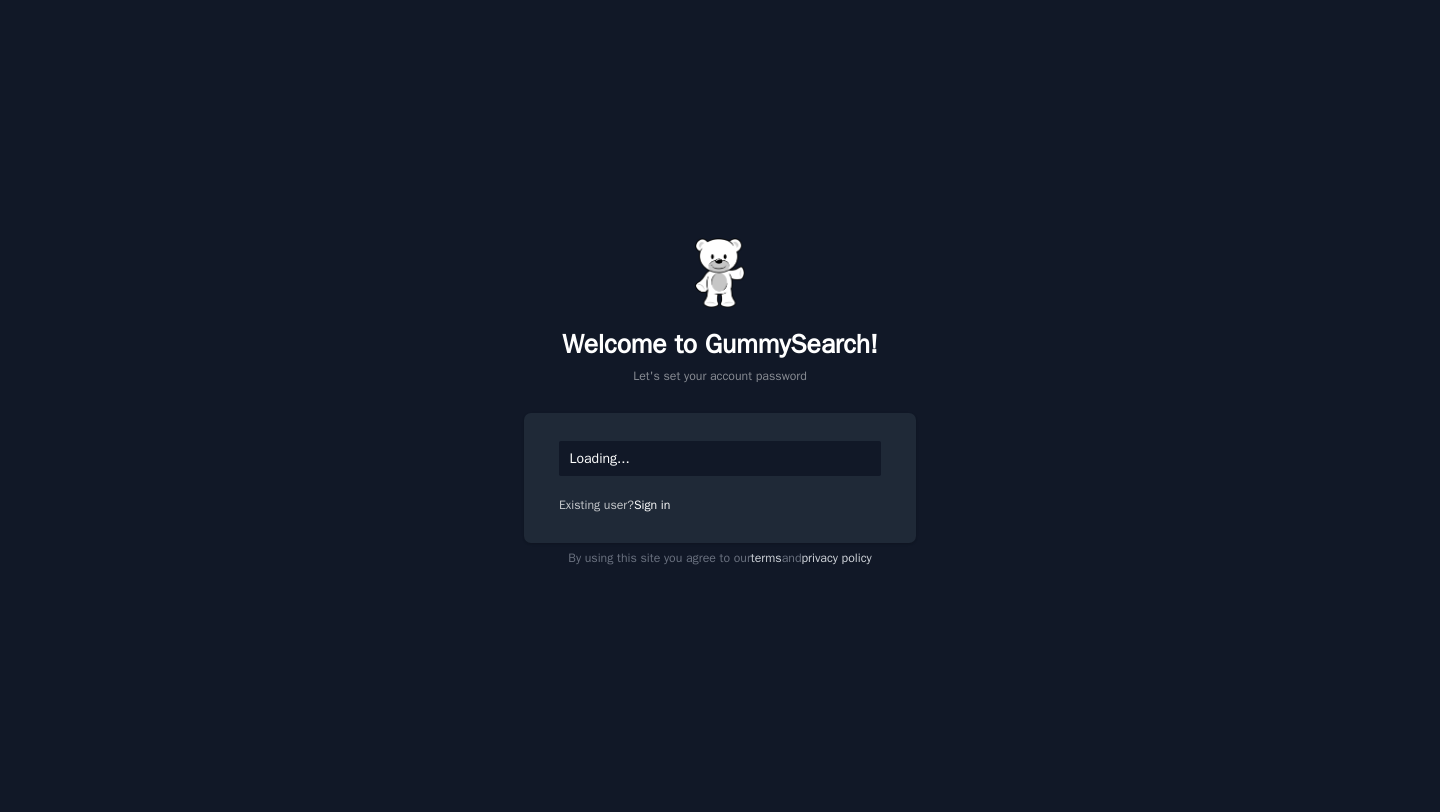 scroll, scrollTop: 0, scrollLeft: 0, axis: both 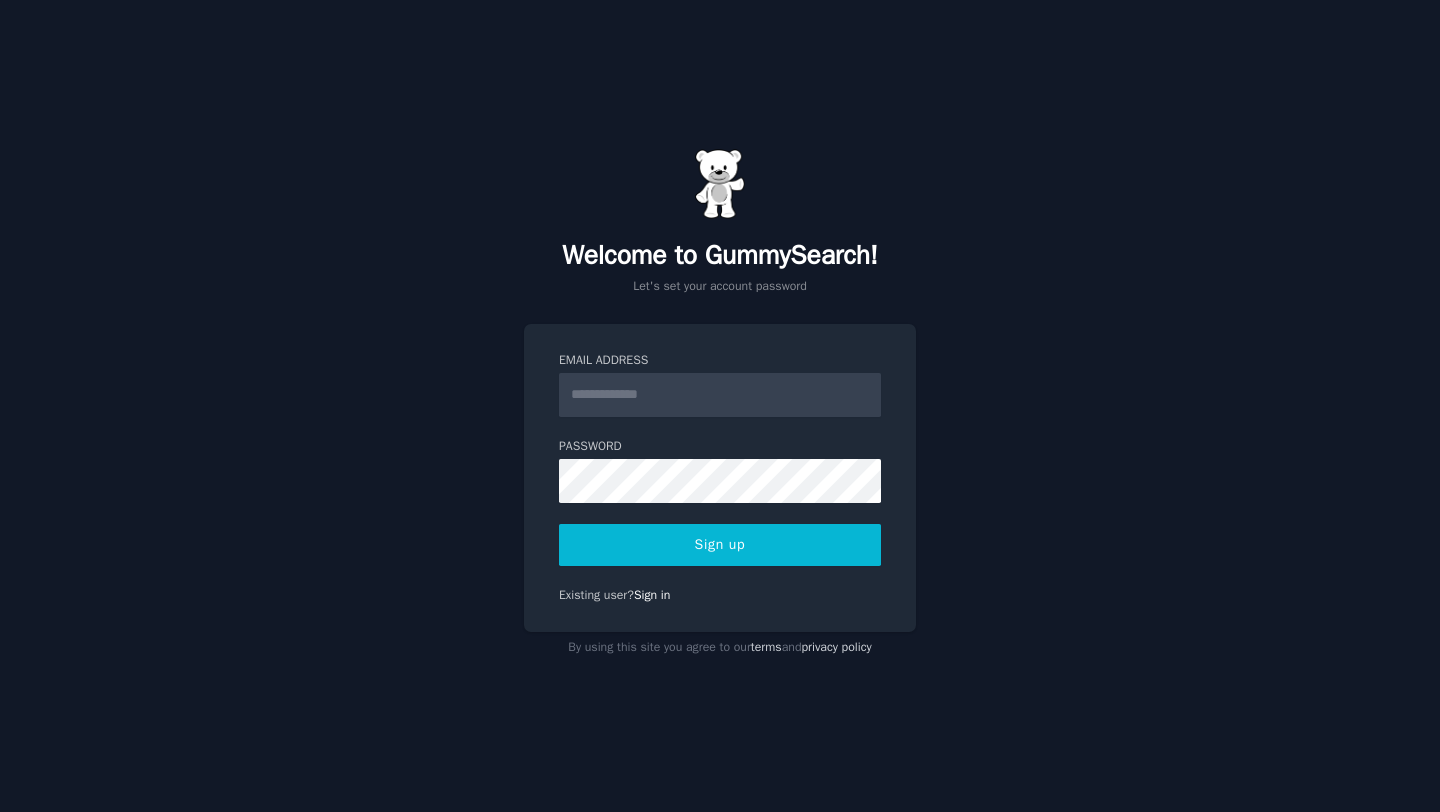 click on "Email Address" at bounding box center (720, 395) 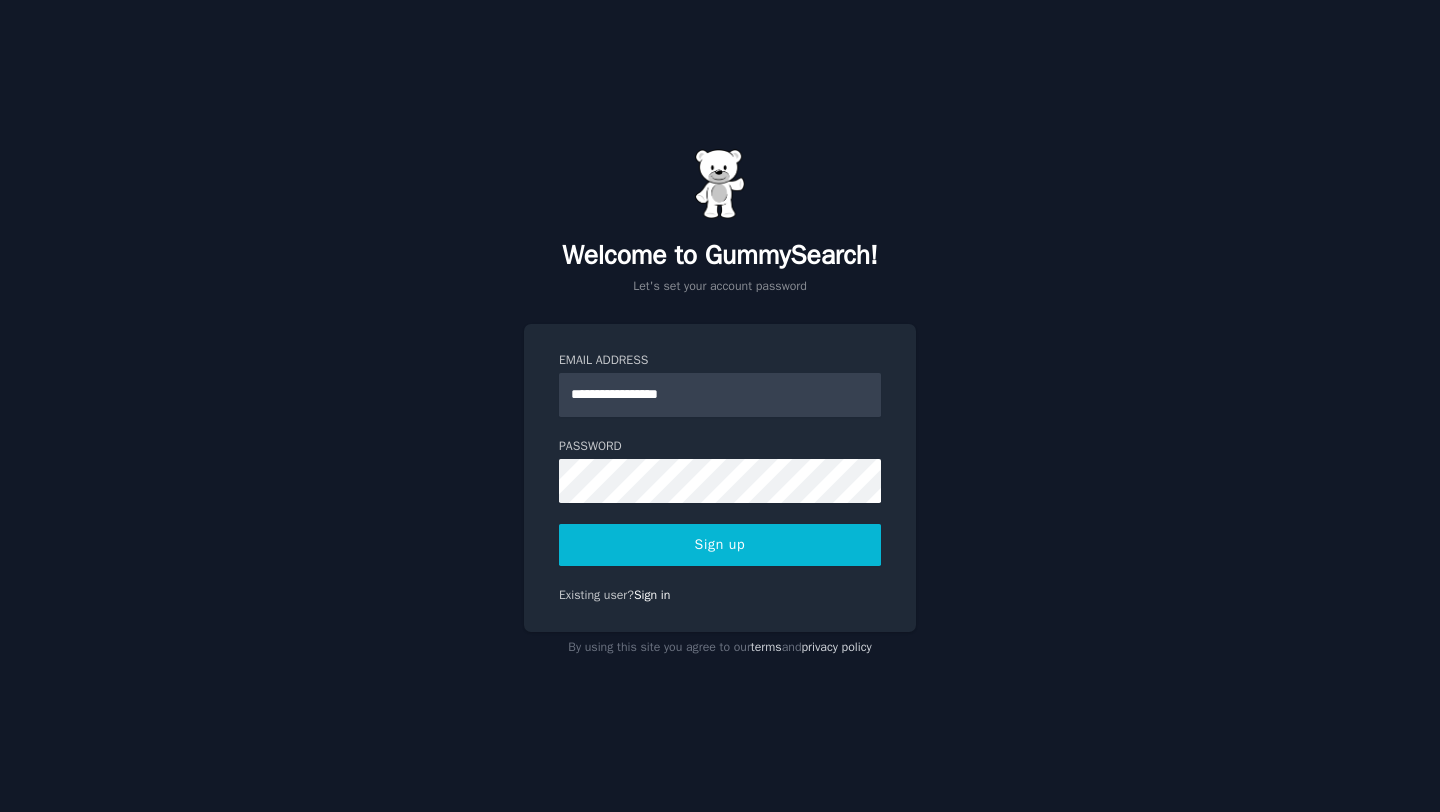 click on "Sign up" at bounding box center [720, 545] 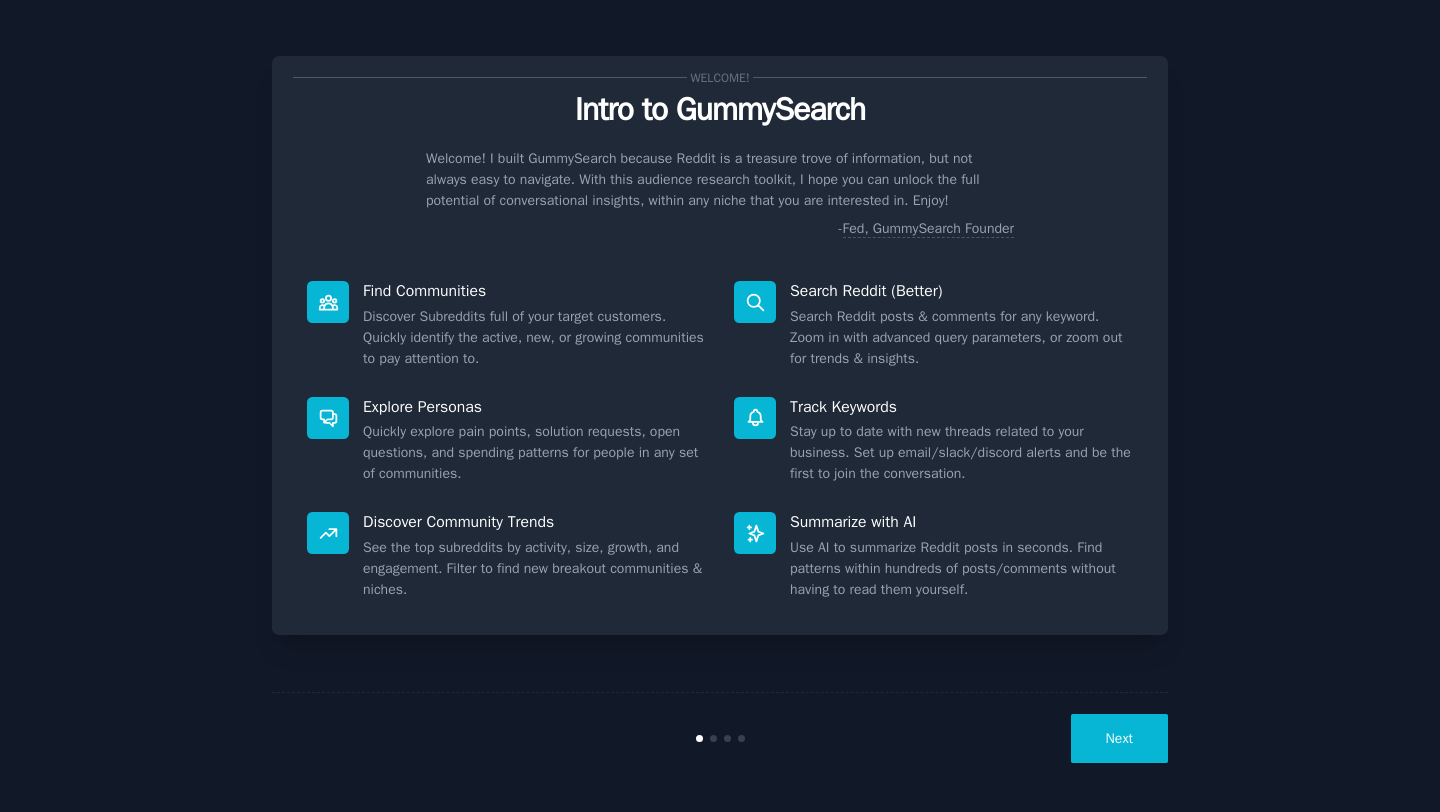 scroll, scrollTop: 0, scrollLeft: 0, axis: both 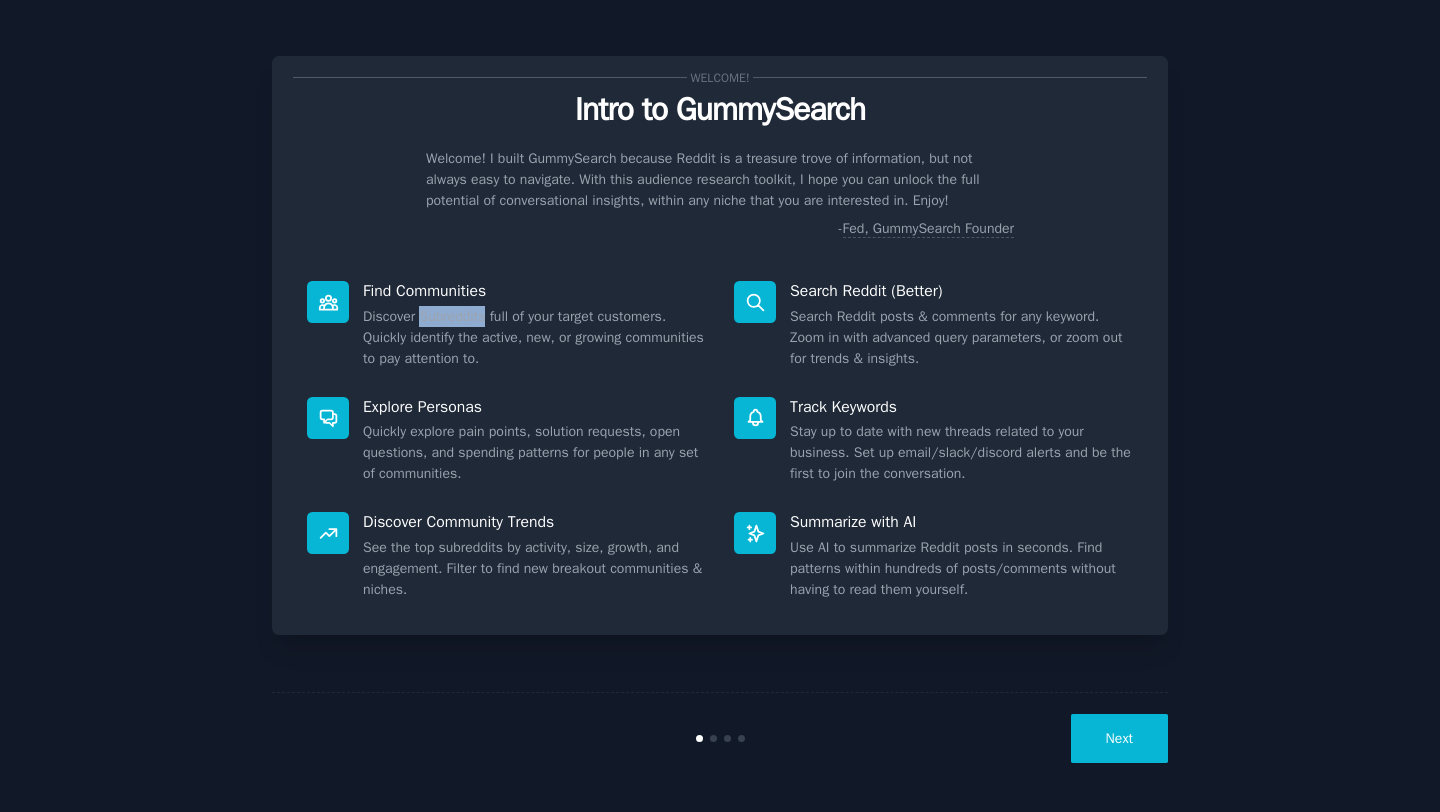 click on "Discover Subreddits full of your target customers. Quickly identify the active, new, or growing communities to pay attention to." at bounding box center [534, 337] 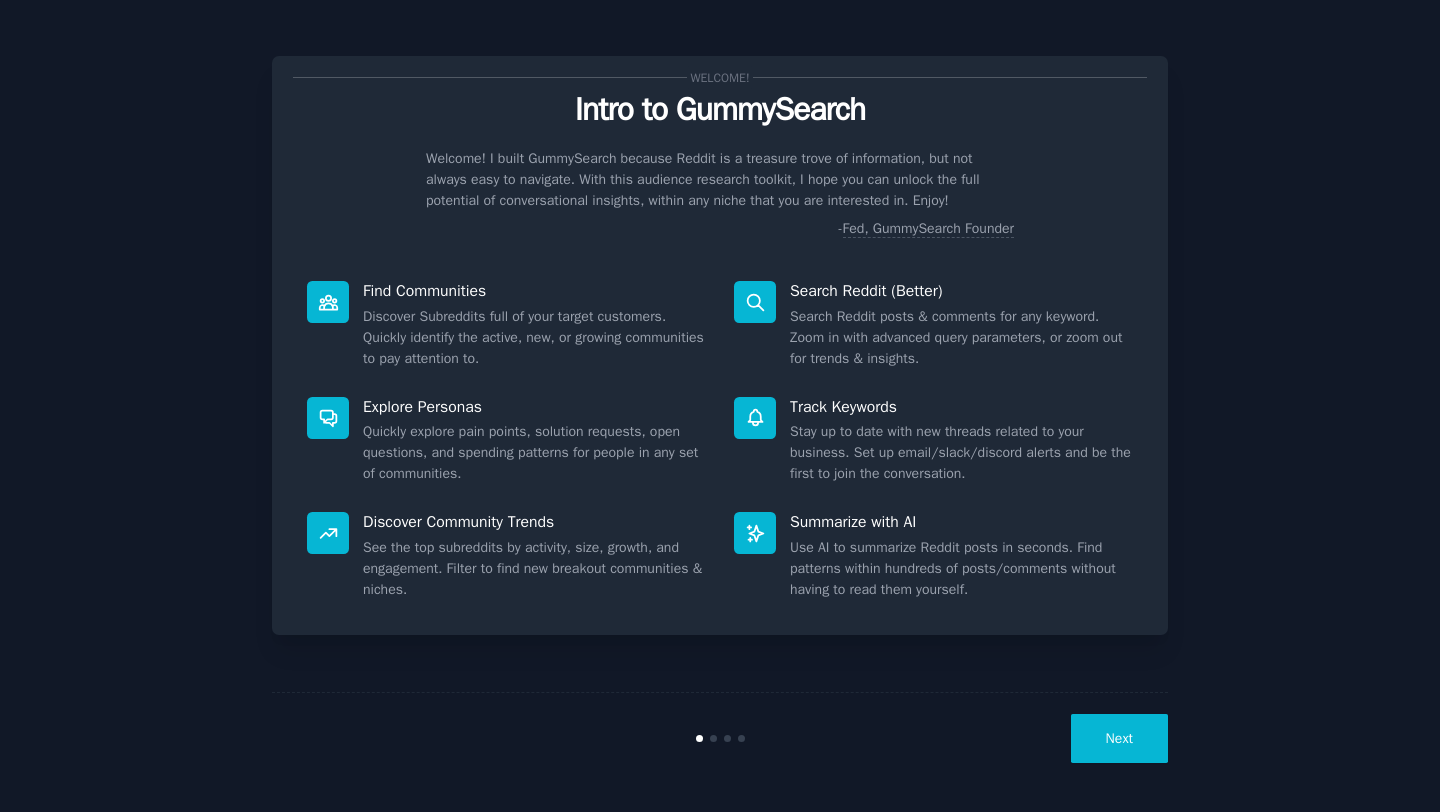 click on "Welcome! I built GummySearch because Reddit is a treasure trove of information, but not always easy to navigate. With this audience research toolkit, I hope you can unlock the full potential of conversational insights, within any niche that you are interested in. Enjoy!" at bounding box center [720, 179] 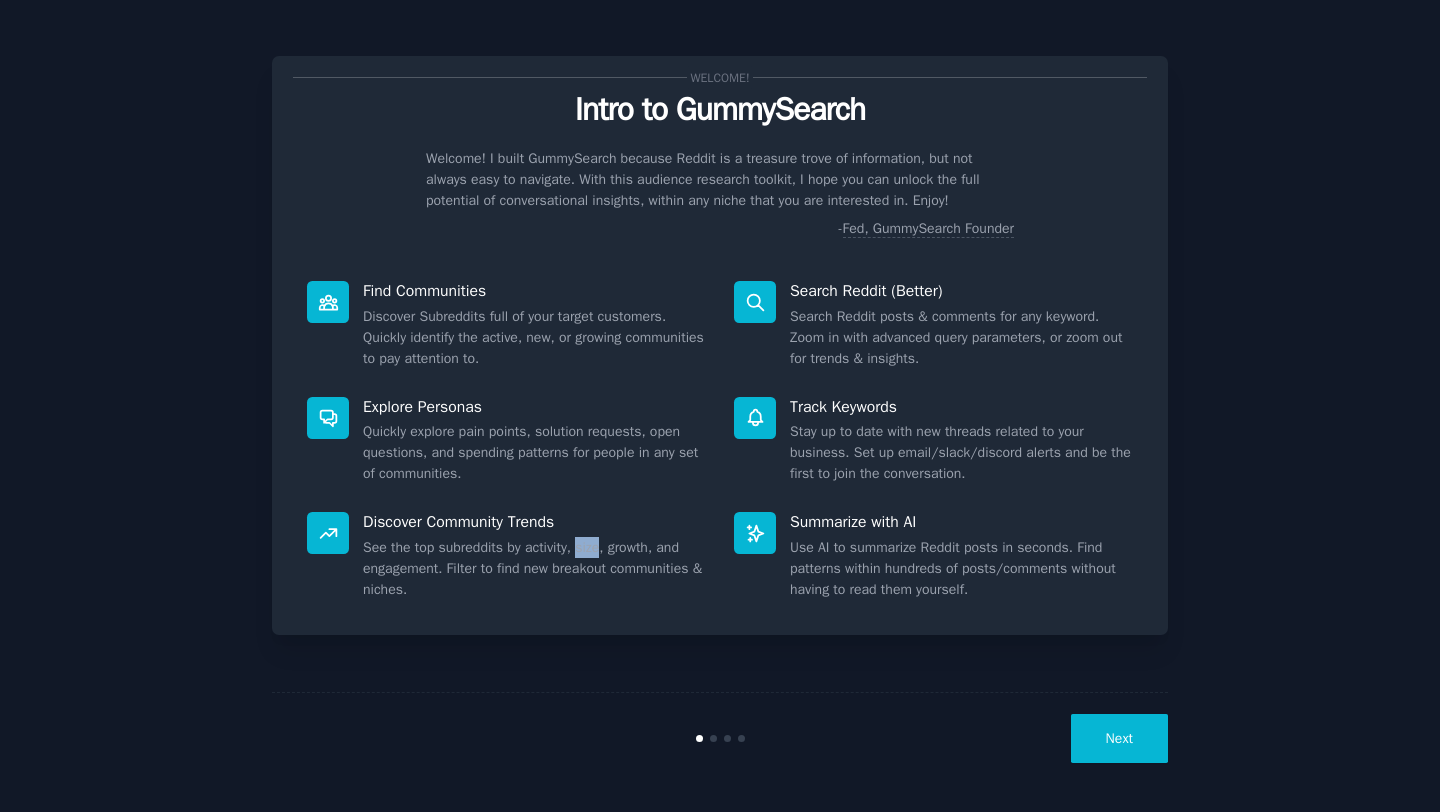 click on "See the top subreddits by activity, size, growth, and engagement. Filter to find new breakout communities & niches." at bounding box center [534, 568] 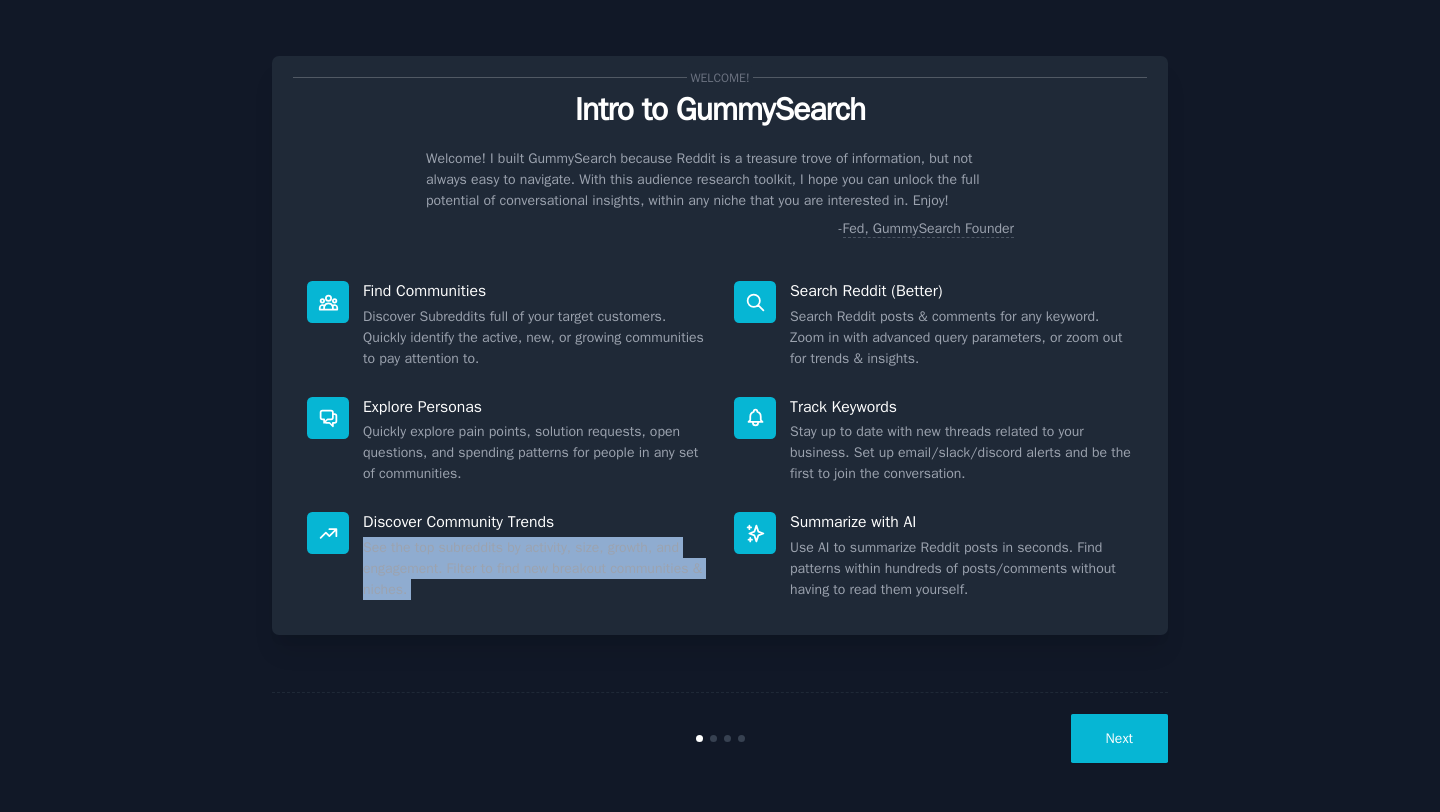 click on "See the top subreddits by activity, size, growth, and engagement. Filter to find new breakout communities & niches." at bounding box center [534, 568] 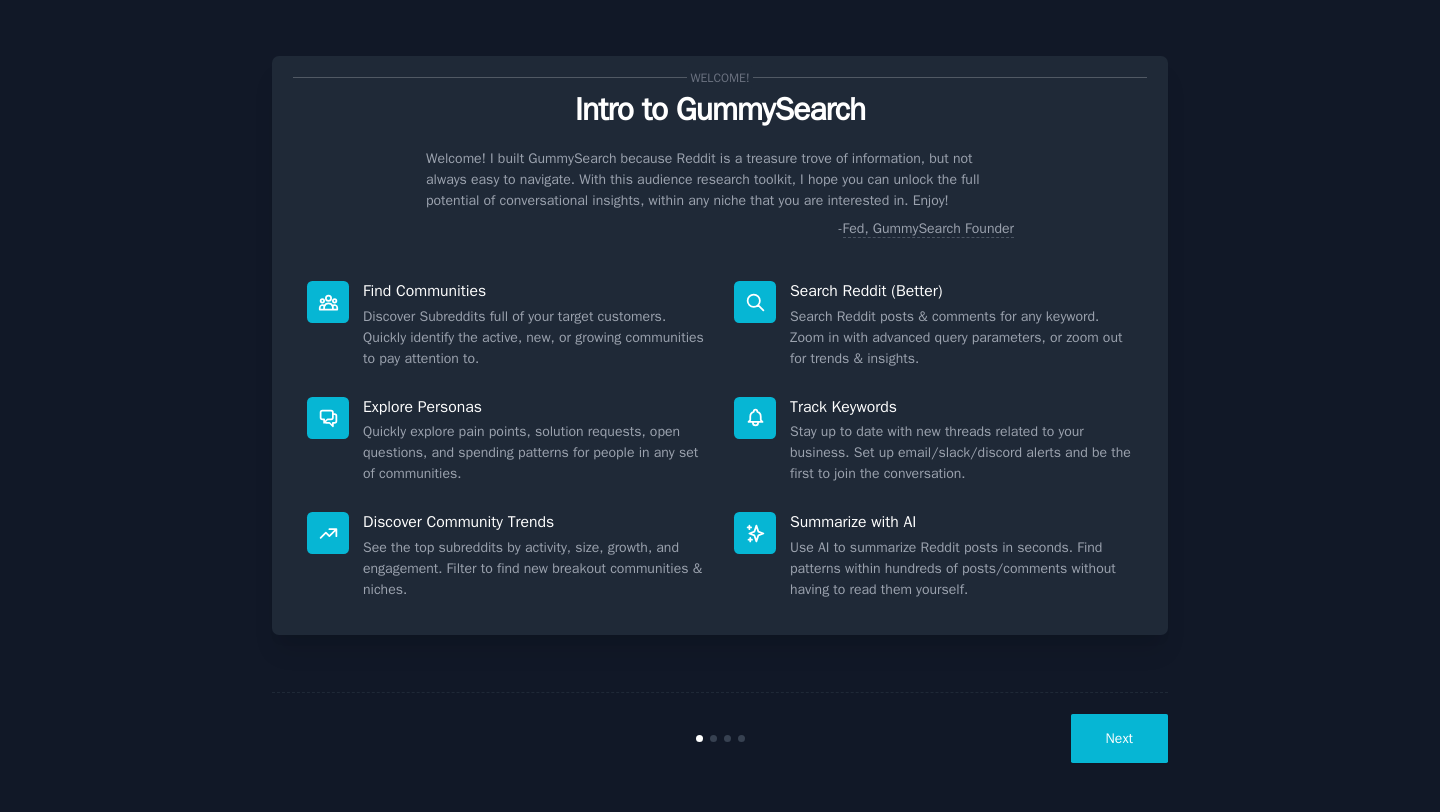 click on "Search Reddit posts & comments for any keyword. Zoom in with advanced query parameters, or zoom out for trends & insights." at bounding box center [961, 337] 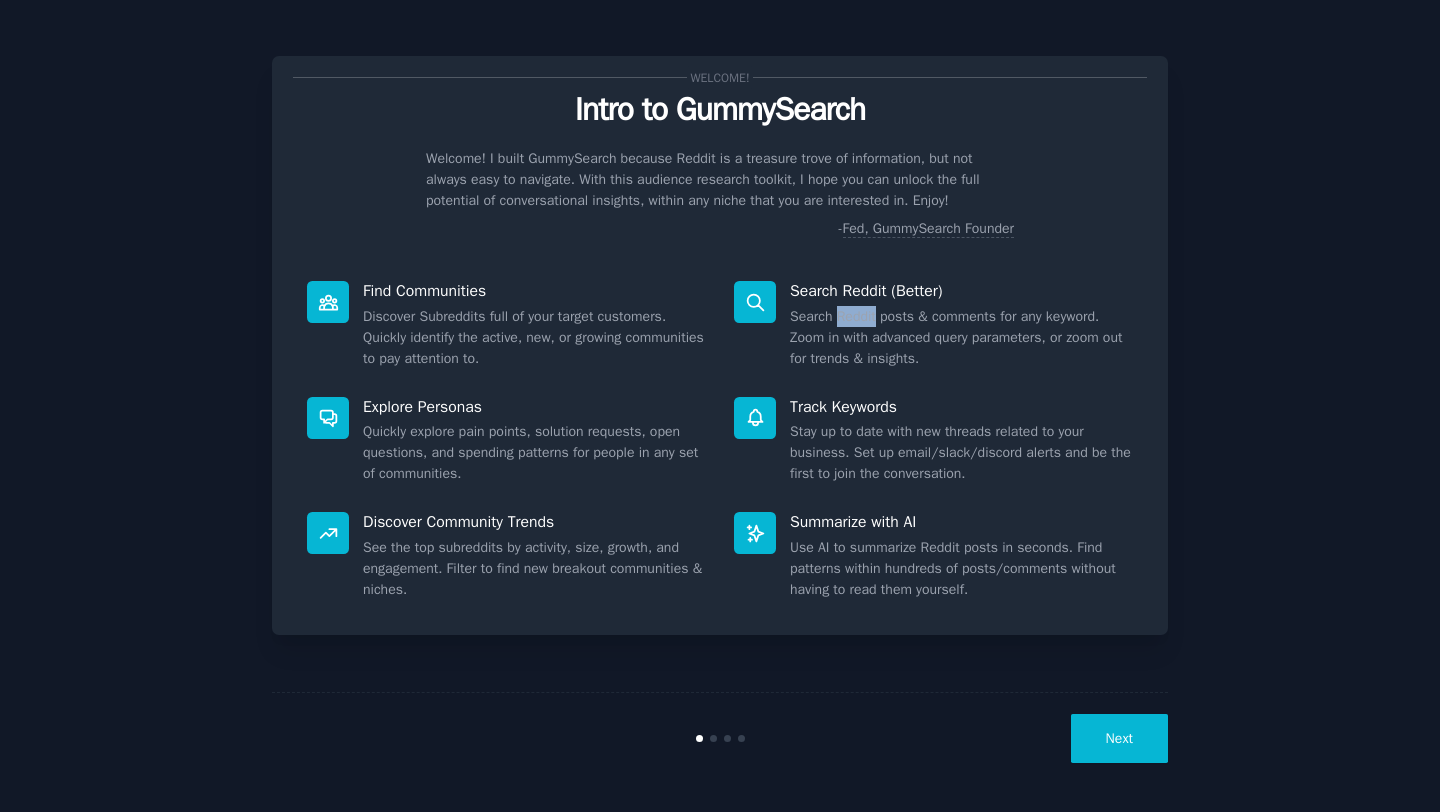 click on "Search Reddit posts & comments for any keyword. Zoom in with advanced query parameters, or zoom out for trends & insights." at bounding box center [961, 337] 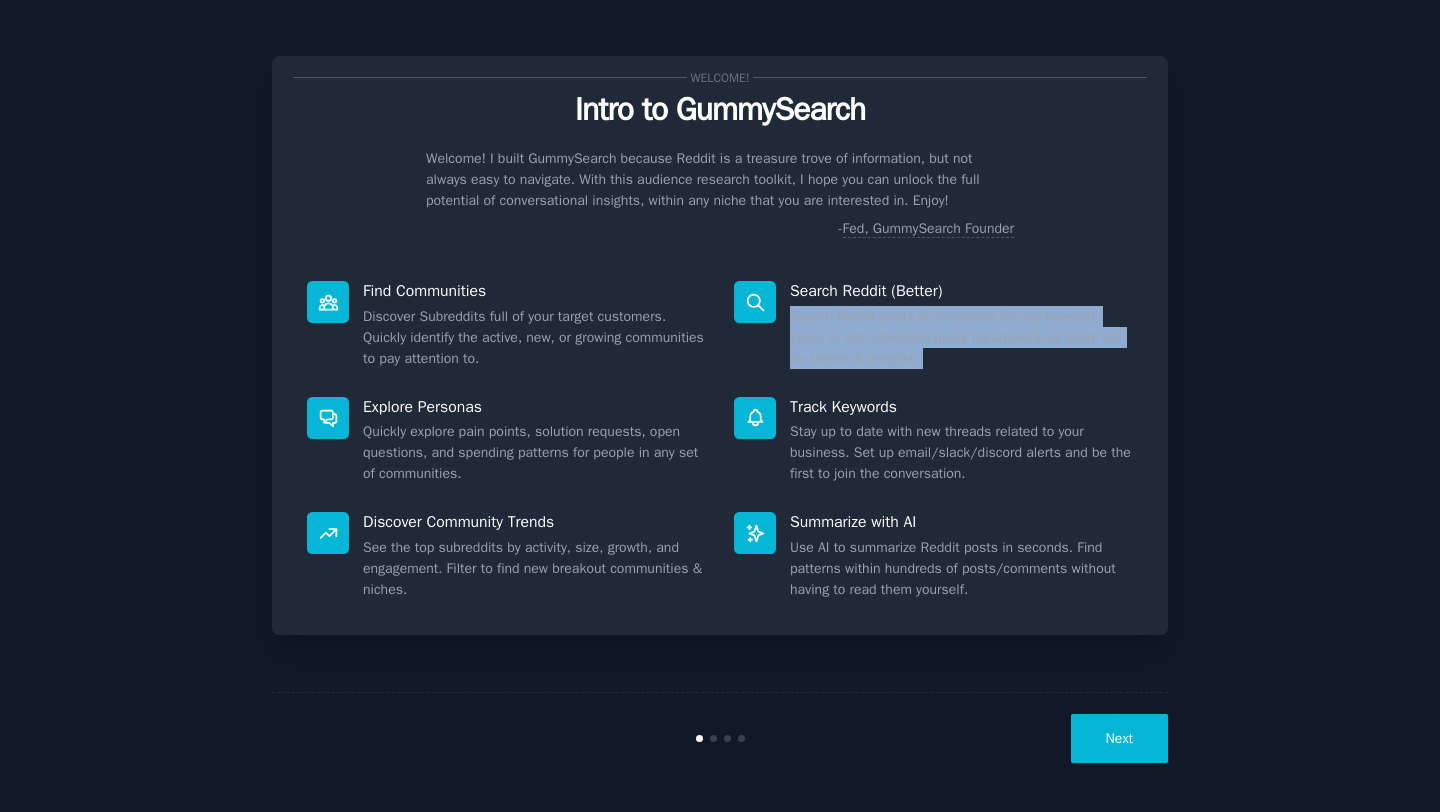 click on "Search Reddit posts & comments for any keyword. Zoom in with advanced query parameters, or zoom out for trends & insights." at bounding box center [961, 337] 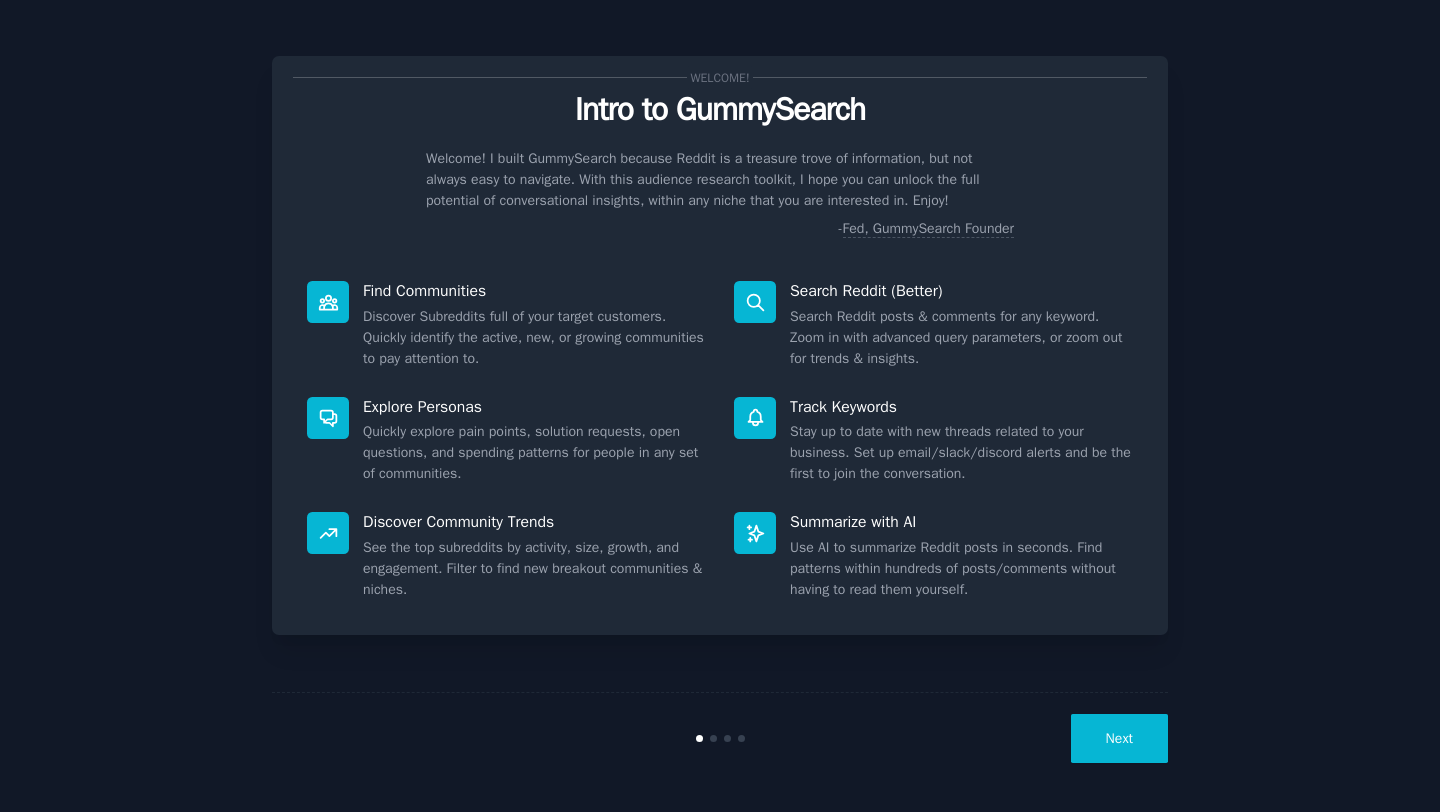 click on "Search Reddit posts & comments for any keyword. Zoom in with advanced query parameters, or zoom out for trends & insights." at bounding box center (961, 337) 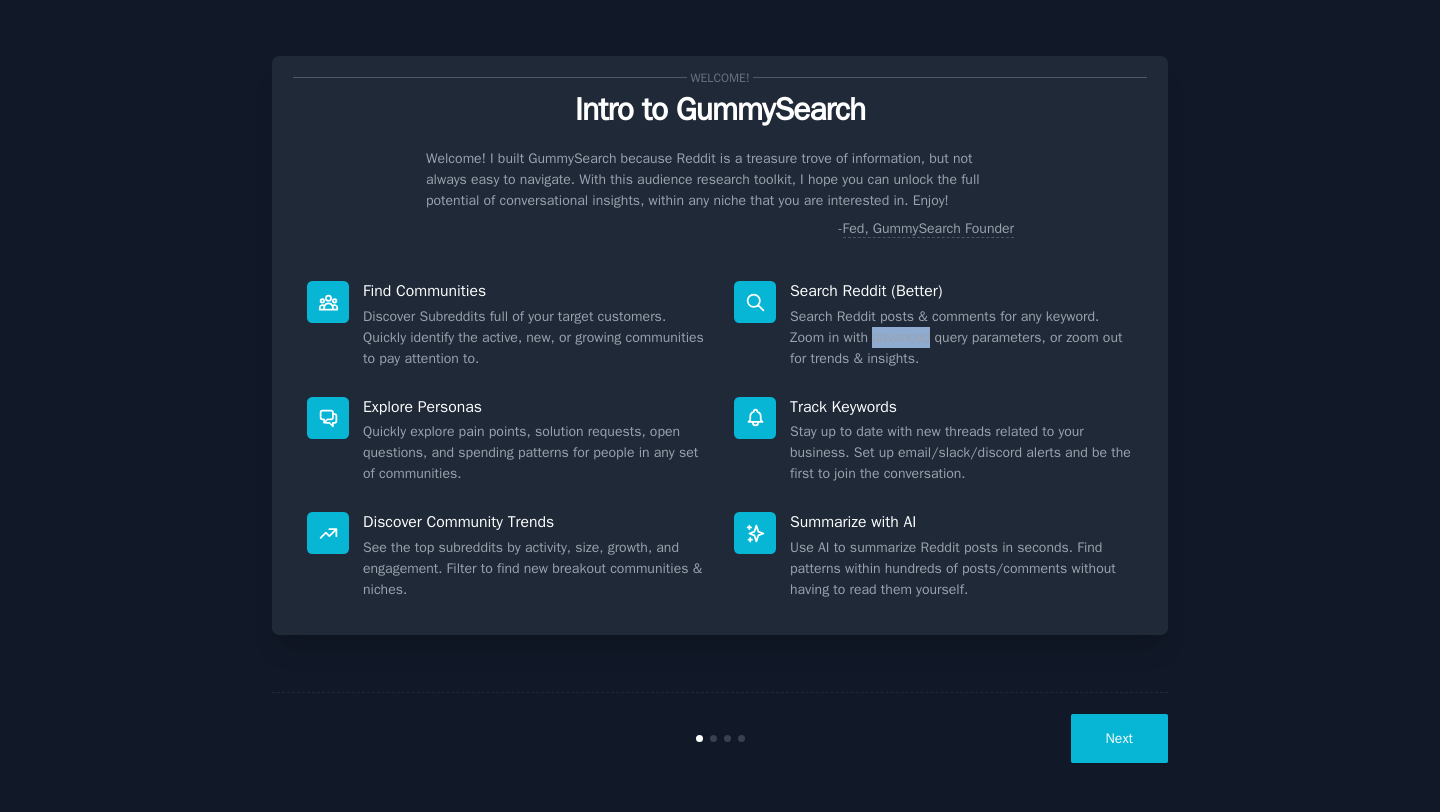 click on "Search Reddit posts & comments for any keyword. Zoom in with advanced query parameters, or zoom out for trends & insights." at bounding box center [961, 337] 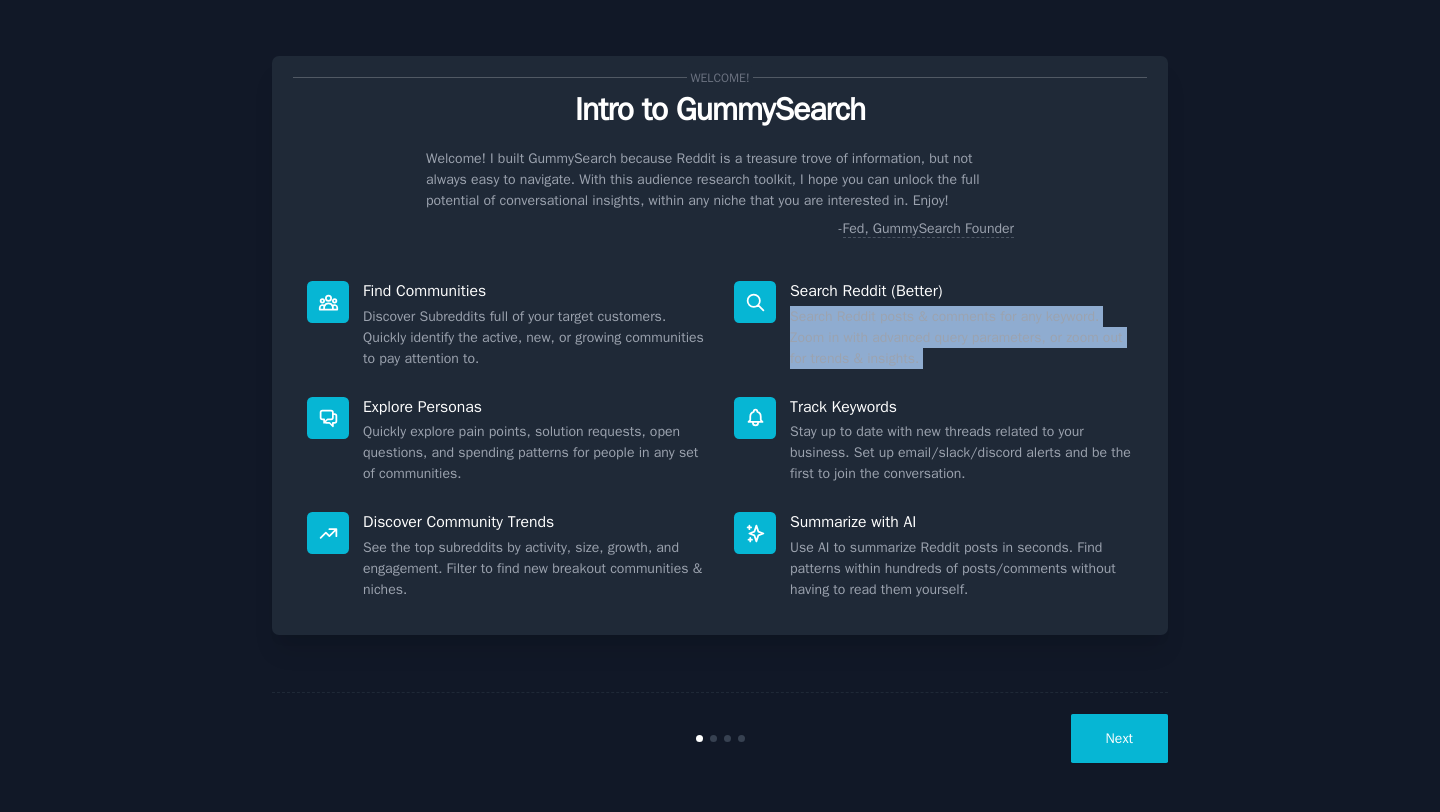 click on "Search Reddit posts & comments for any keyword. Zoom in with advanced query parameters, or zoom out for trends & insights." at bounding box center [961, 337] 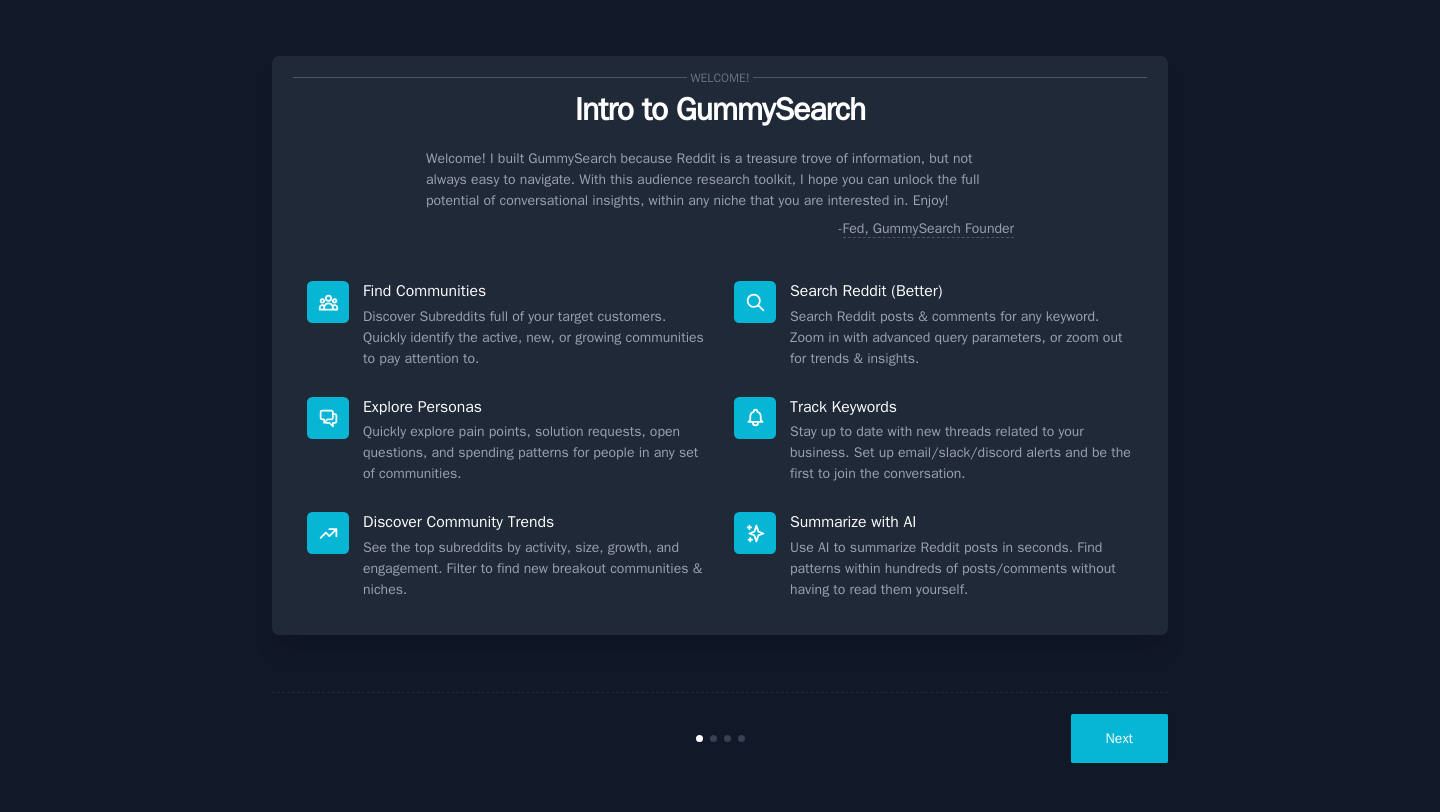 click on "Next" at bounding box center (1119, 738) 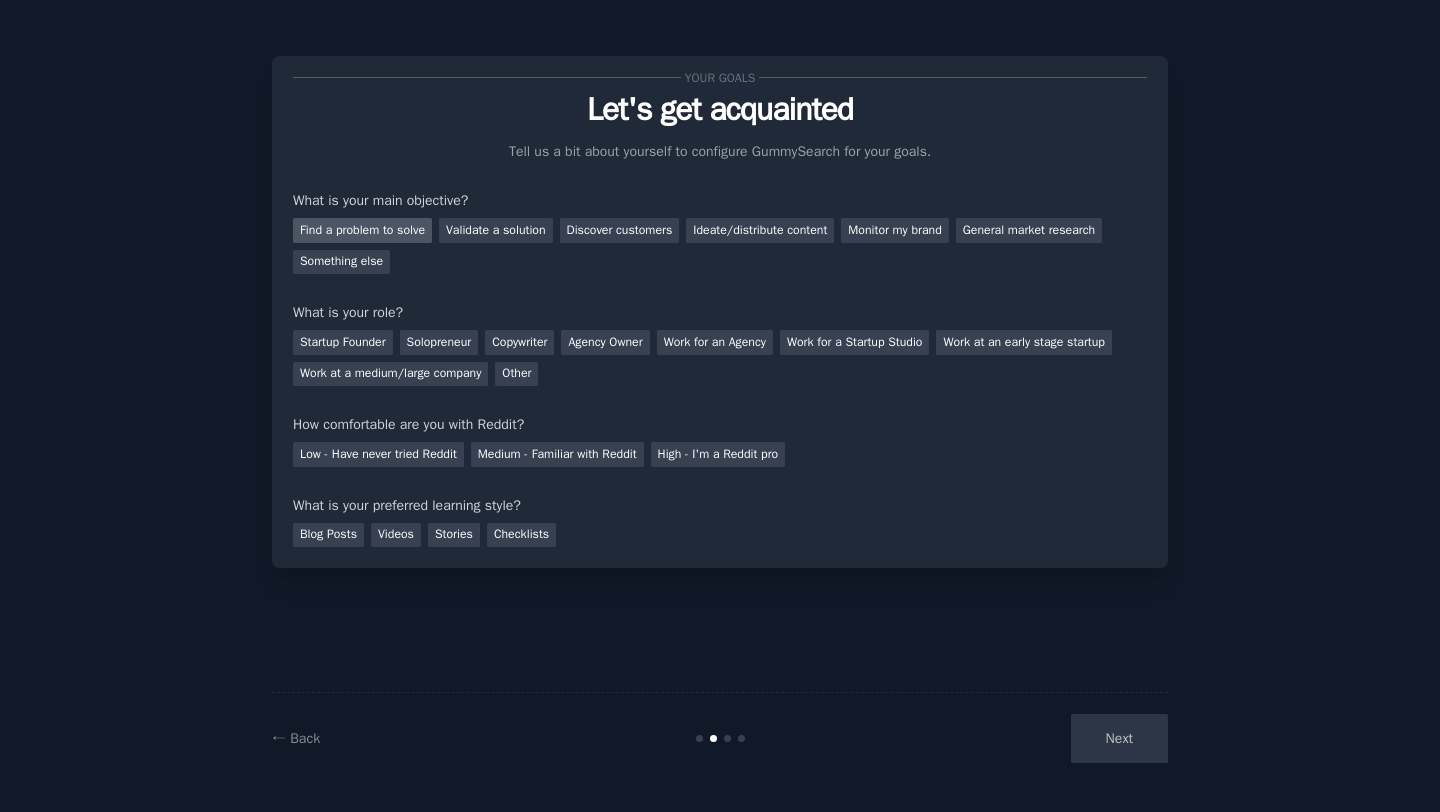 click on "Find a problem to solve" at bounding box center (362, 230) 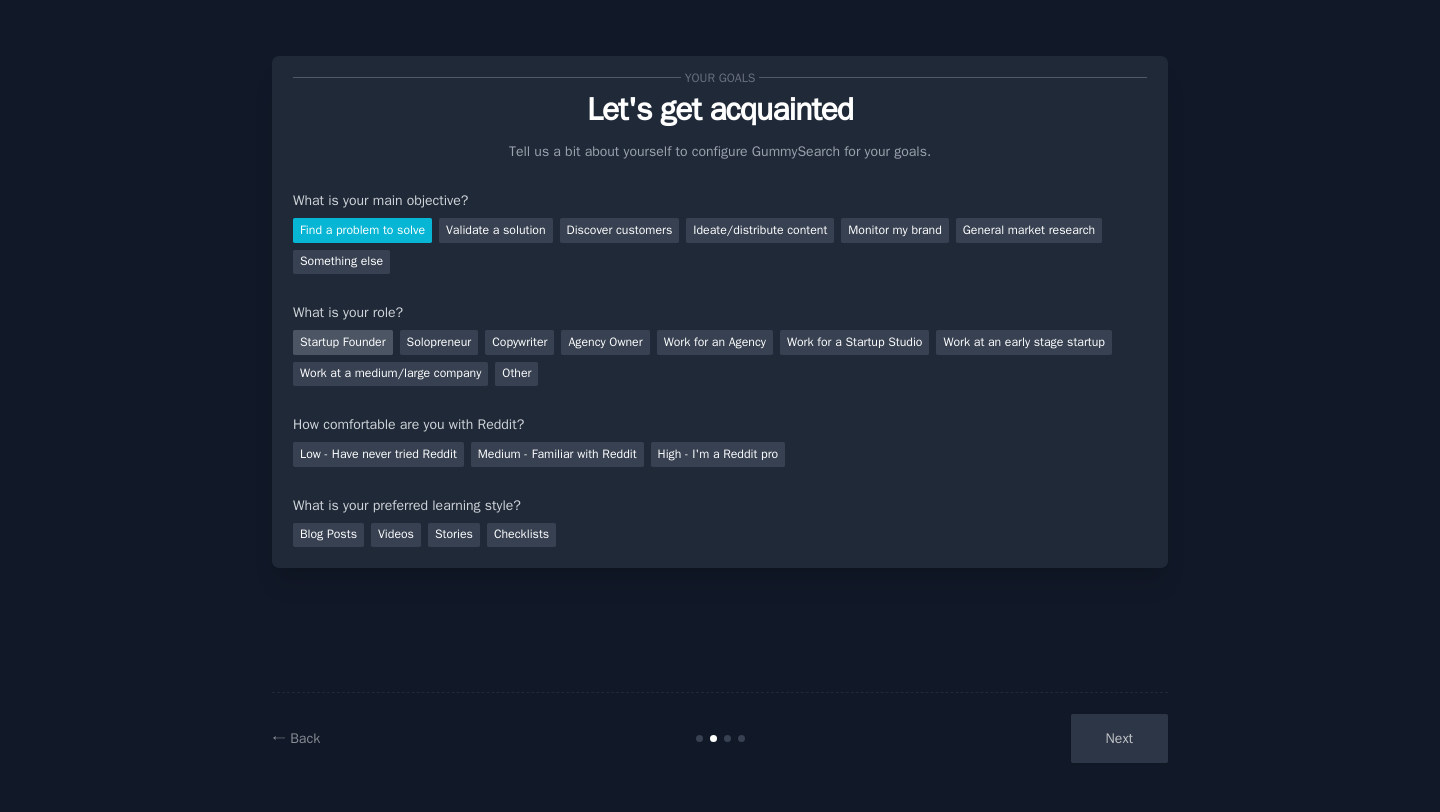 click on "Startup Founder" at bounding box center [343, 342] 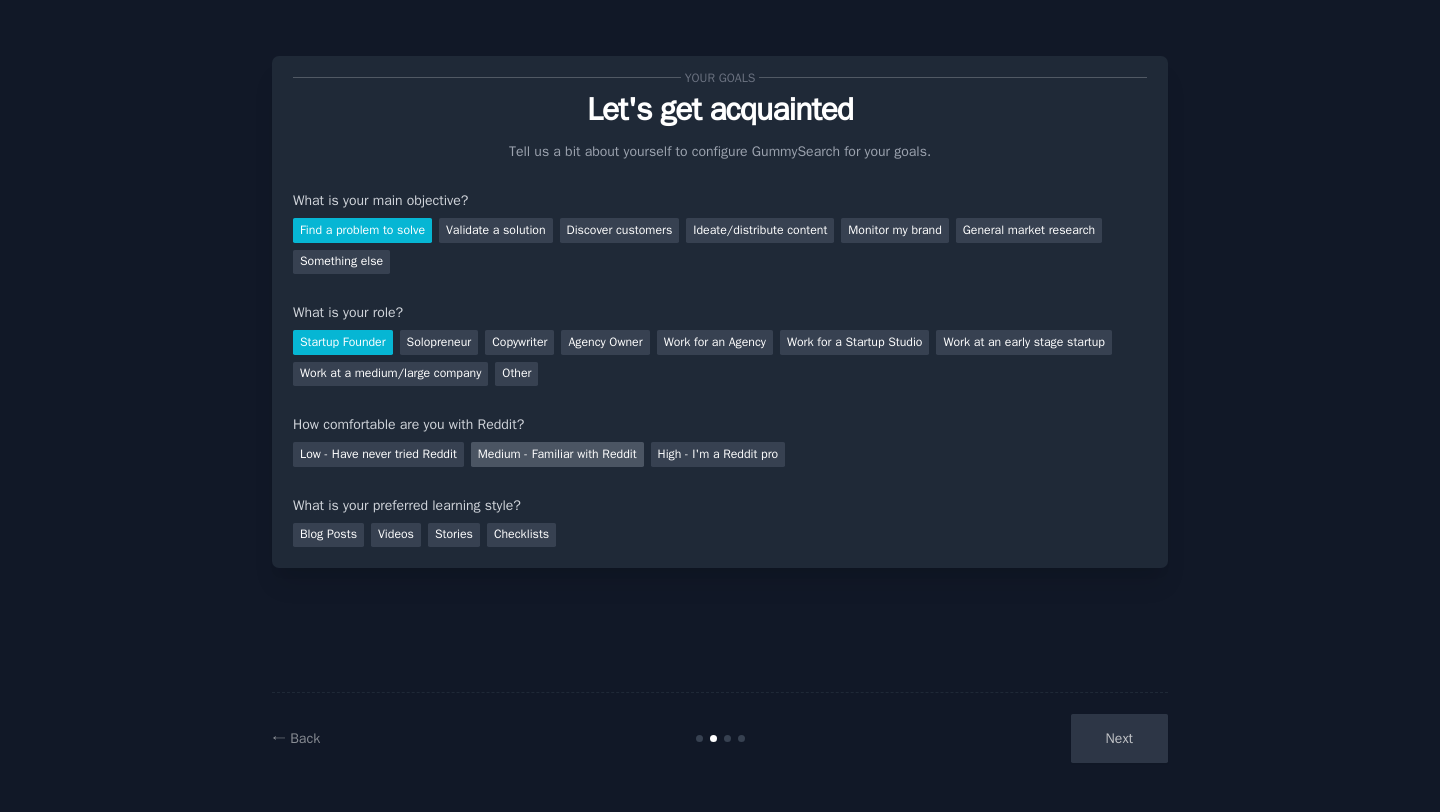 click on "Medium - Familiar with Reddit" at bounding box center [557, 454] 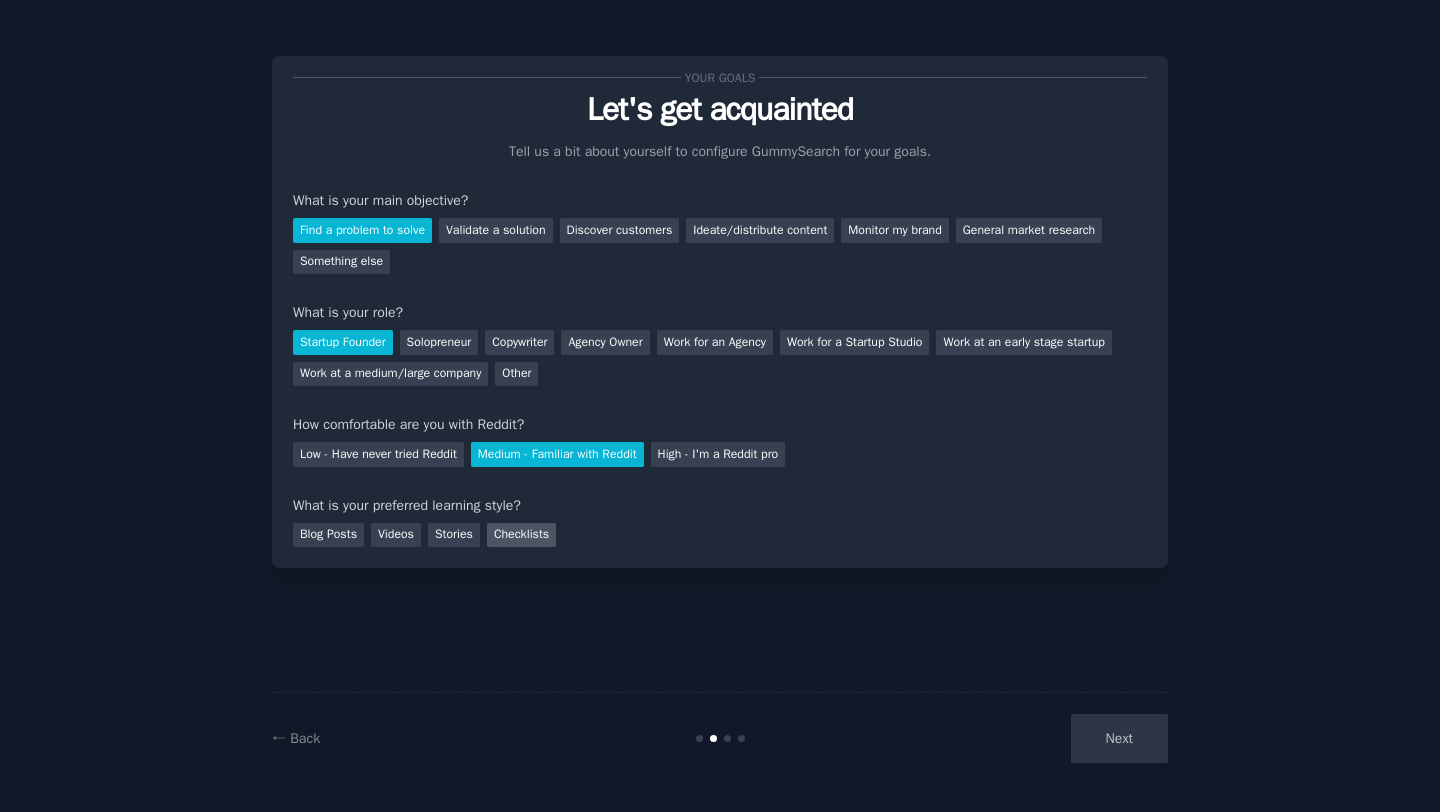 click on "Checklists" at bounding box center (521, 535) 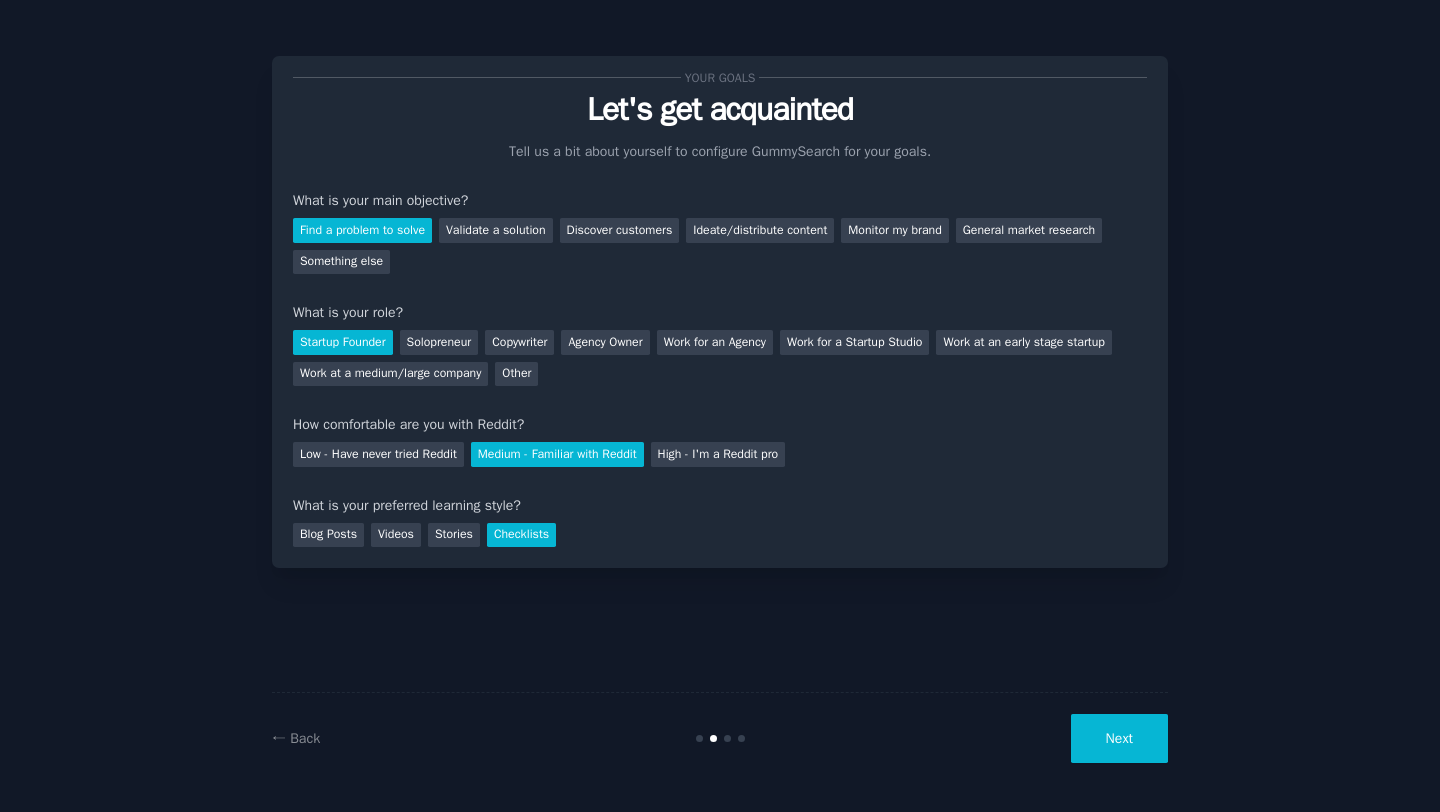 click on "Next" at bounding box center [1119, 738] 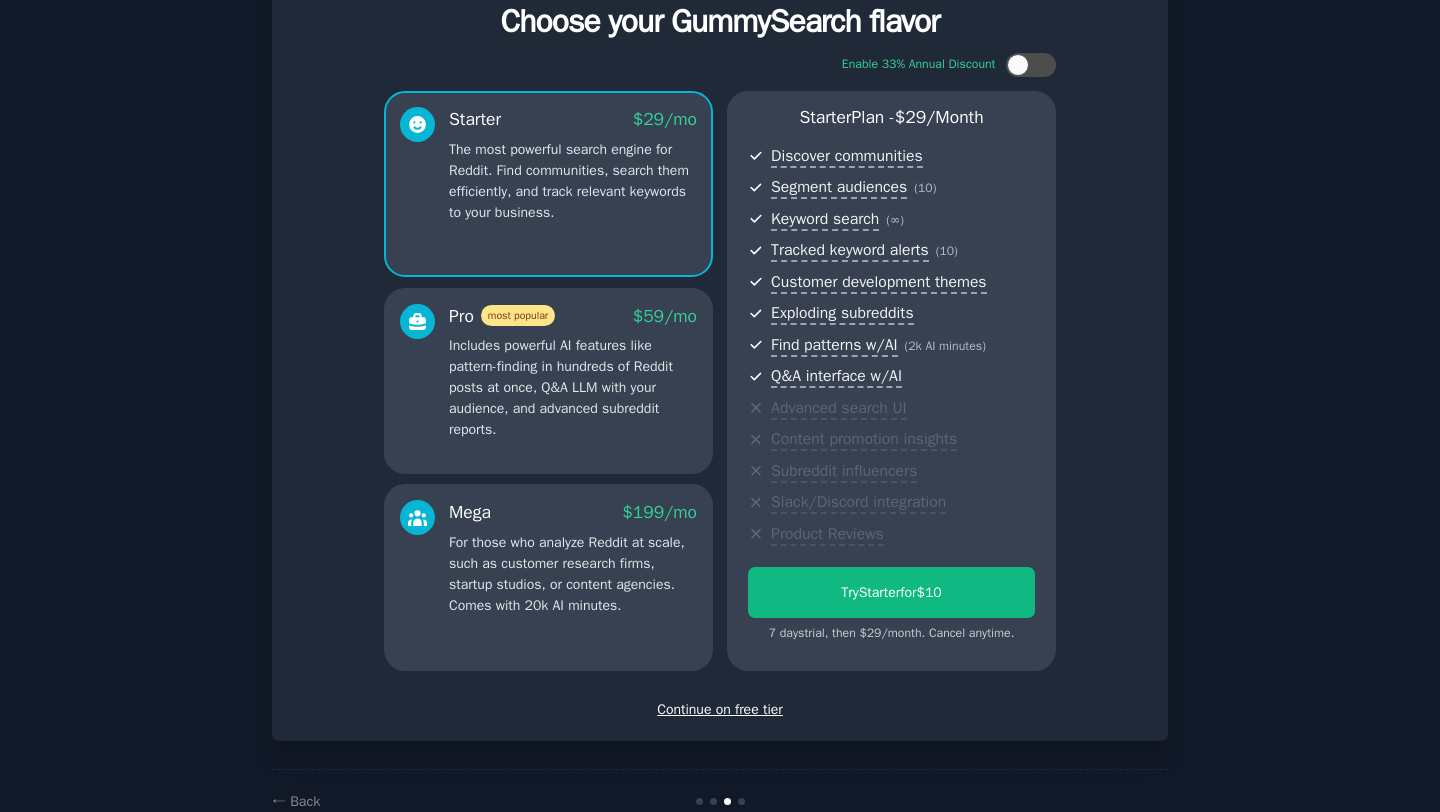 scroll, scrollTop: 0, scrollLeft: 0, axis: both 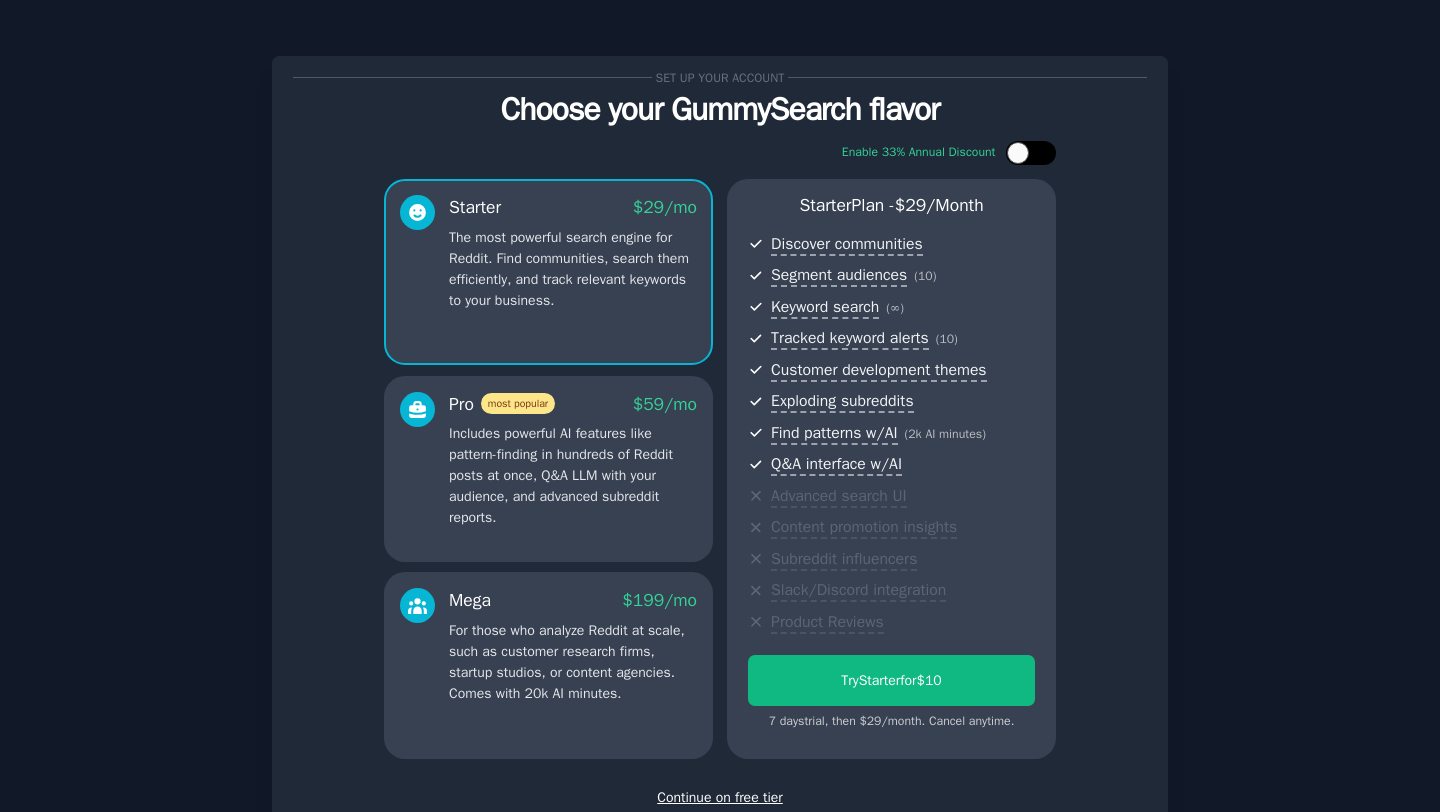 click at bounding box center [1041, 153] 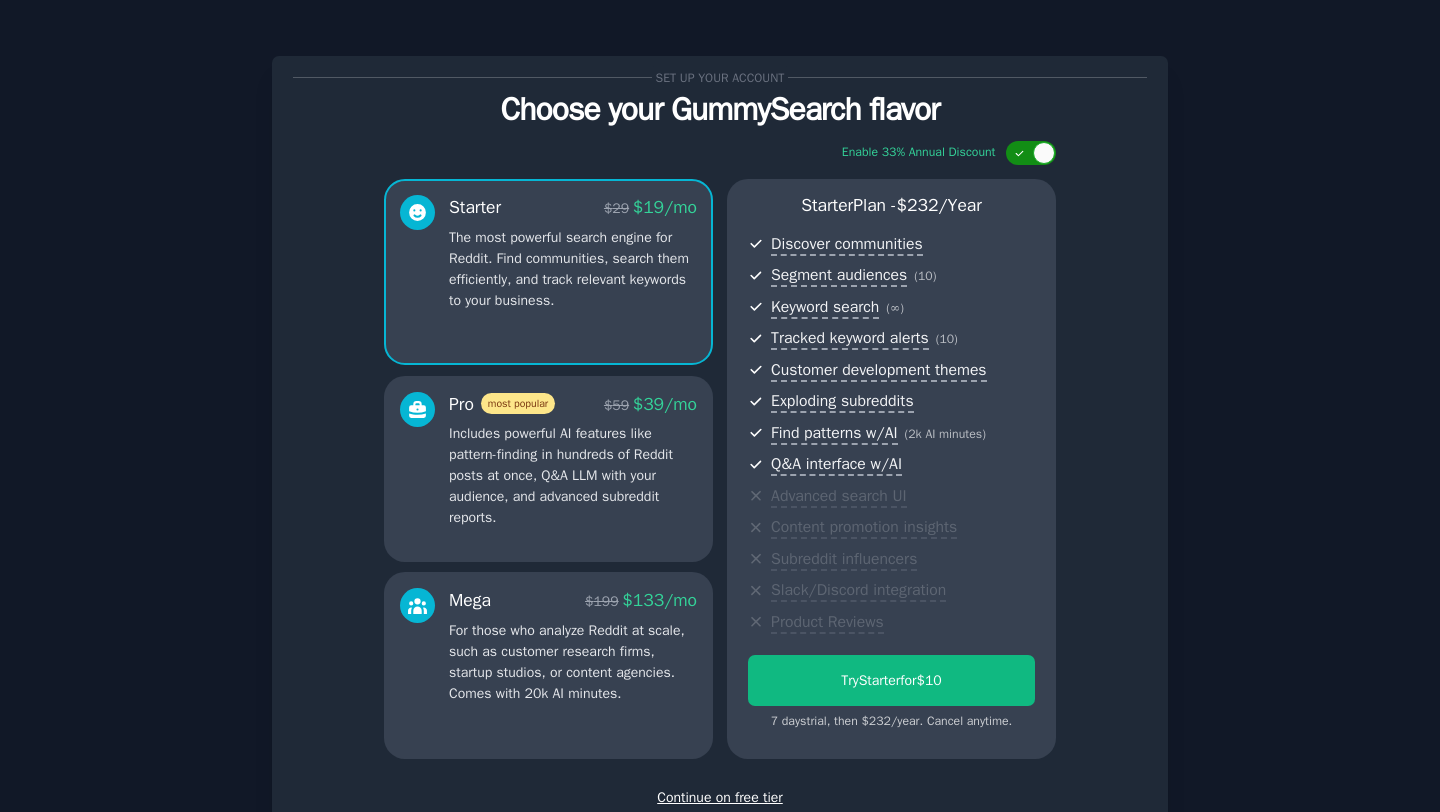 click 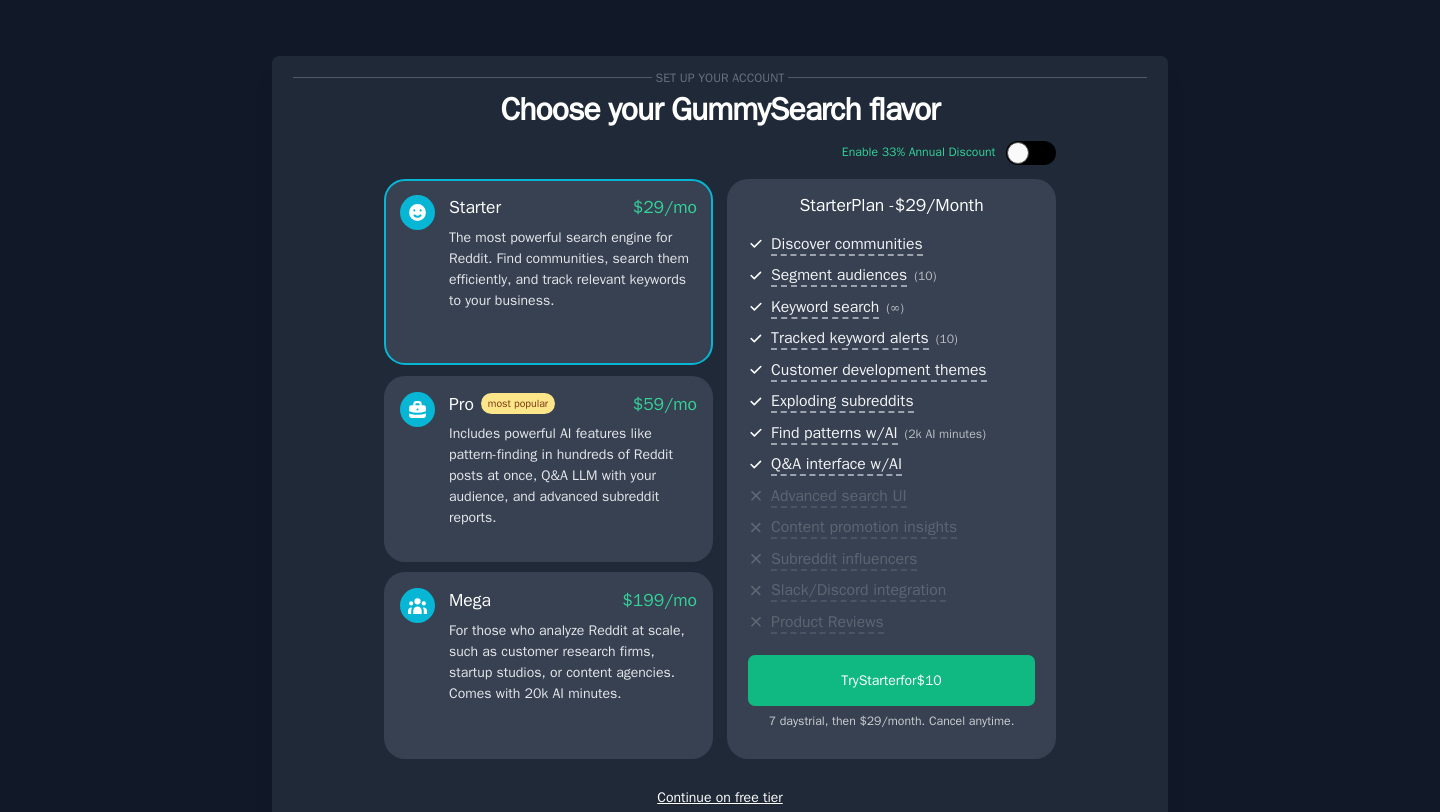 click at bounding box center (1018, 153) 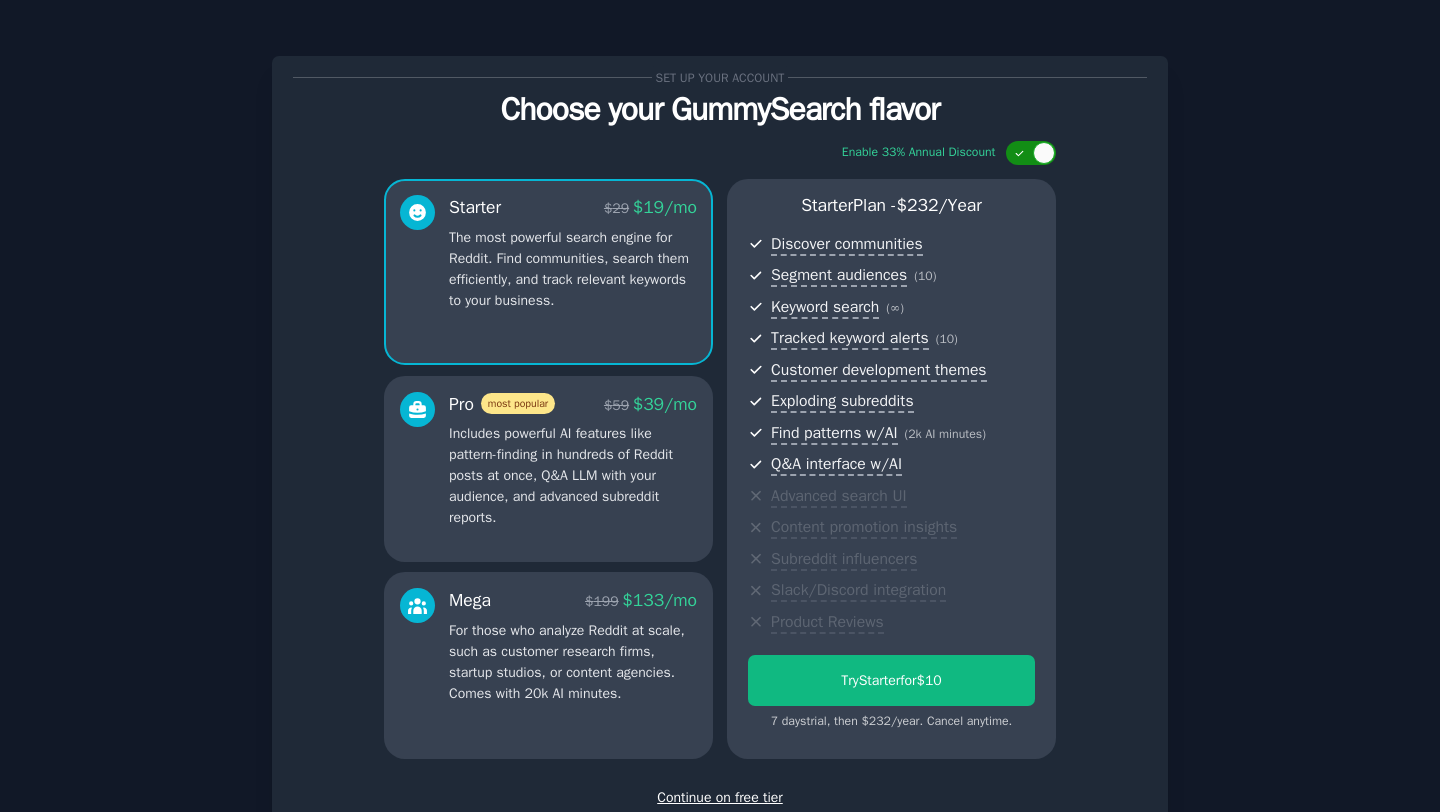 click 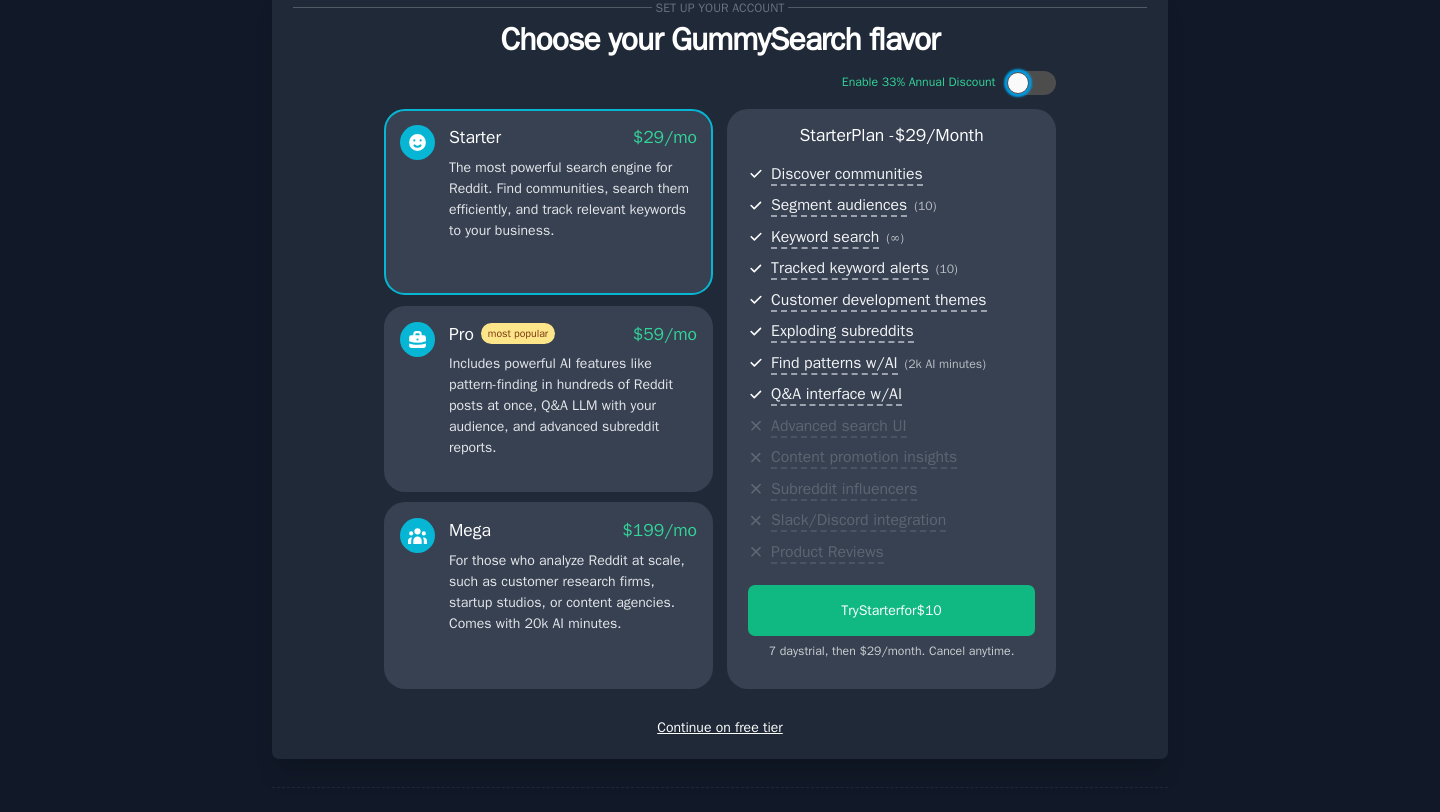 scroll, scrollTop: 81, scrollLeft: 0, axis: vertical 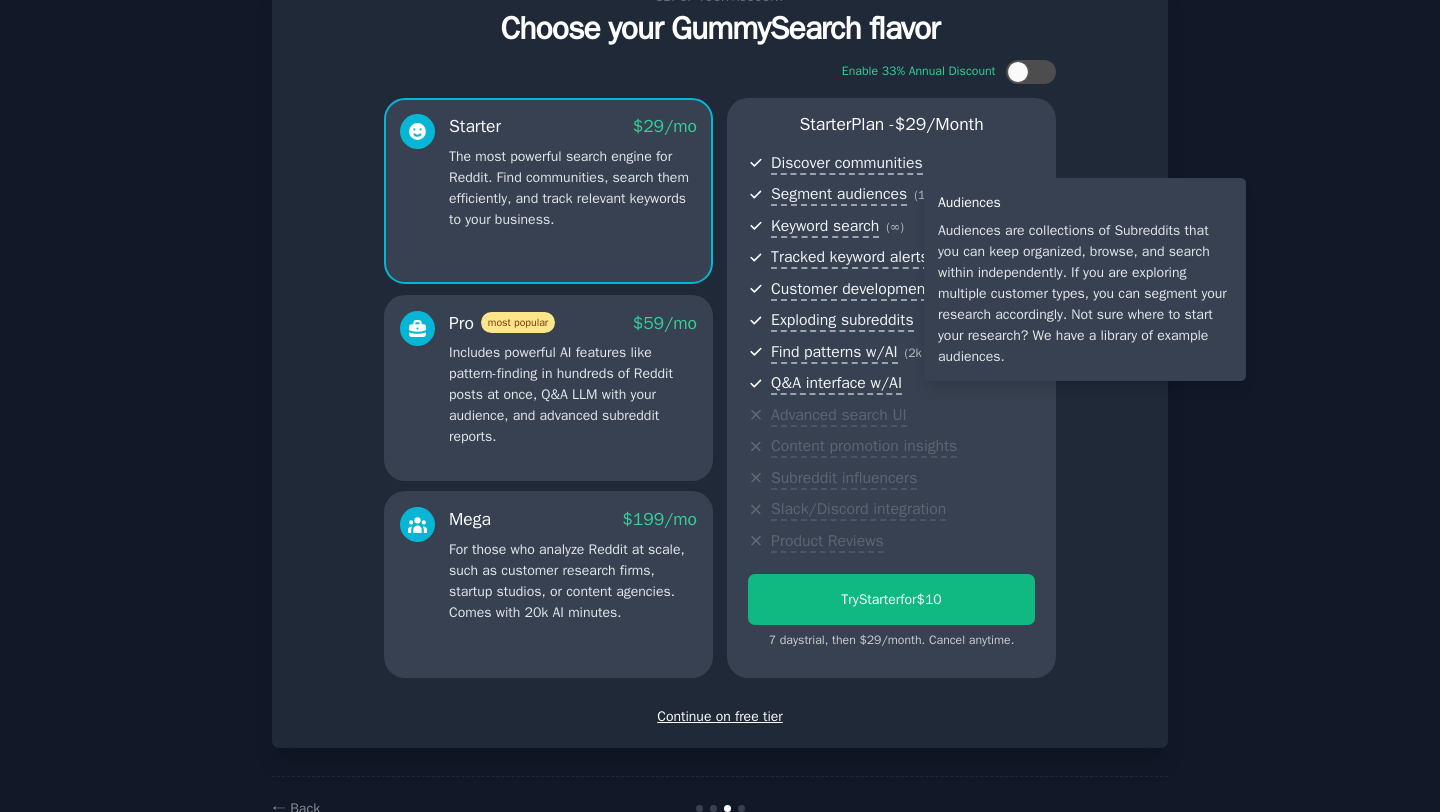 click on "Segment audiences" at bounding box center [839, 195] 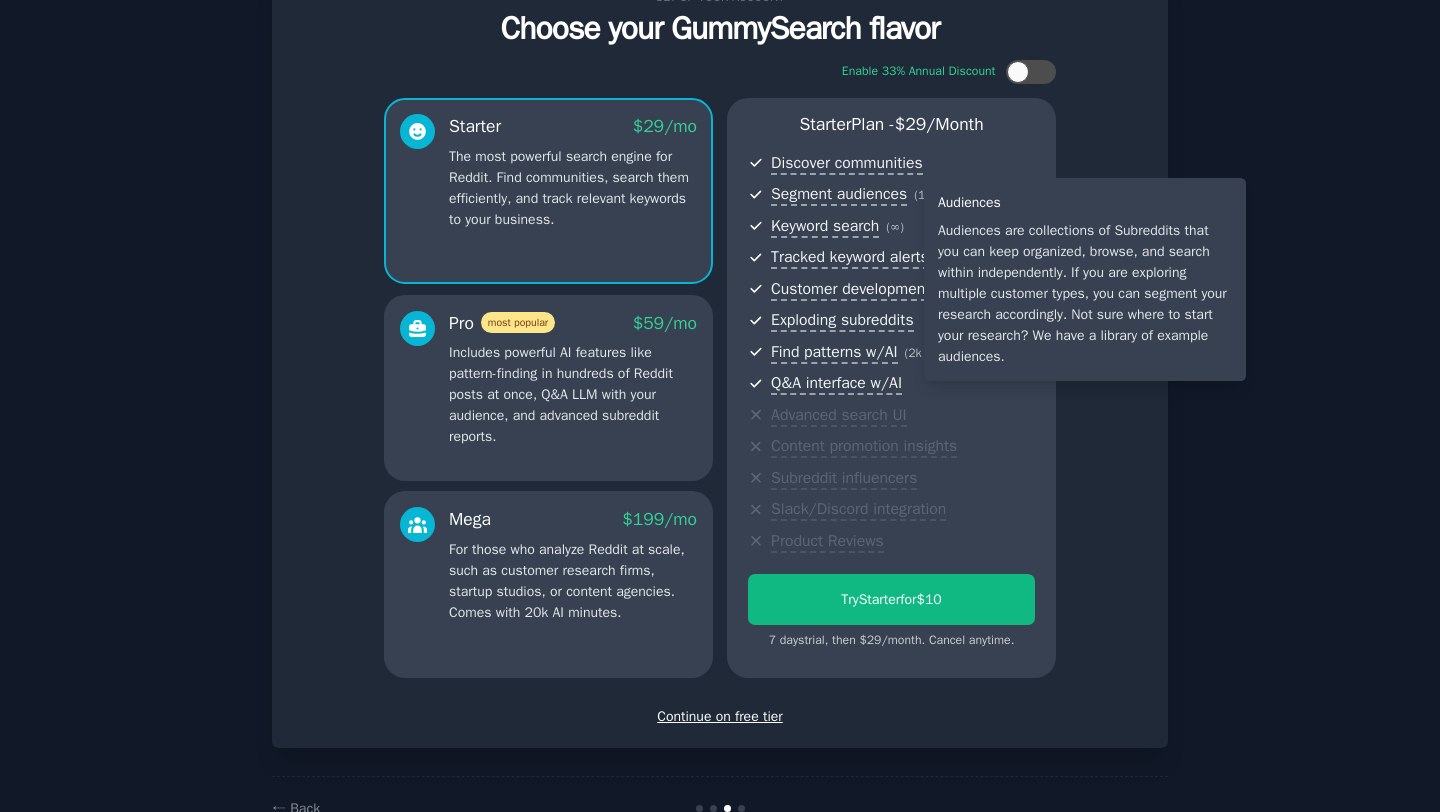 click on "Segment audiences" at bounding box center [839, 195] 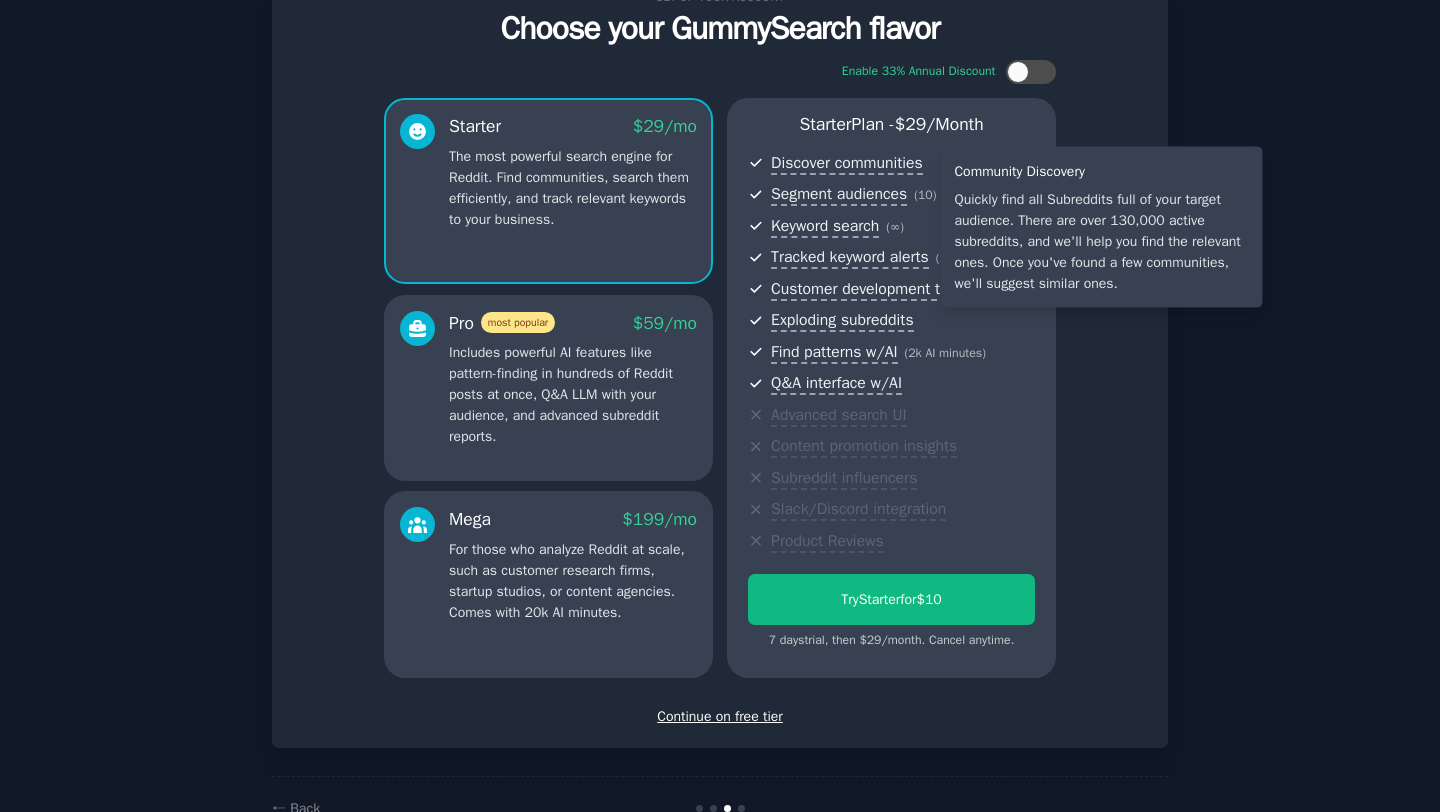click on "Discover communities" at bounding box center [847, 164] 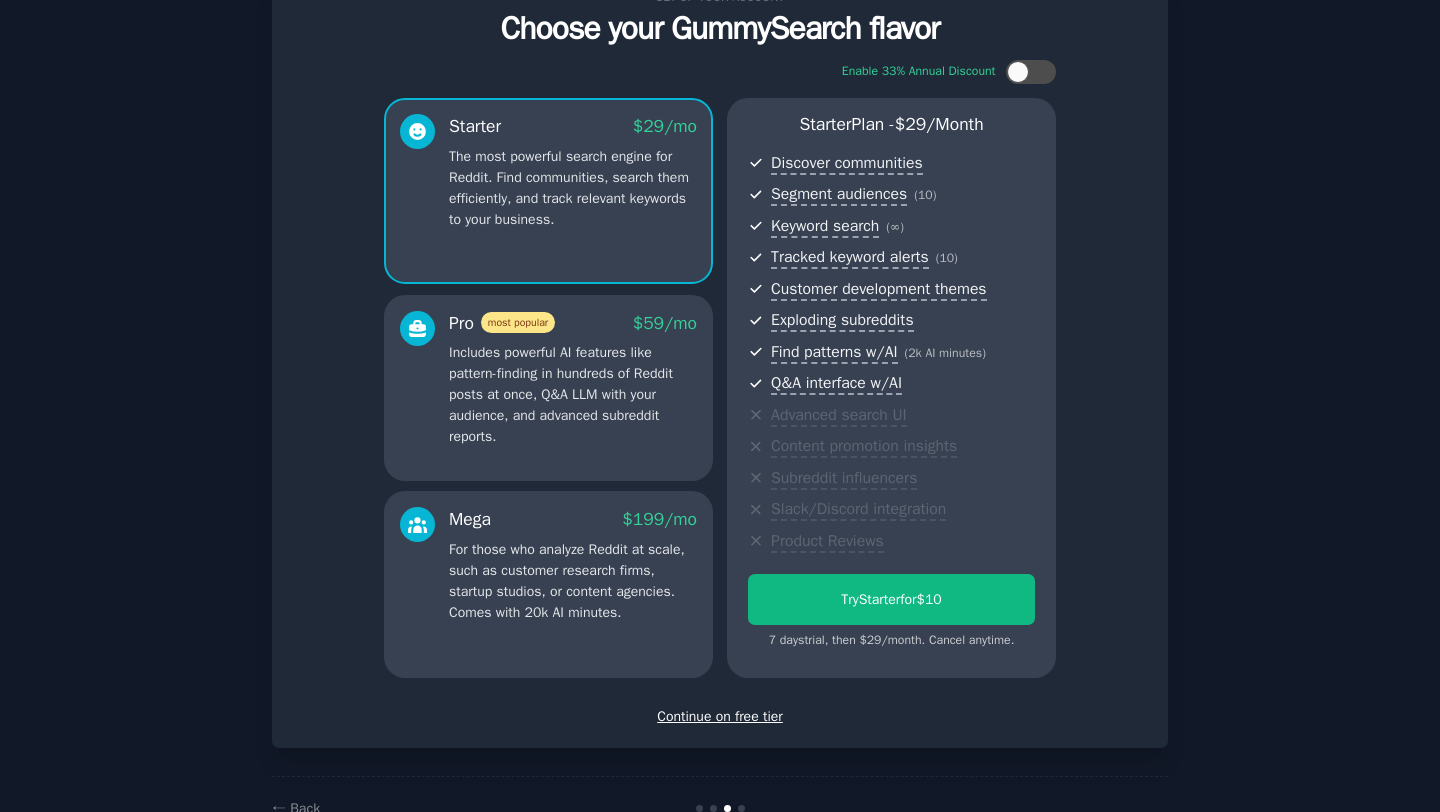 click on "Continue on free tier" at bounding box center (720, 716) 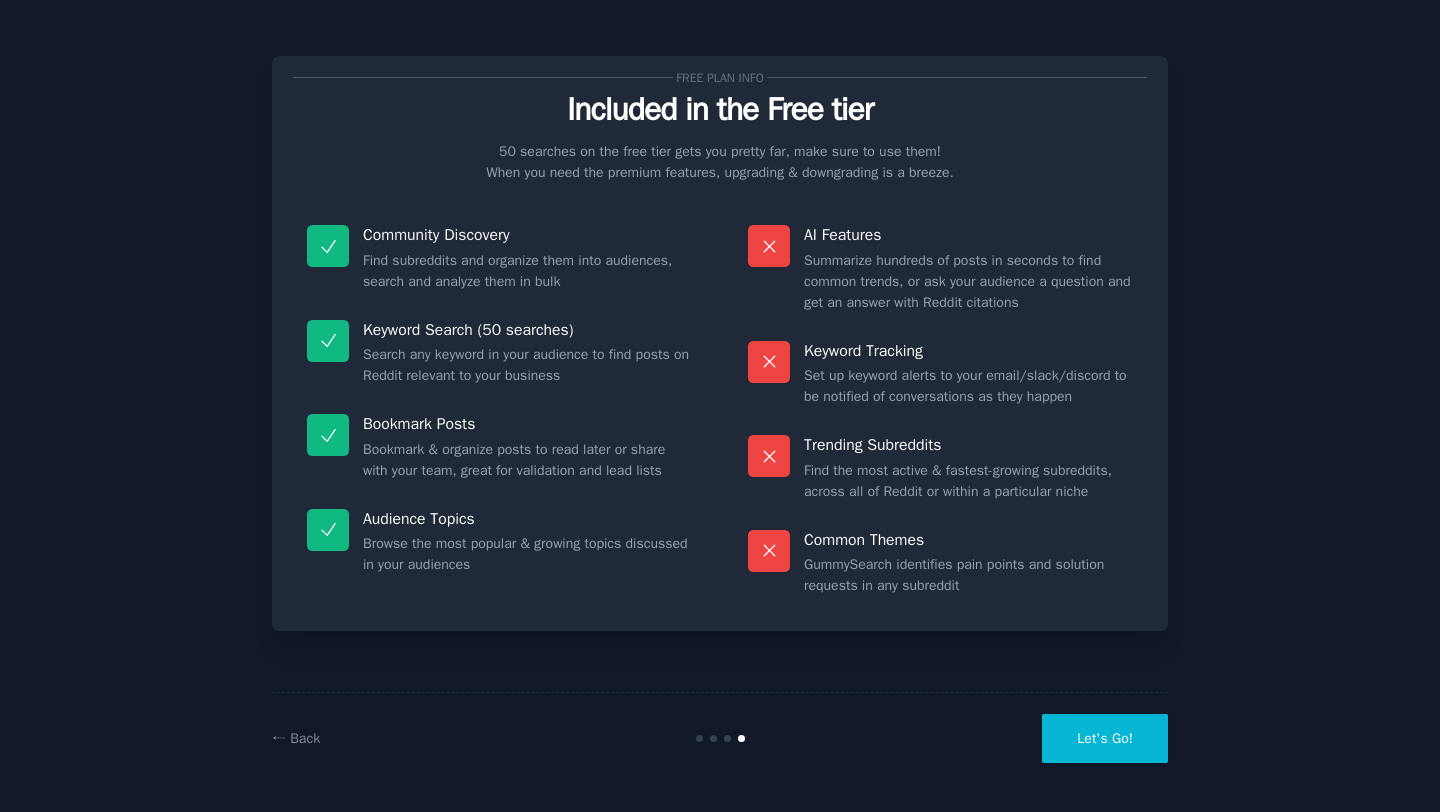 click on "Summarize hundreds of posts in seconds to find common trends, or ask your audience a question and get an answer with Reddit citations" at bounding box center (968, 281) 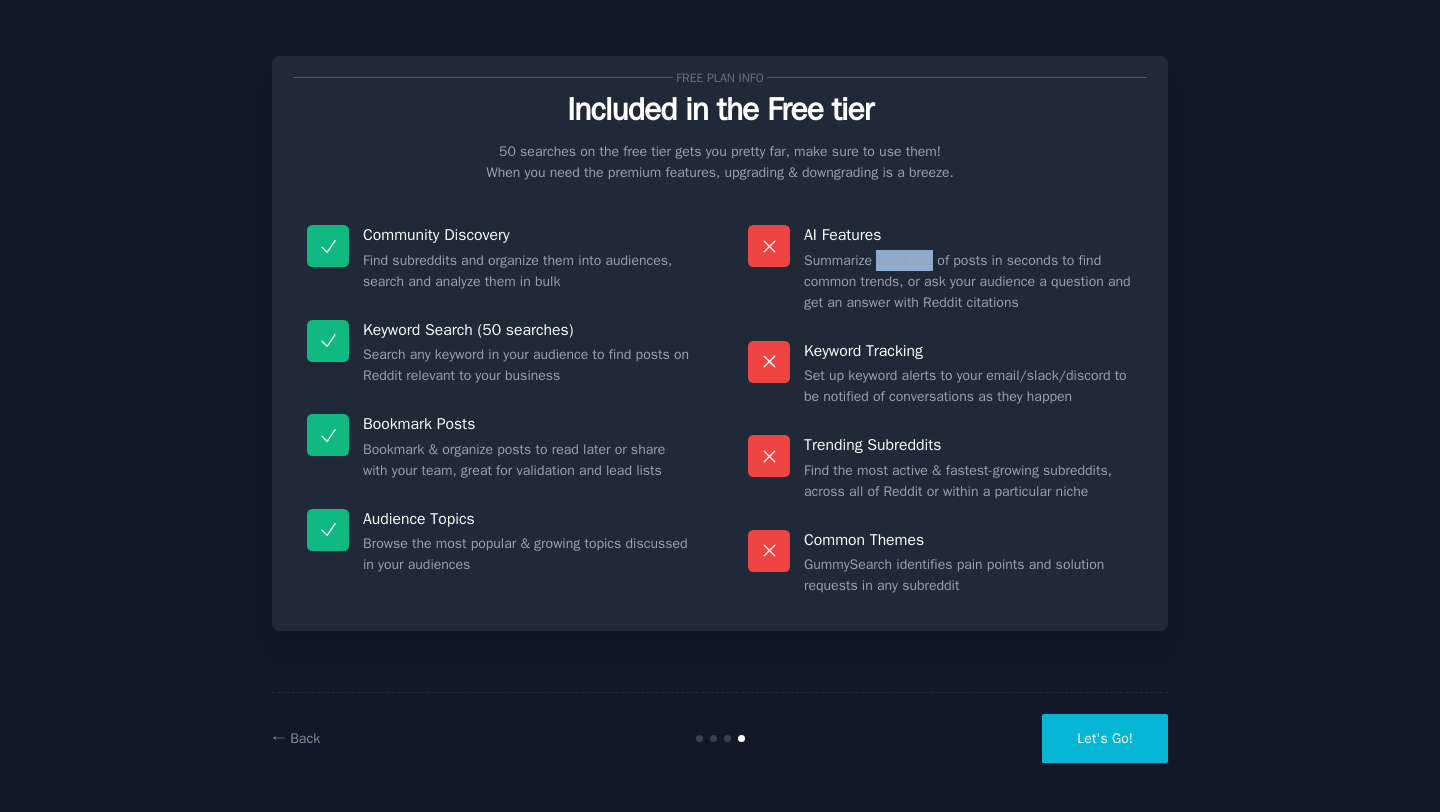 click on "Summarize hundreds of posts in seconds to find common trends, or ask your audience a question and get an answer with Reddit citations" at bounding box center [968, 281] 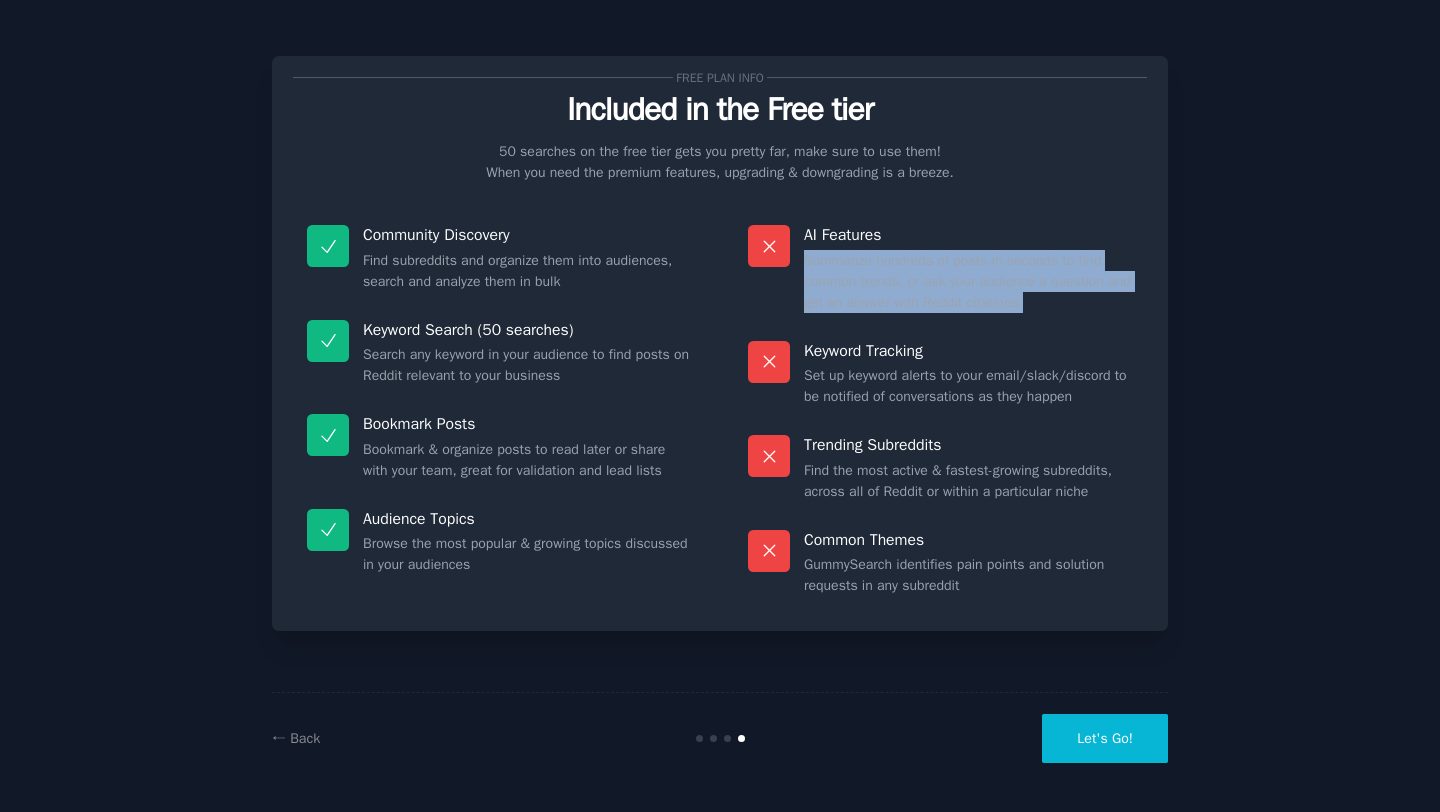 click on "Find subreddits and organize them into audiences, search and analyze them in bulk" at bounding box center [527, 271] 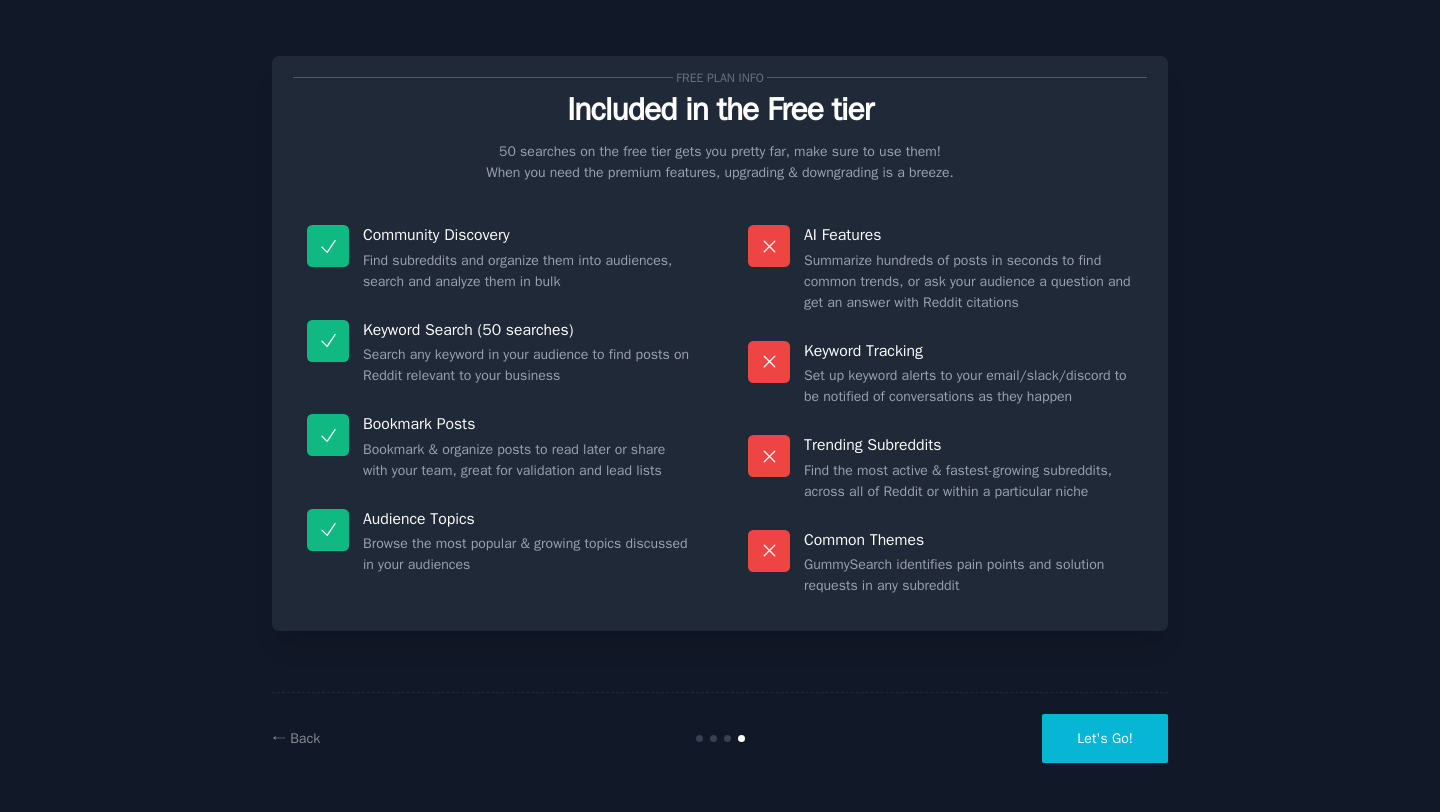 click on "Find subreddits and organize them into audiences, search and analyze them in bulk" at bounding box center [527, 271] 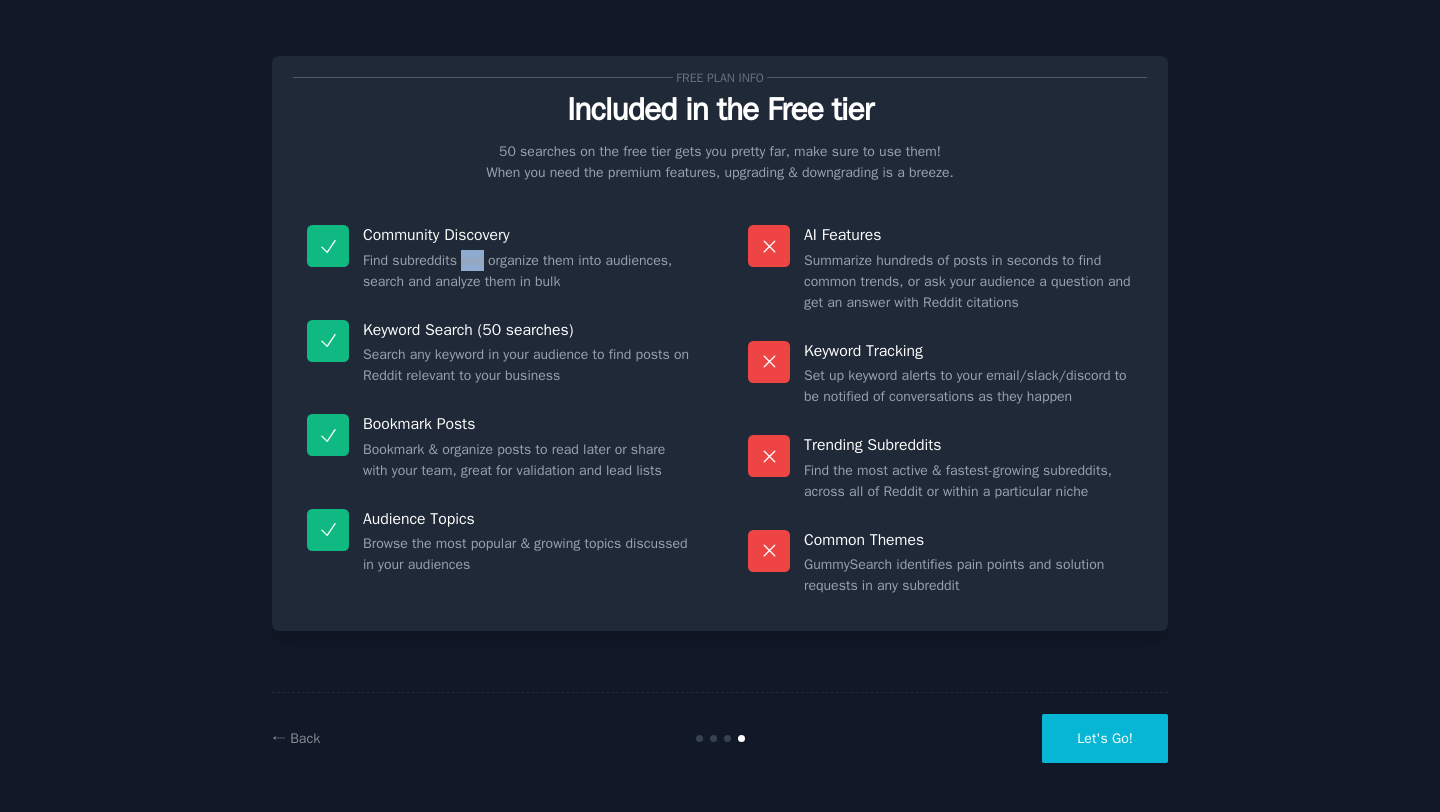 click on "Find subreddits and organize them into audiences, search and analyze them in bulk" at bounding box center (527, 271) 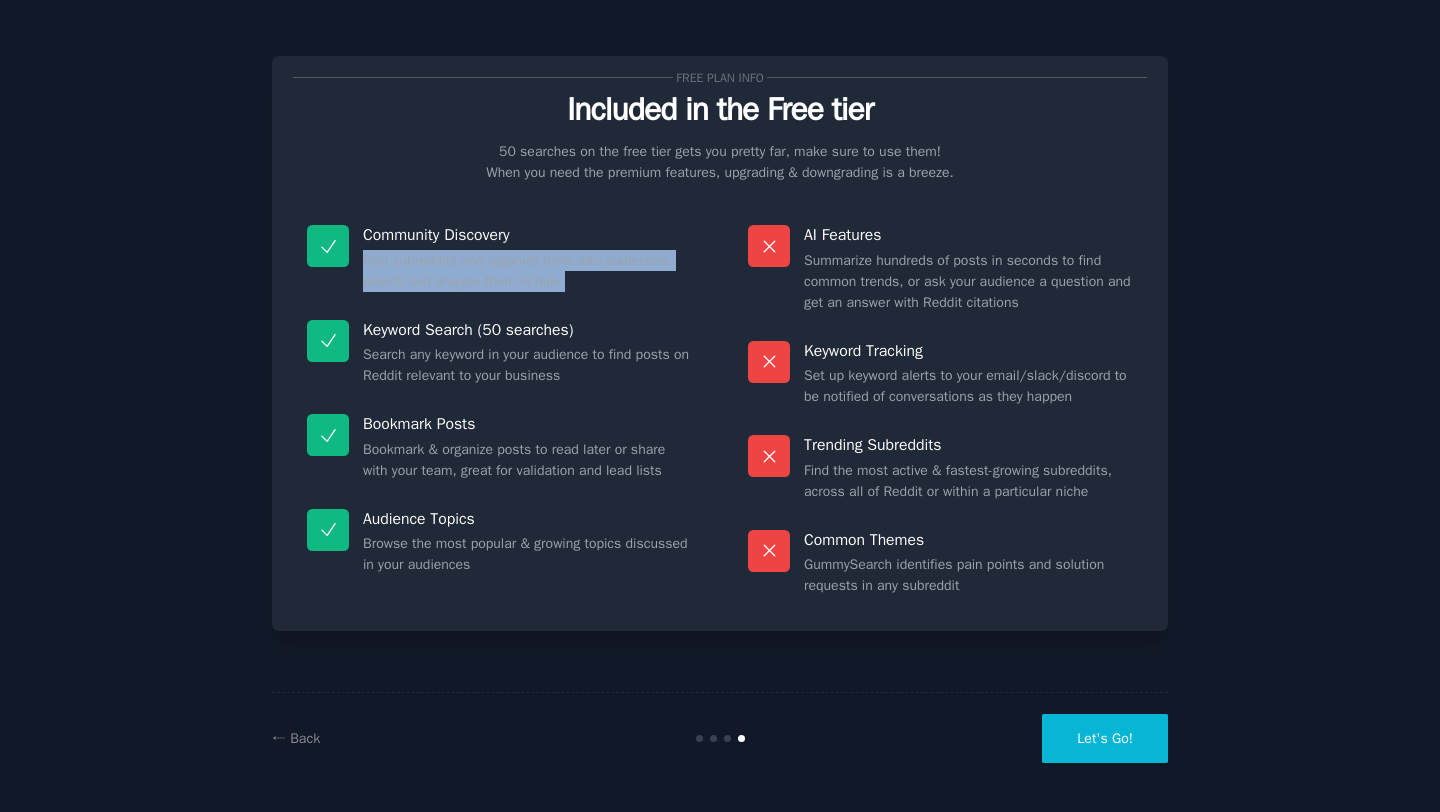 click on "Bookmark Posts" at bounding box center [527, 424] 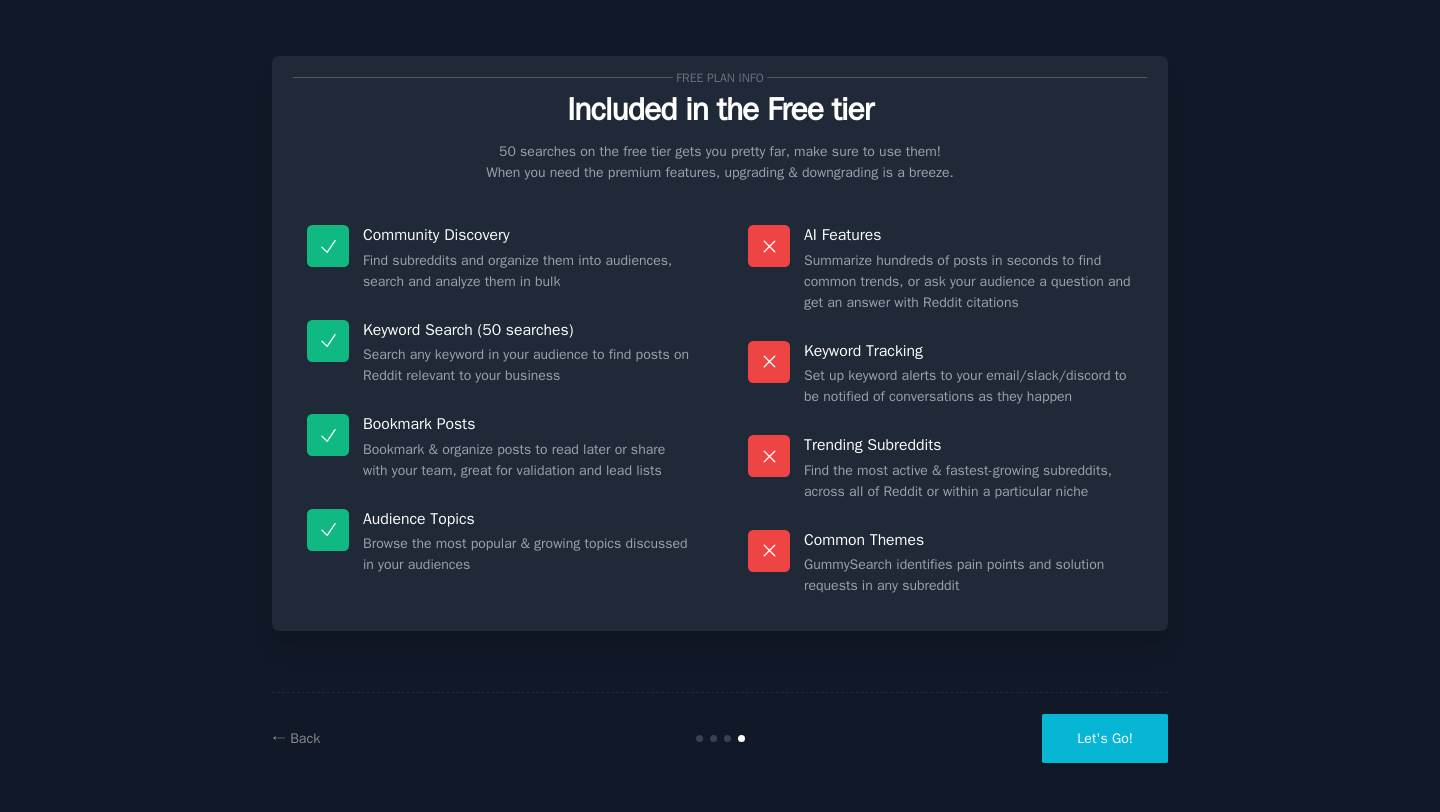 click on "Let's Go!" at bounding box center [1105, 738] 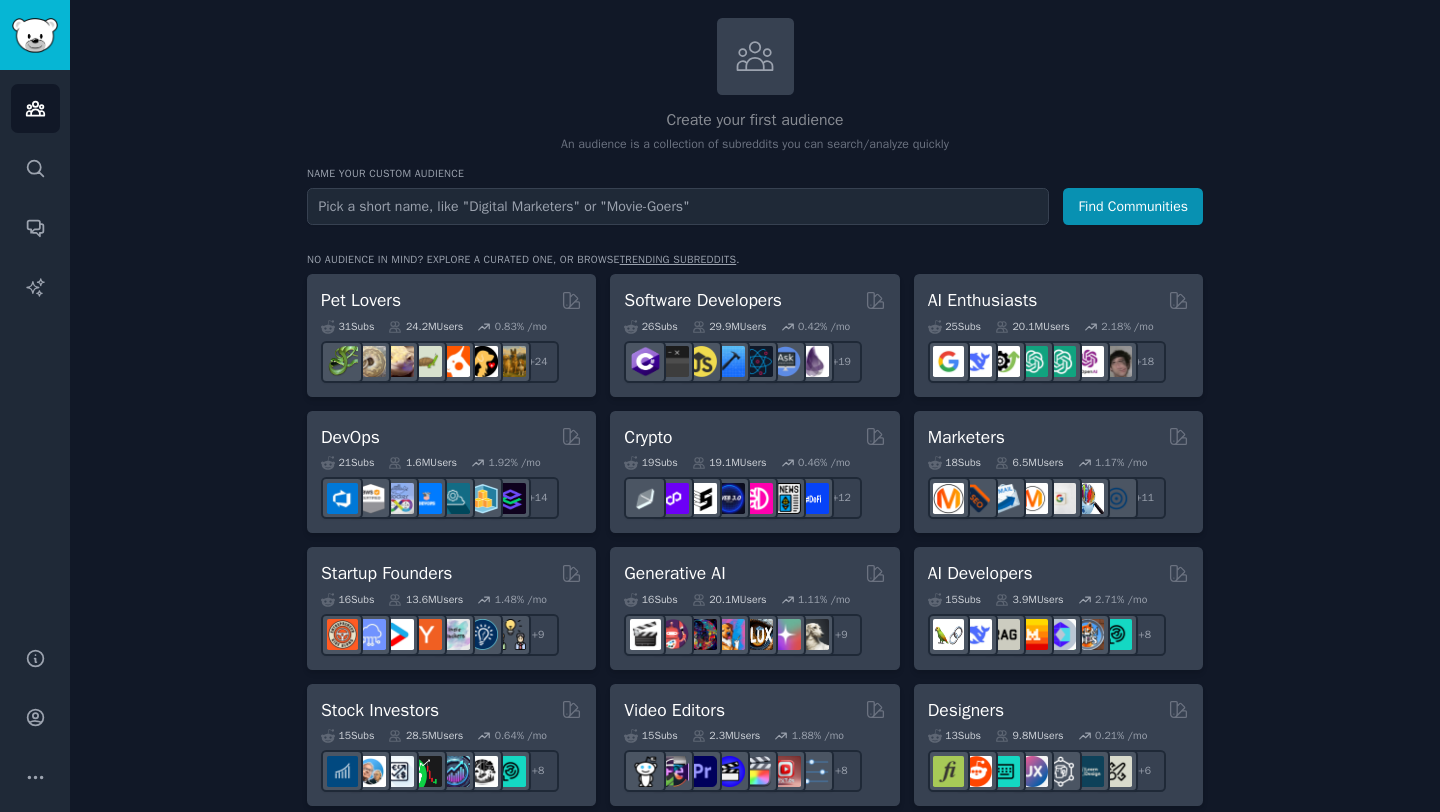 scroll, scrollTop: 0, scrollLeft: 0, axis: both 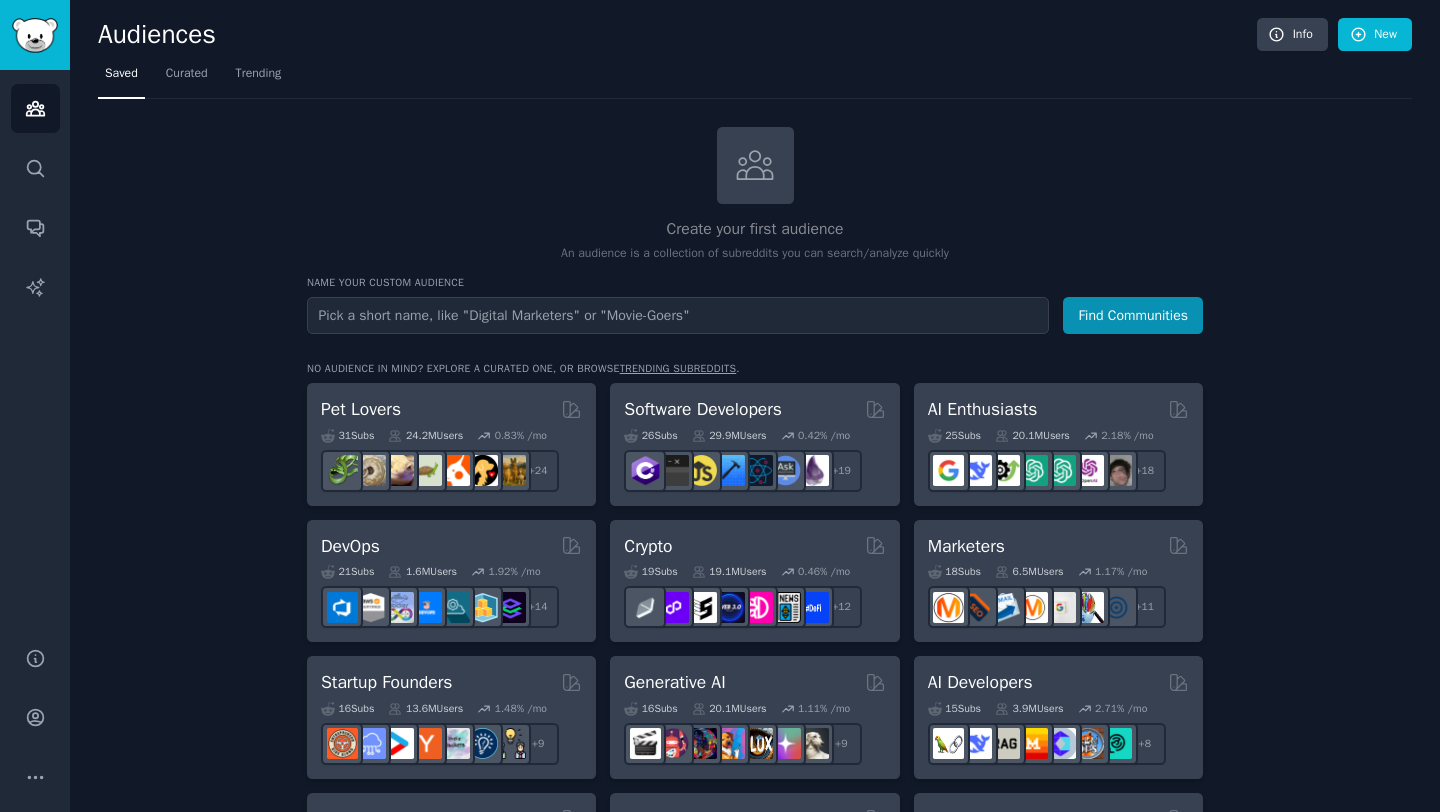 click at bounding box center [678, 315] 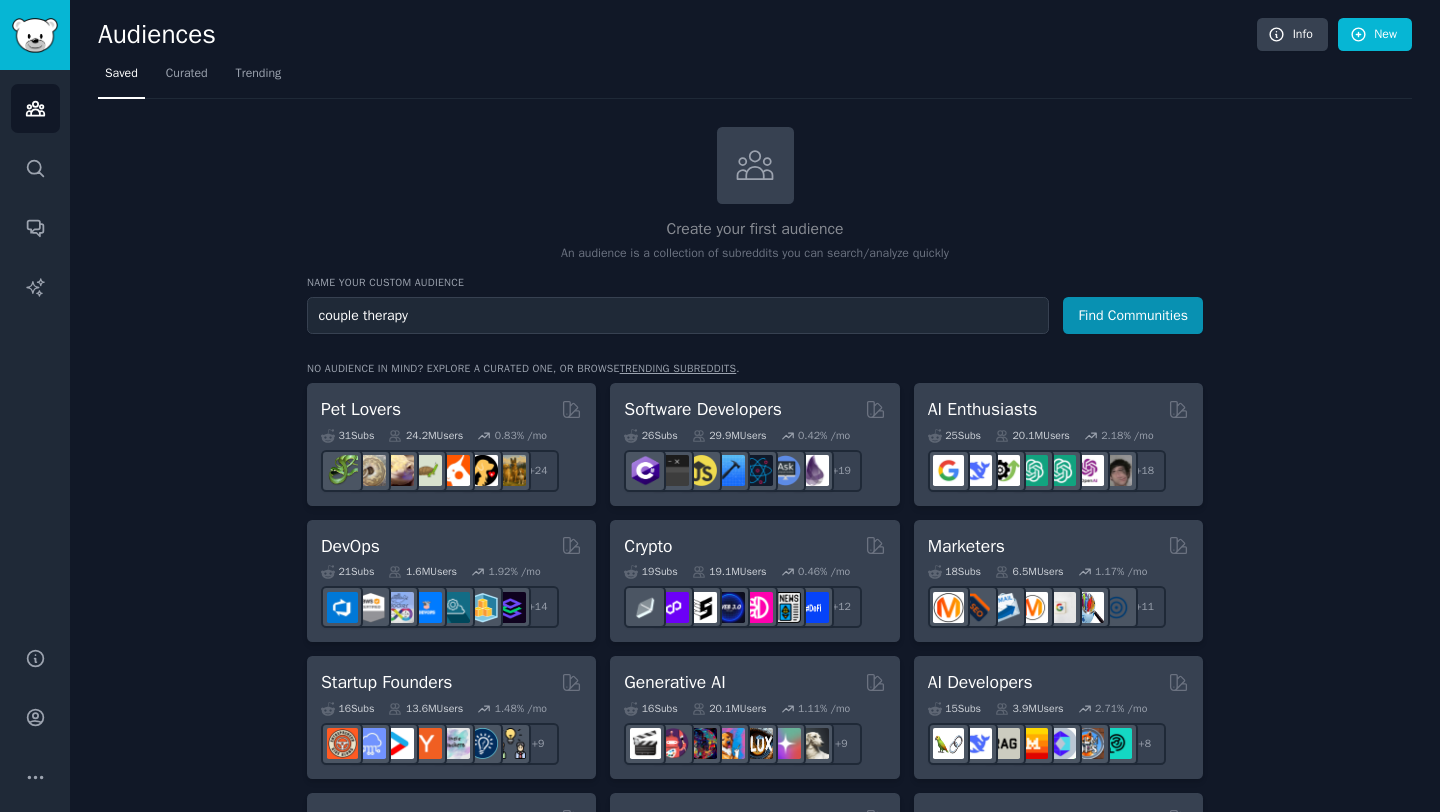 type on "couple therapy" 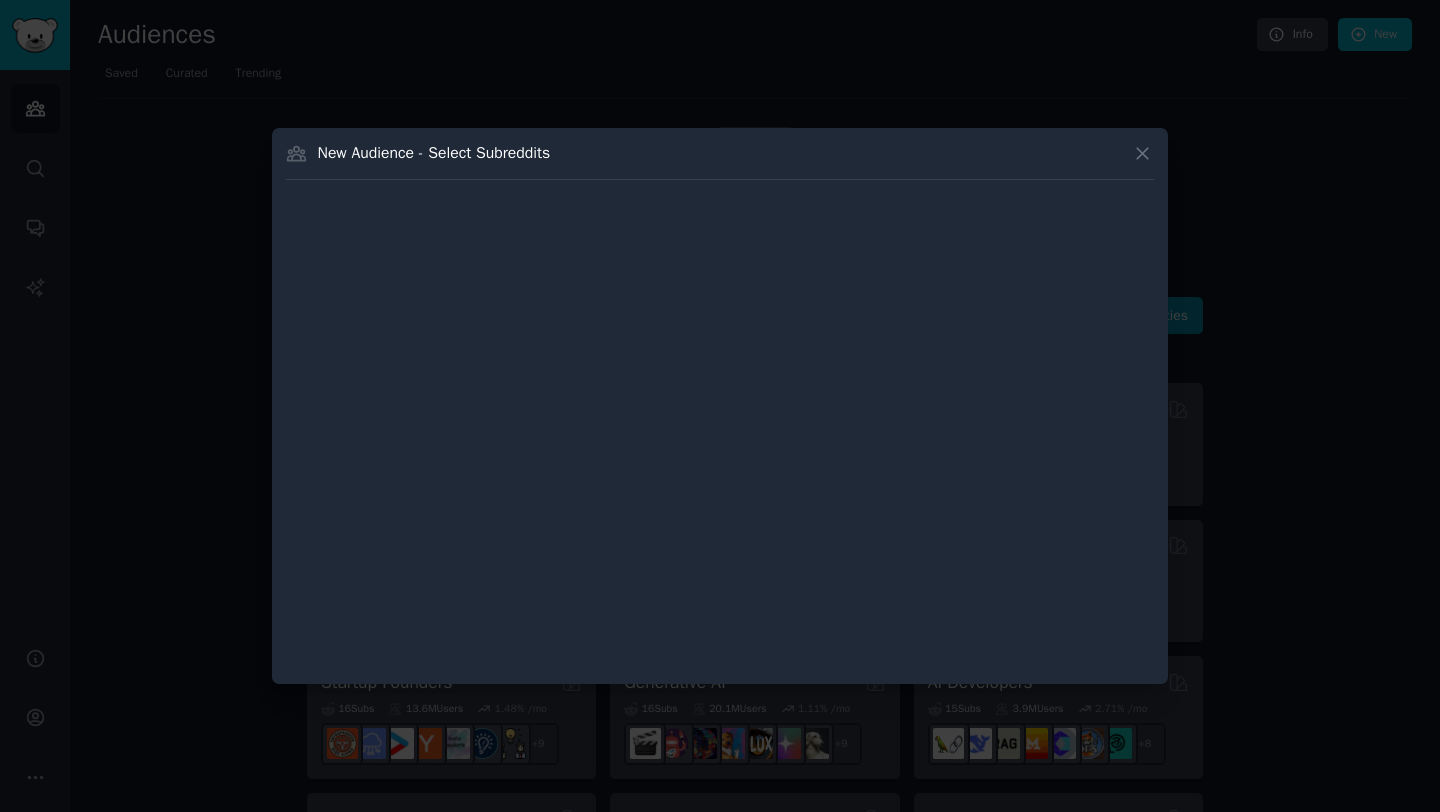 type 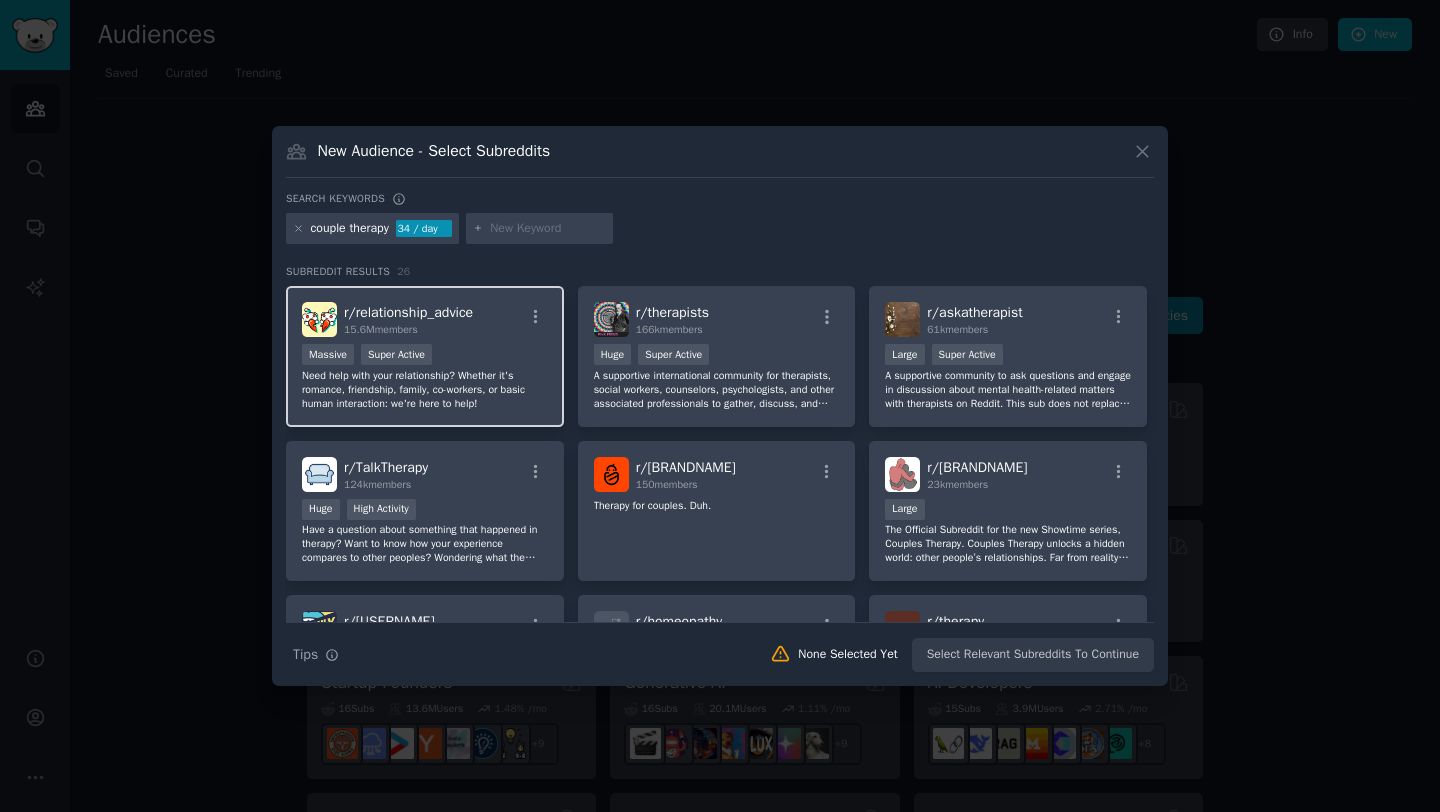click on "r/ relationship_advice 15.6M  members Massive Super Active Need help with your relationship? Whether it's romance, friendship, family, co-workers, or basic human interaction: we're here to help!" at bounding box center (425, 356) 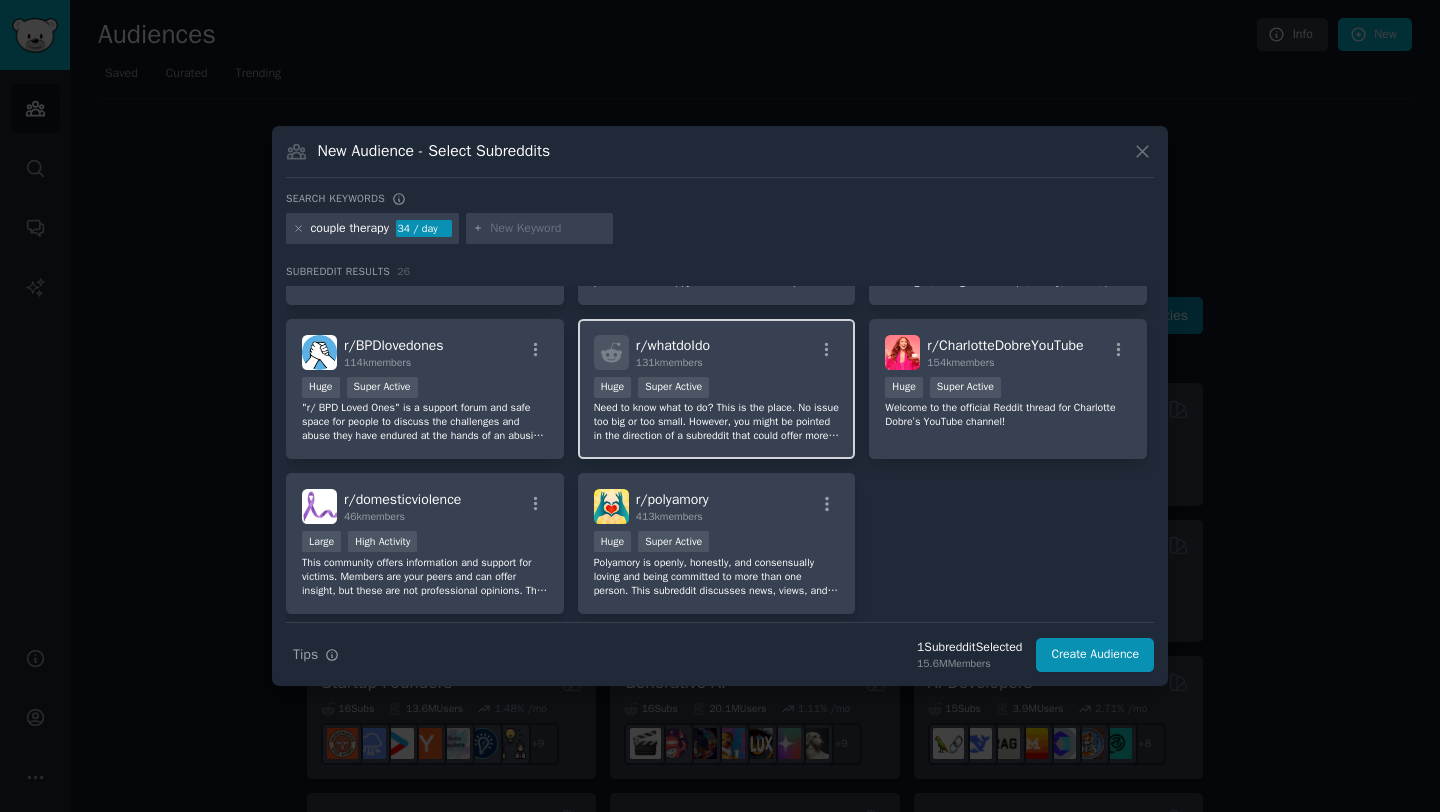 scroll, scrollTop: 1110, scrollLeft: 0, axis: vertical 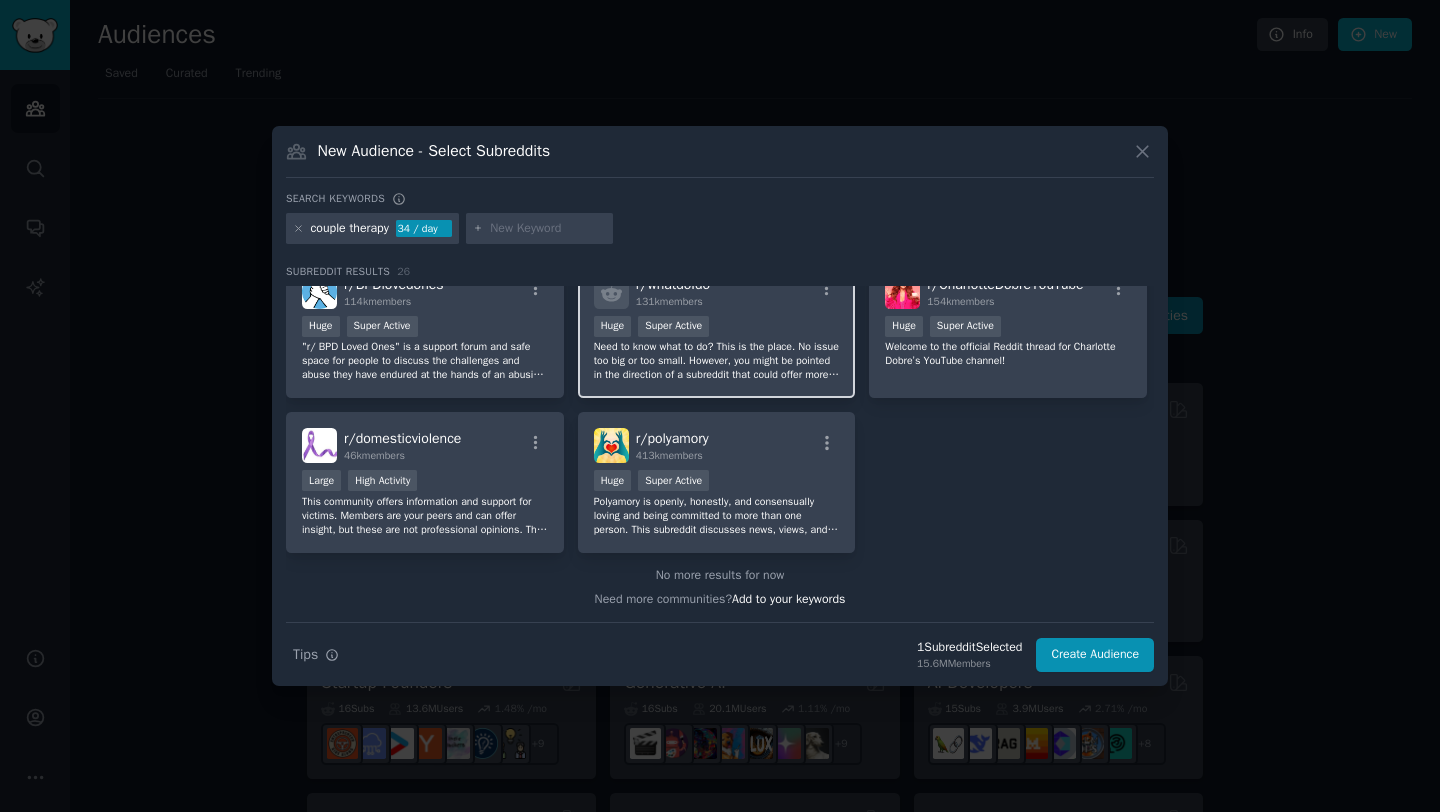 click on "r/ polyamory [NUMBER]k members" at bounding box center [717, 445] 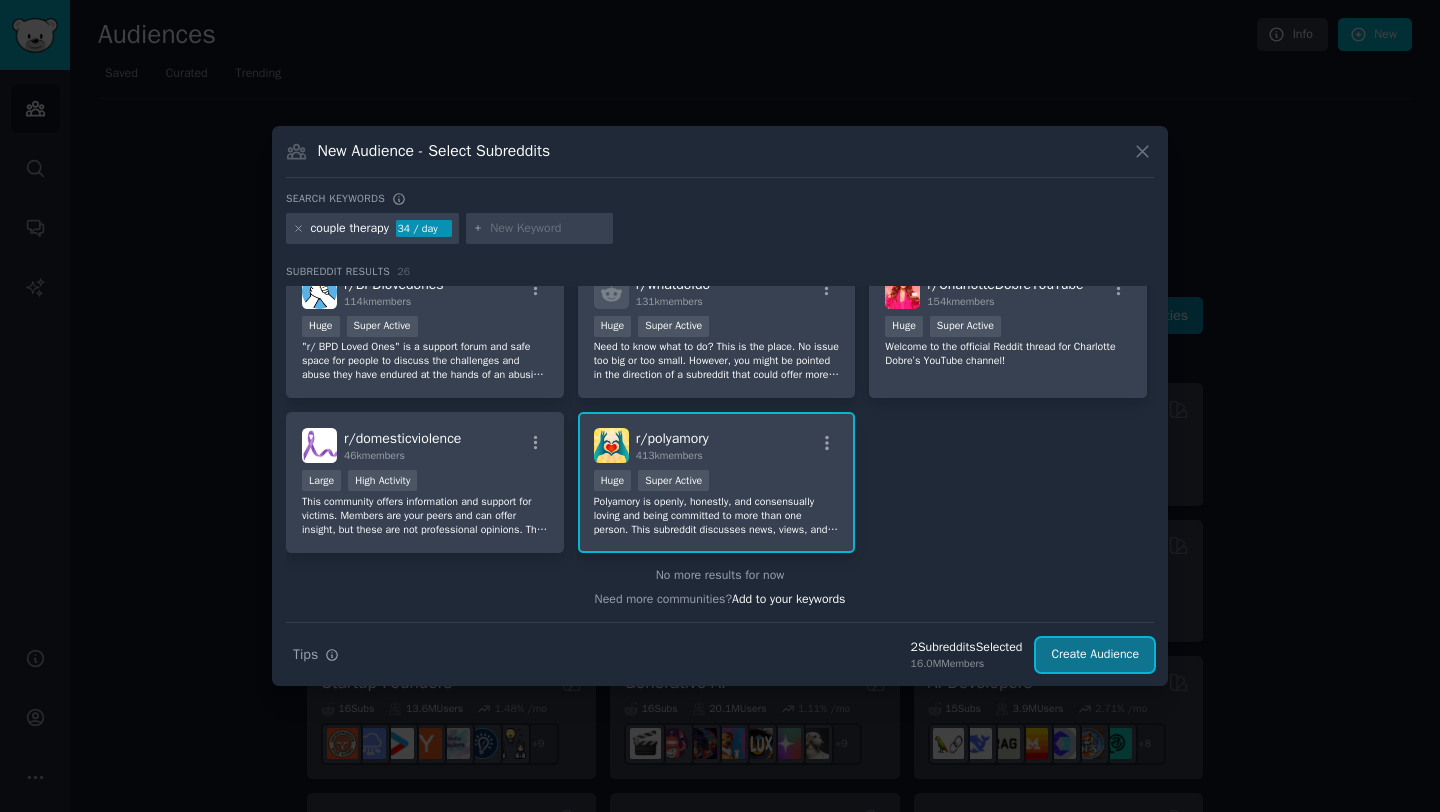 click on "Create Audience" at bounding box center (1095, 655) 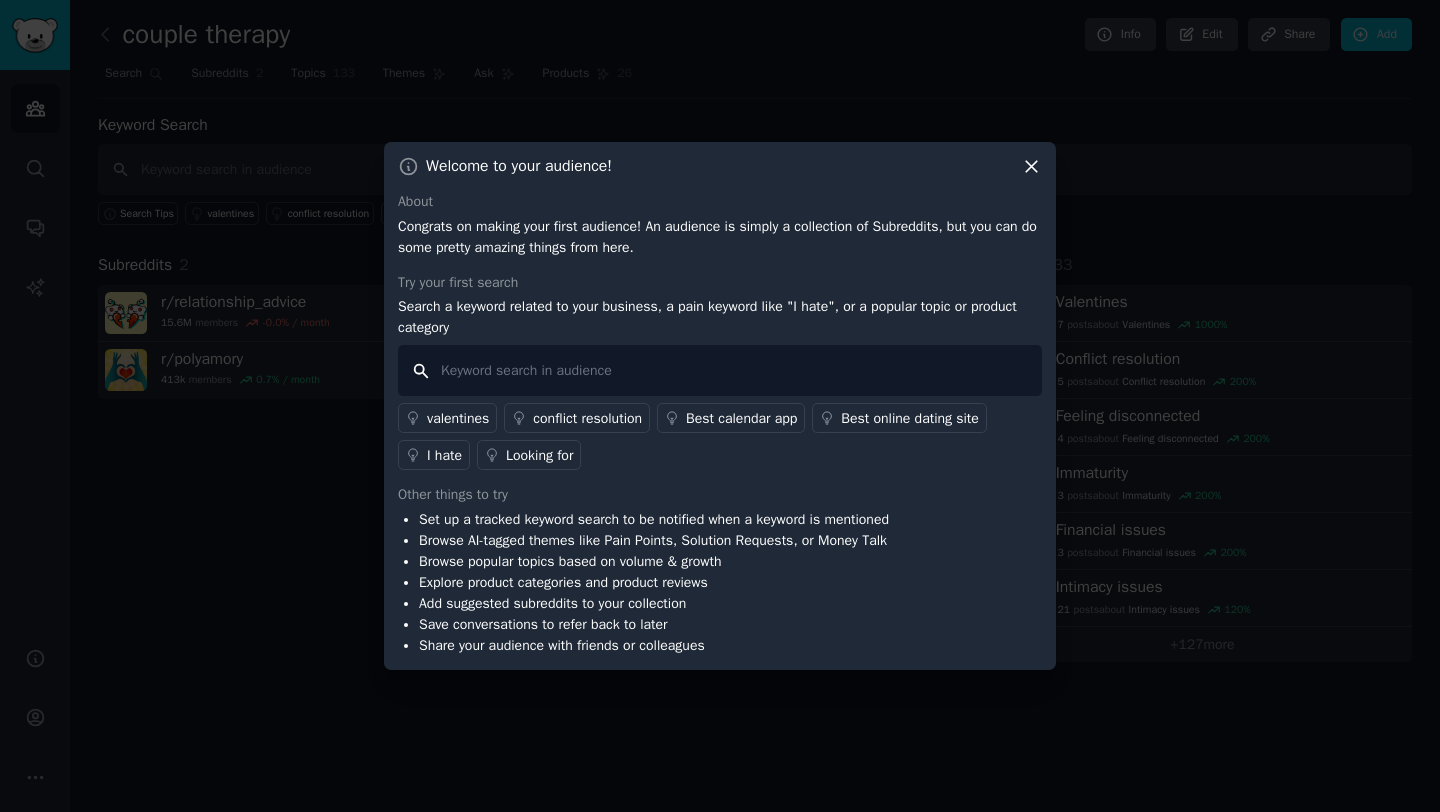 click at bounding box center (720, 370) 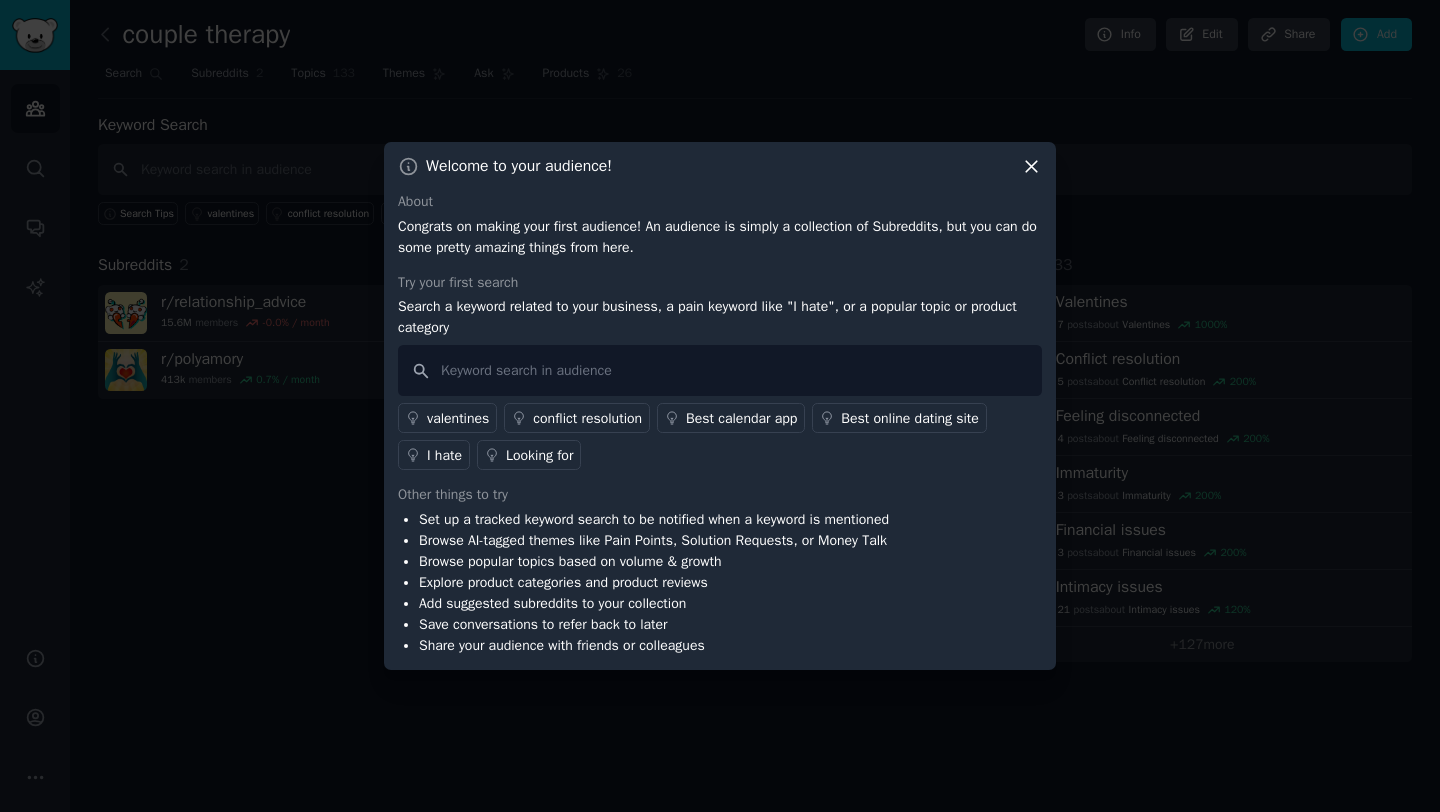 click on "Congrats on making your first audience! An audience is simply a collection of Subreddits, but you can do some pretty amazing things from here." at bounding box center (720, 237) 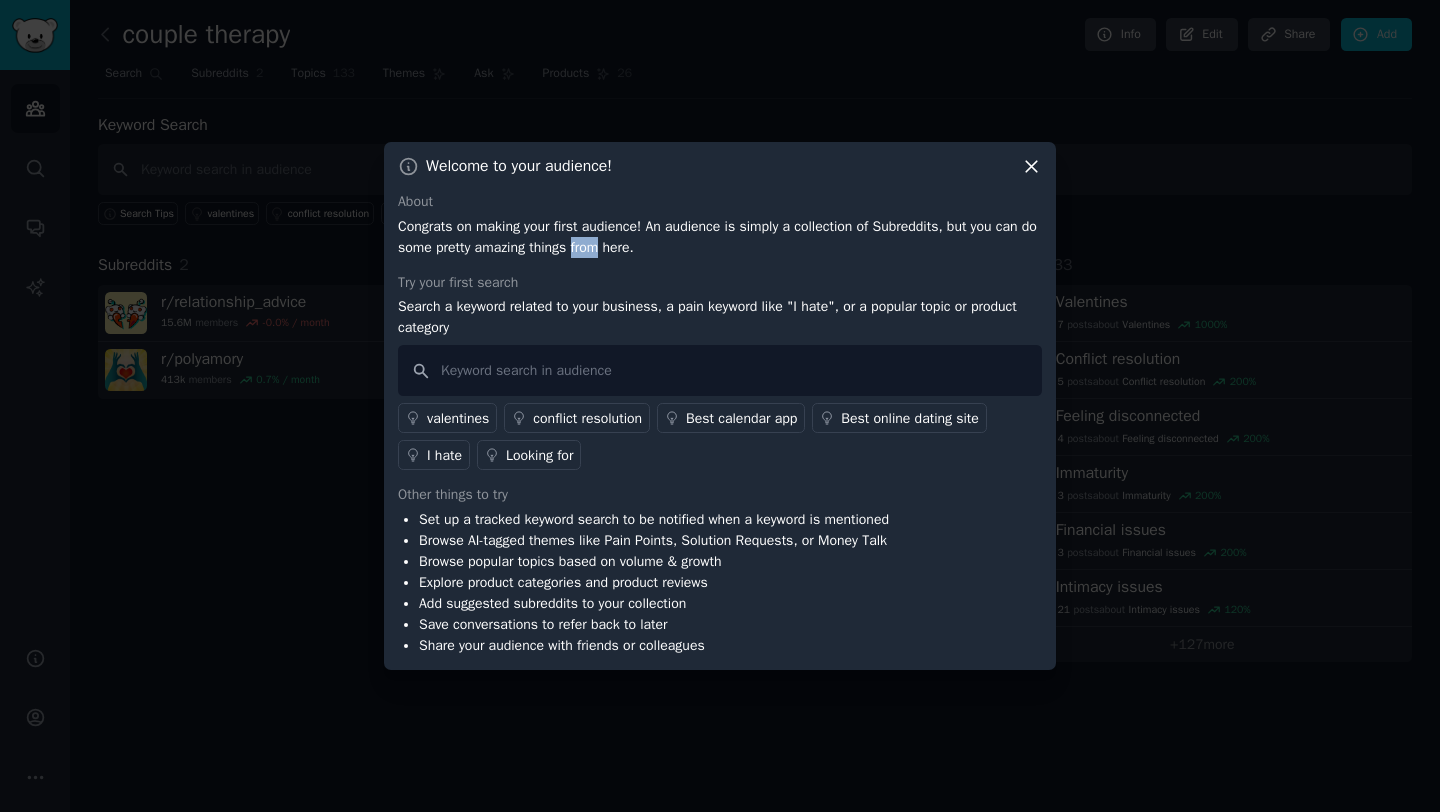 click on "Congrats on making your first audience! An audience is simply a collection of Subreddits, but you can do some pretty amazing things from here." at bounding box center [720, 237] 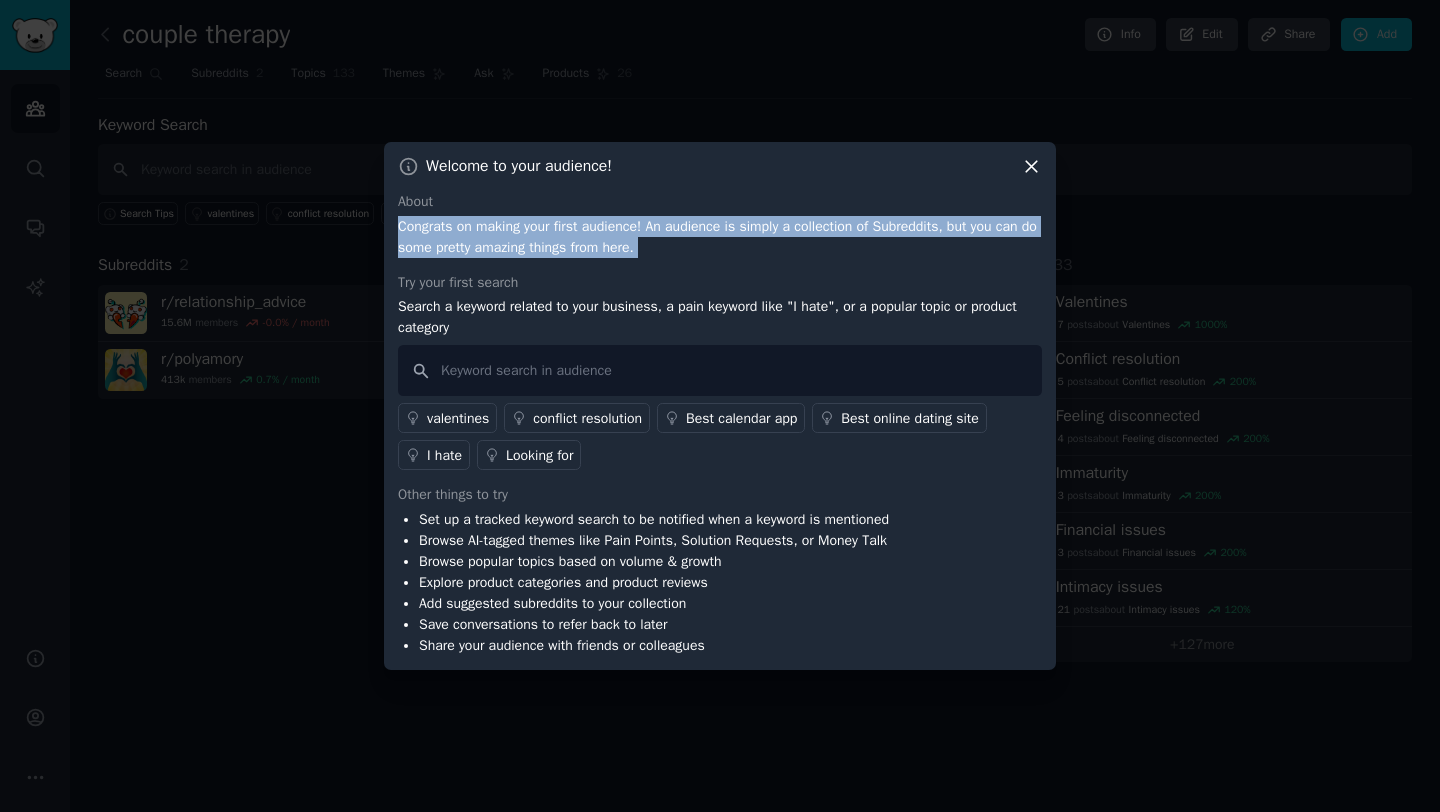 click on "Congrats on making your first audience! An audience is simply a collection of Subreddits, but you can do some pretty amazing things from here." at bounding box center [720, 237] 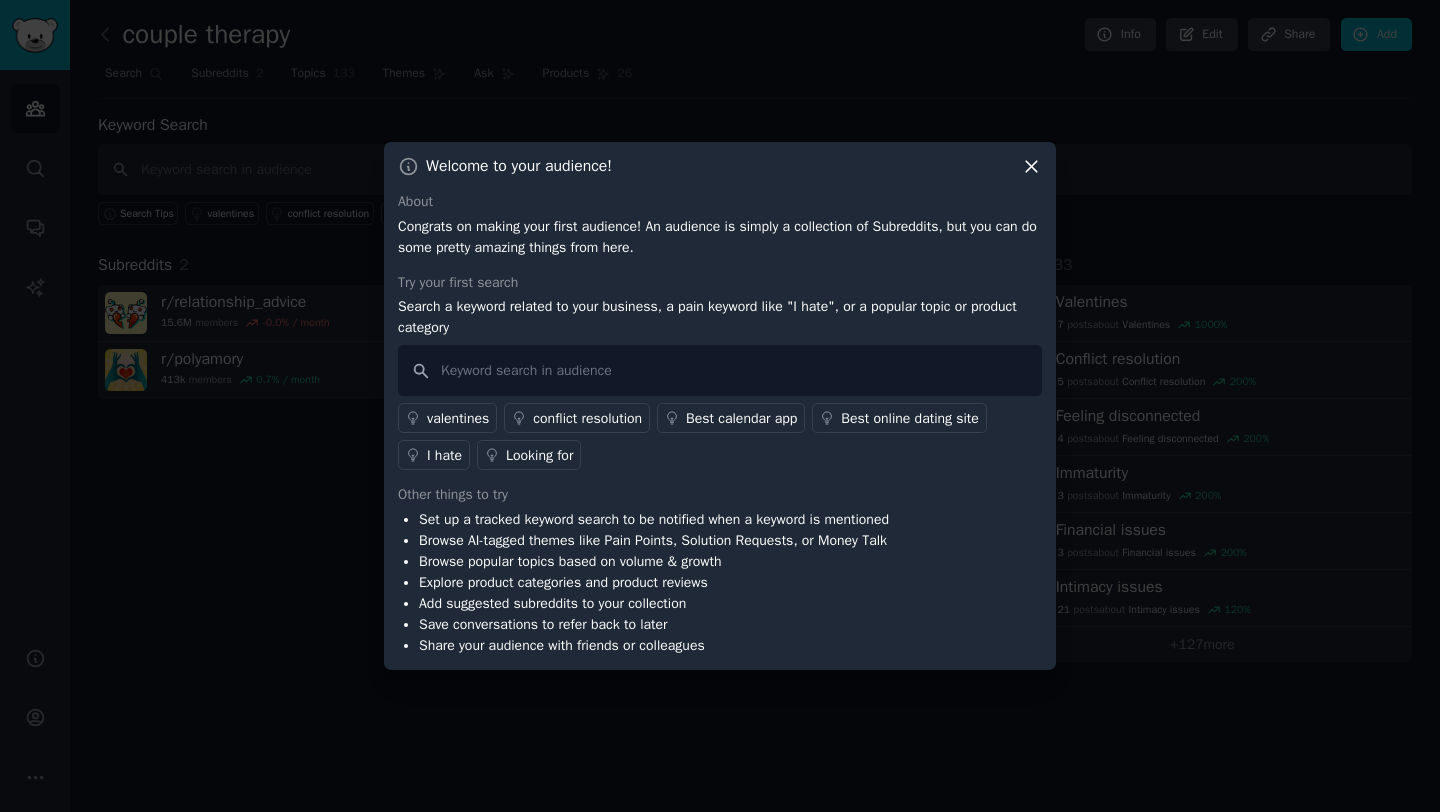 click on "Search a keyword related to your business, a pain keyword like "I hate", or a popular topic or product category" at bounding box center (720, 317) 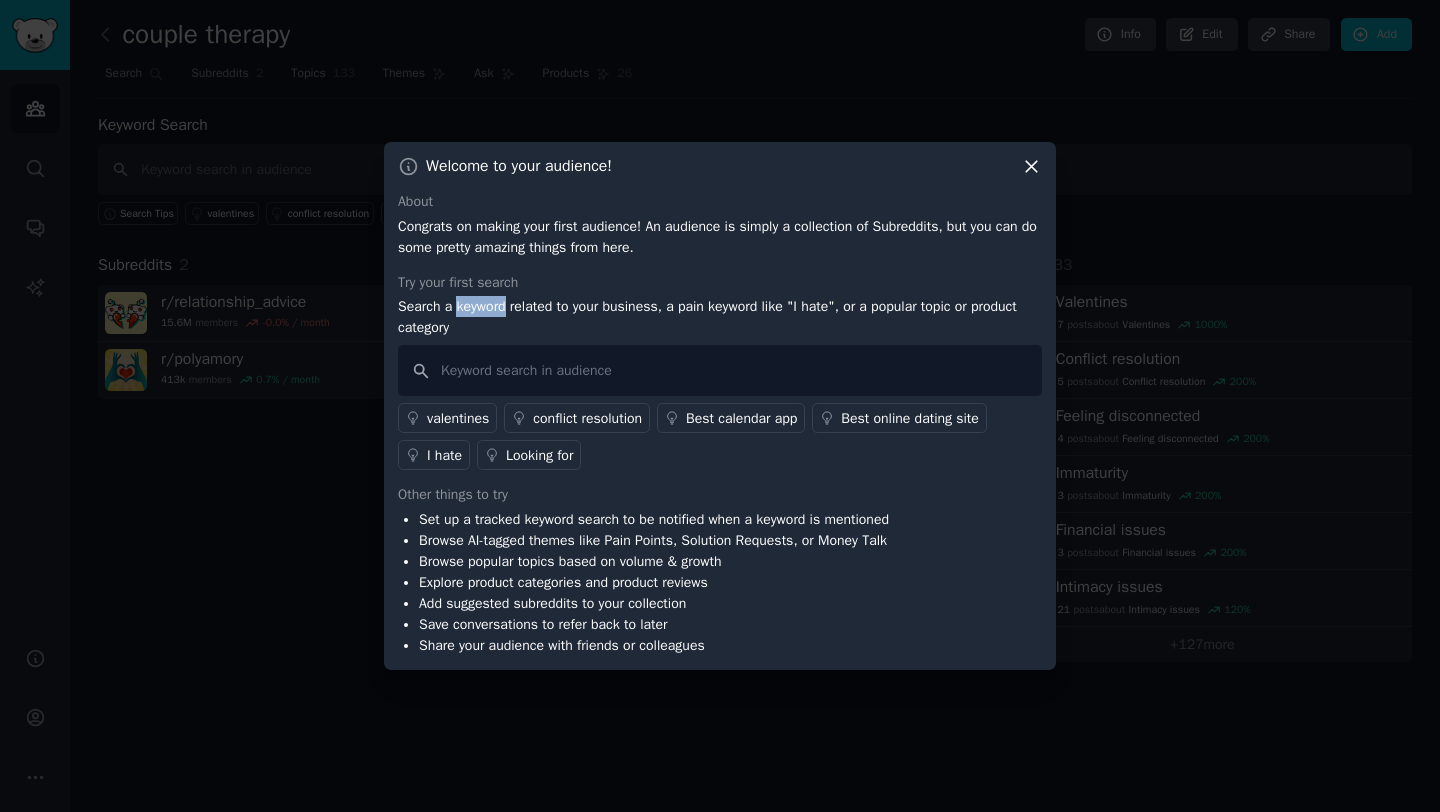 click on "Search a keyword related to your business, a pain keyword like "I hate", or a popular topic or product category" at bounding box center (720, 317) 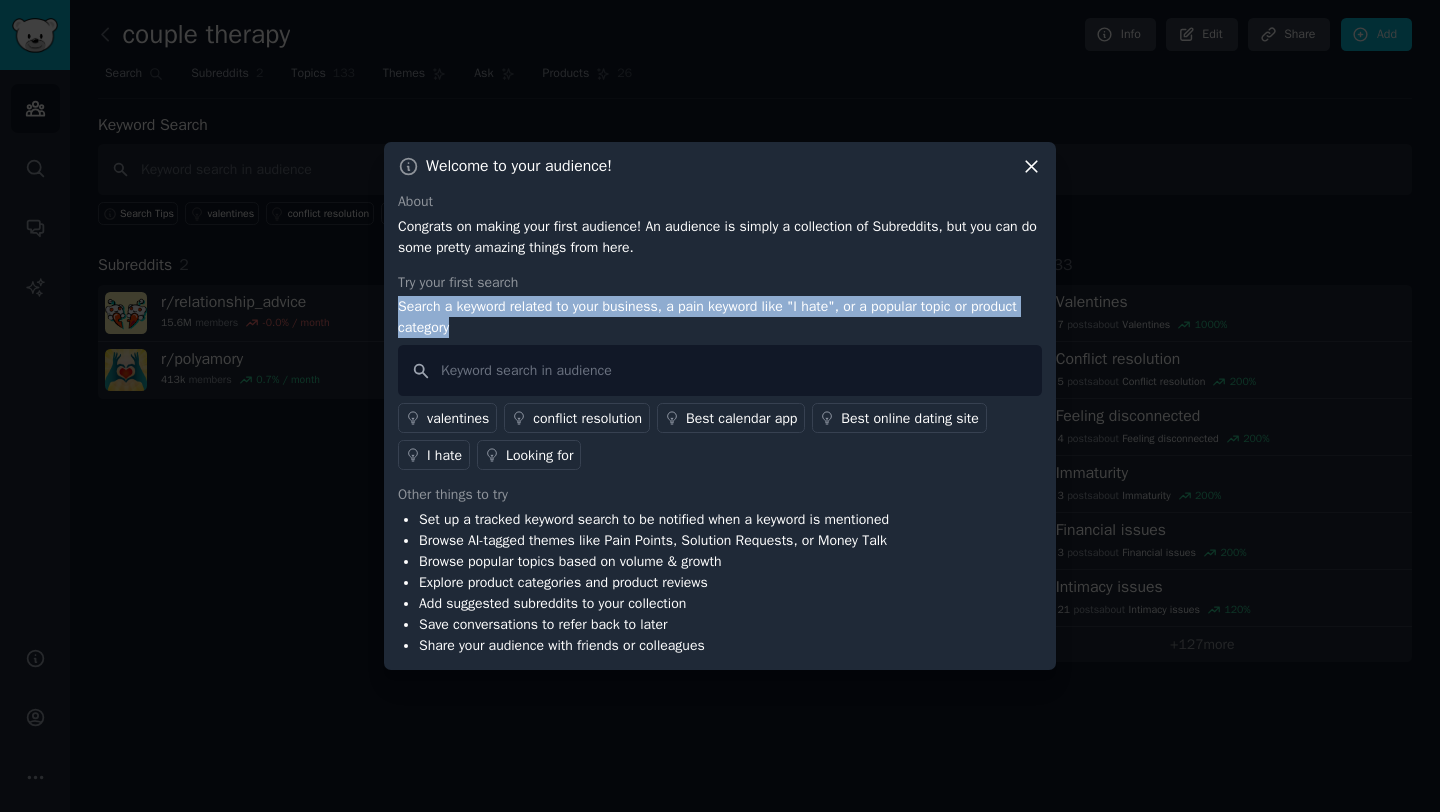 click on "Search a keyword related to your business, a pain keyword like "I hate", or a popular topic or product category" at bounding box center (720, 317) 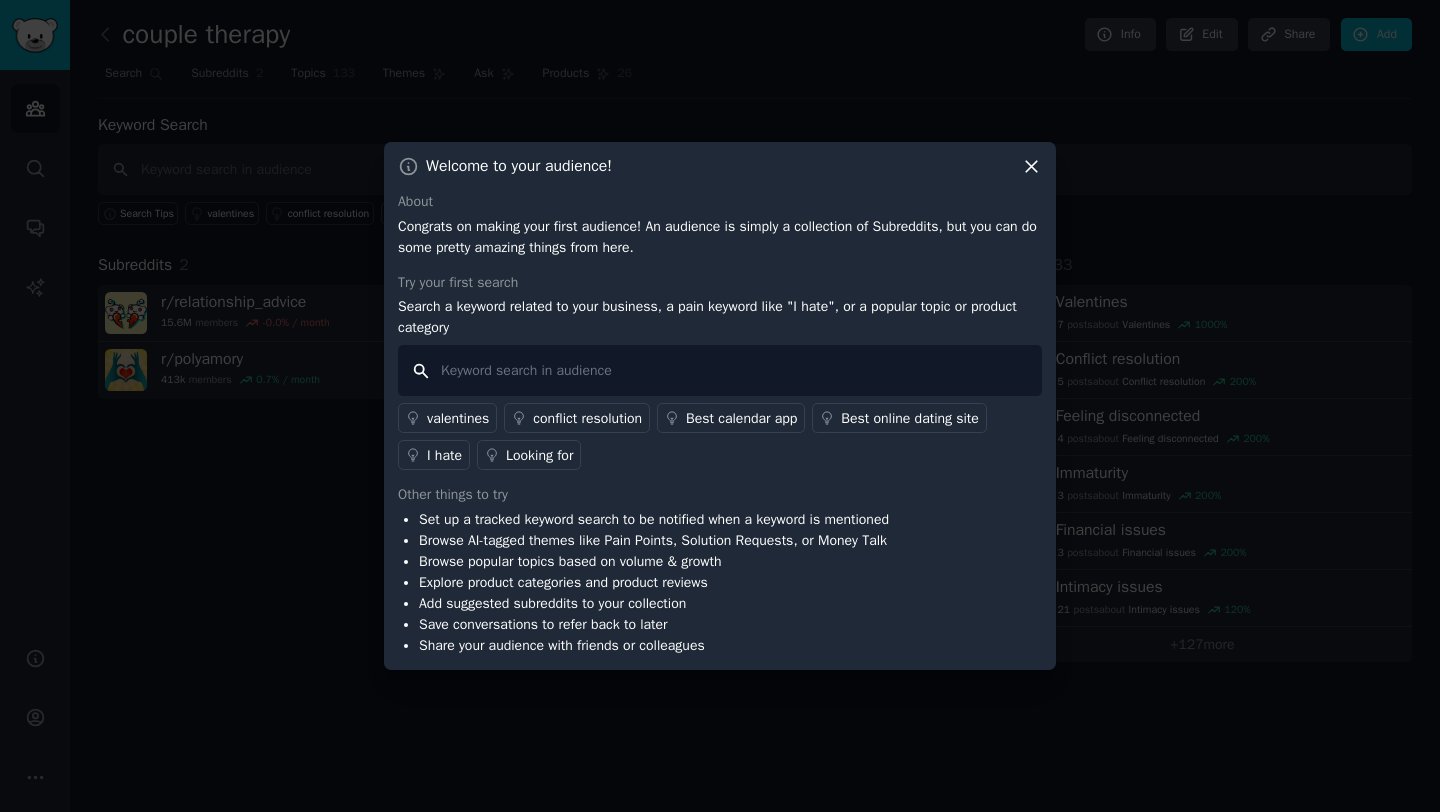 click at bounding box center [720, 370] 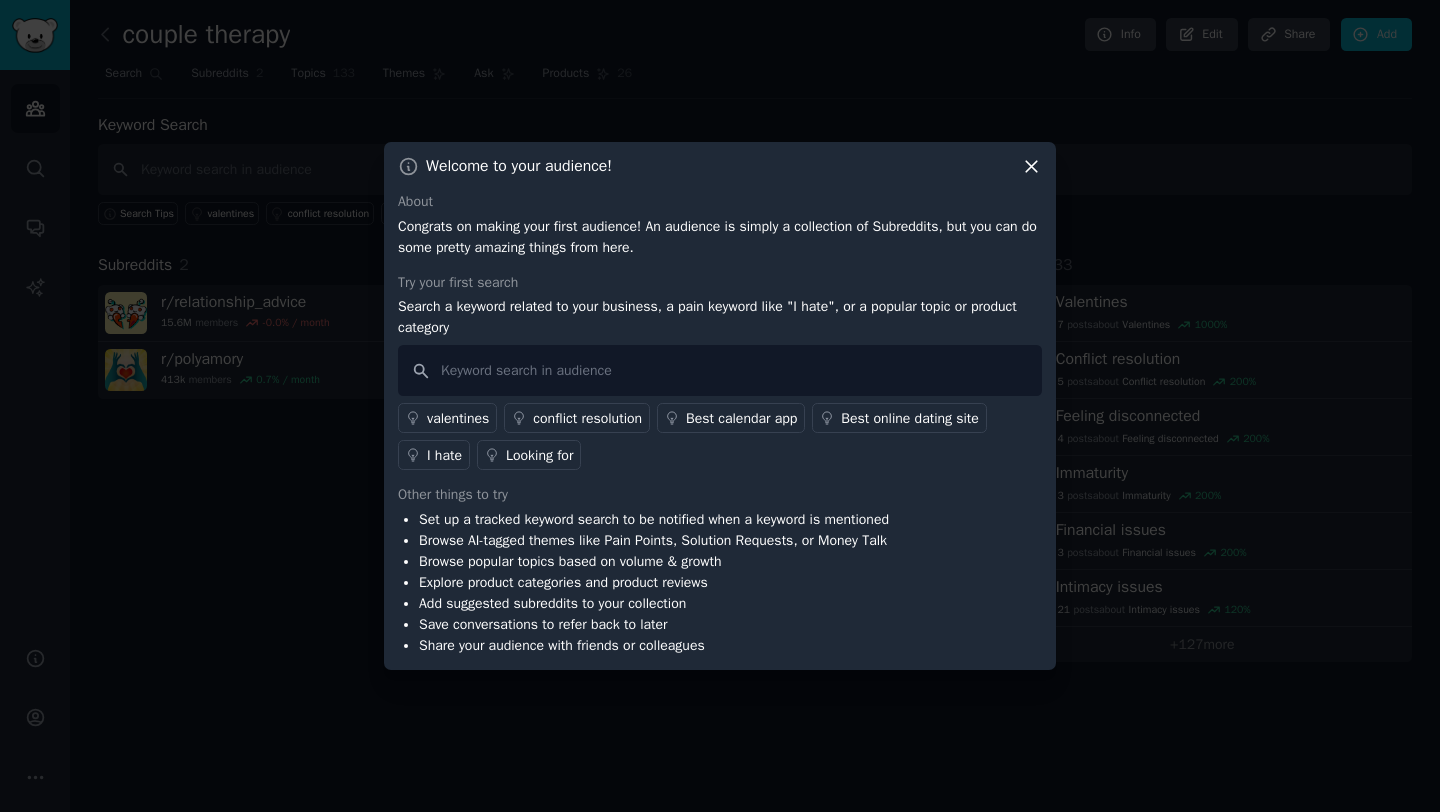 click on "conflict resolution" at bounding box center [587, 418] 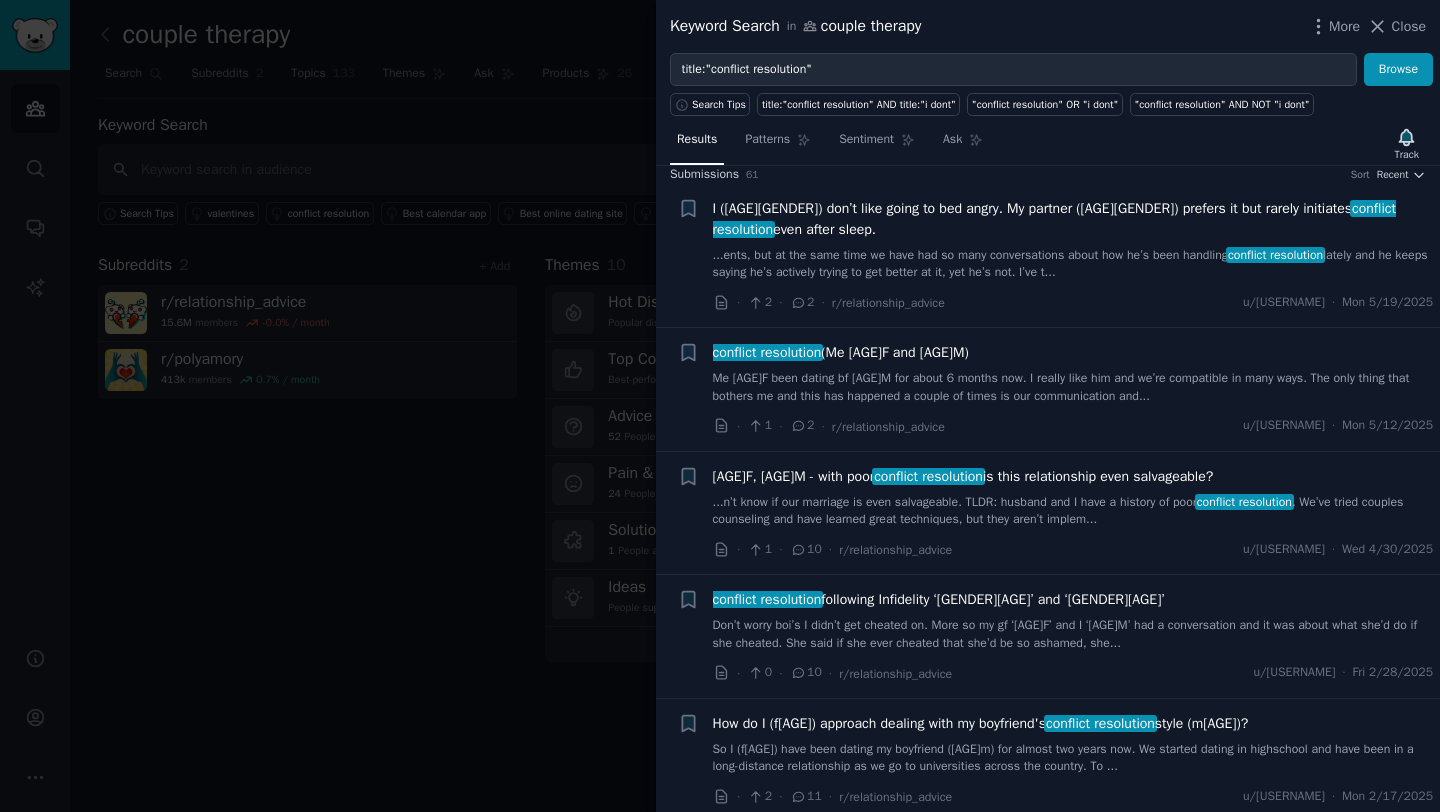 scroll, scrollTop: 0, scrollLeft: 0, axis: both 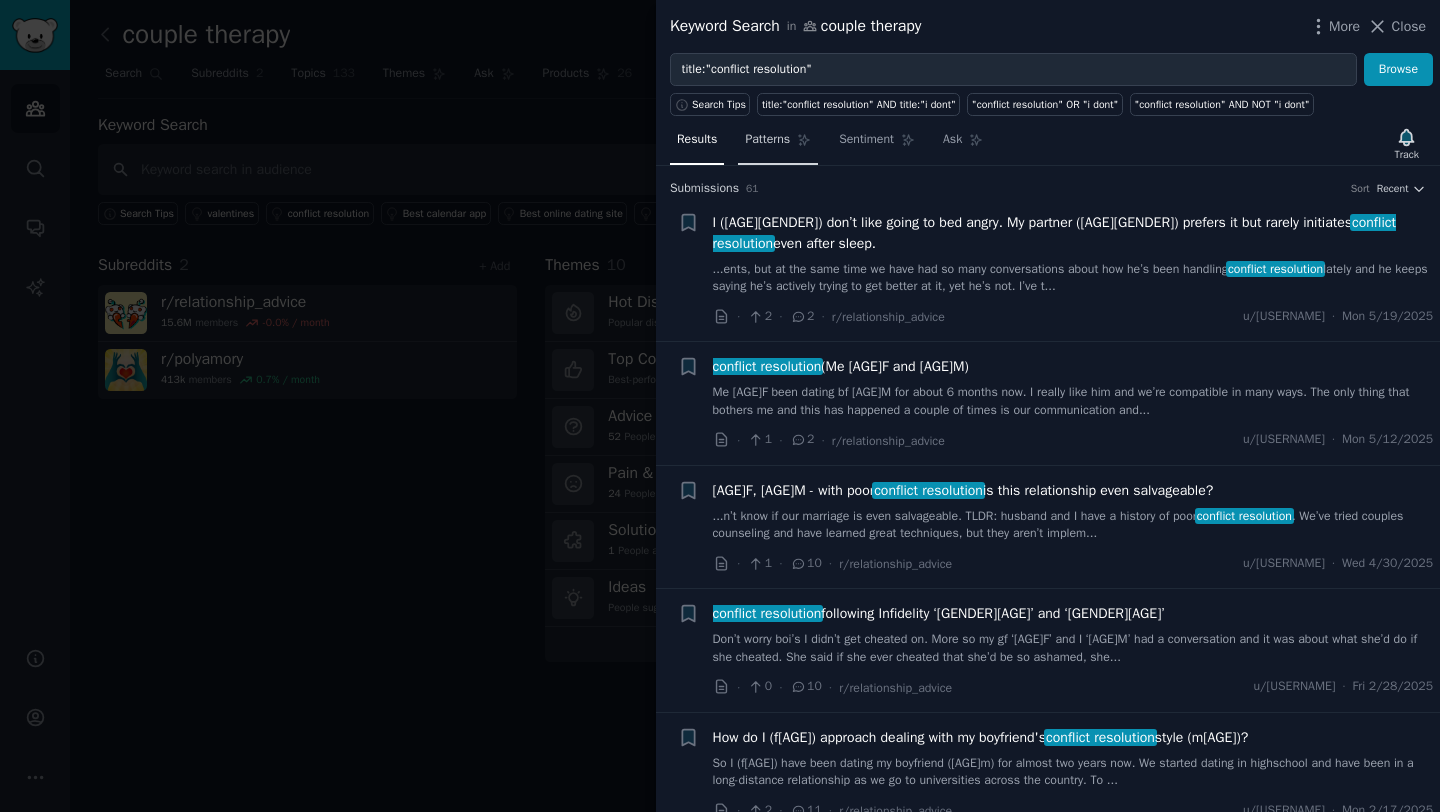 click on "Patterns" at bounding box center [767, 140] 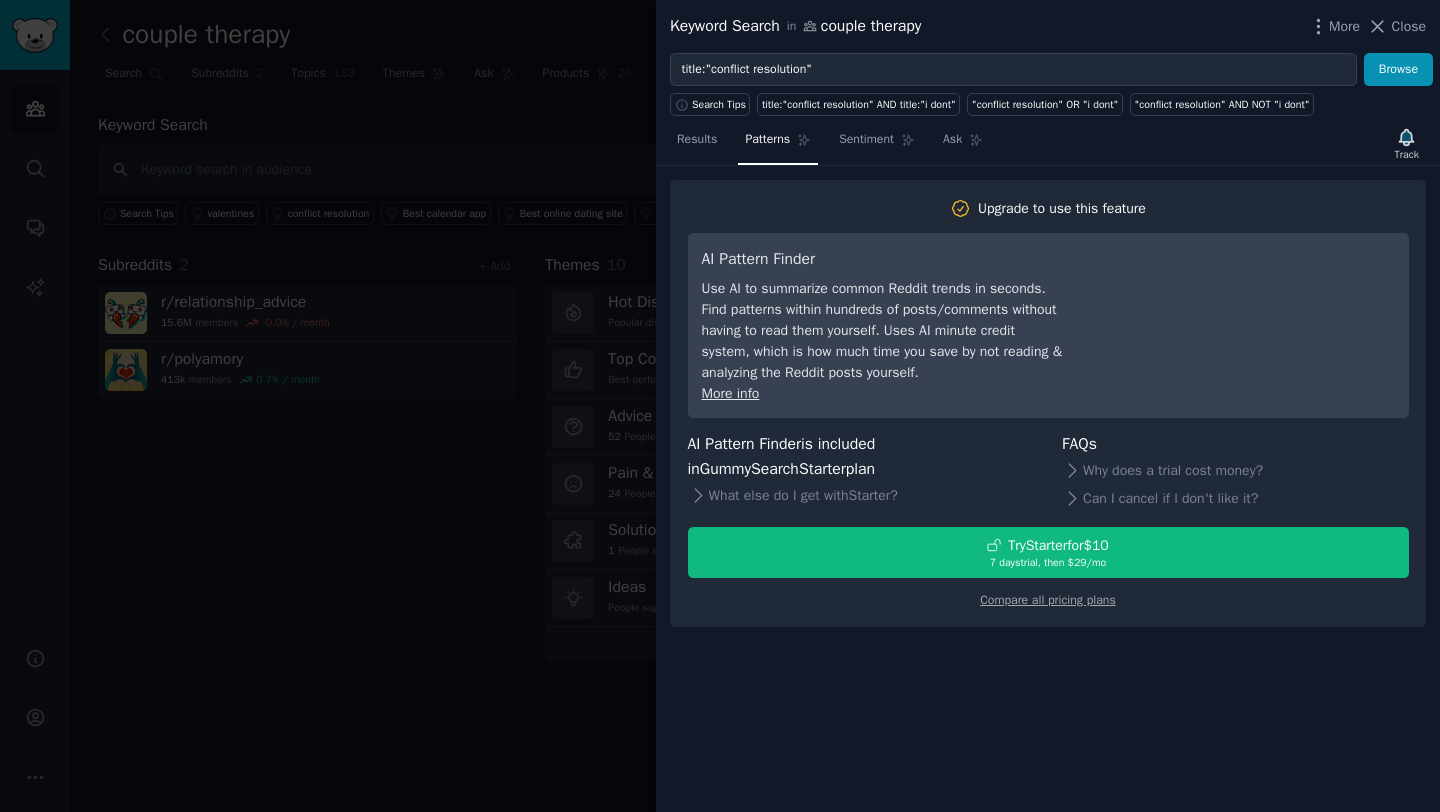 click at bounding box center [720, 406] 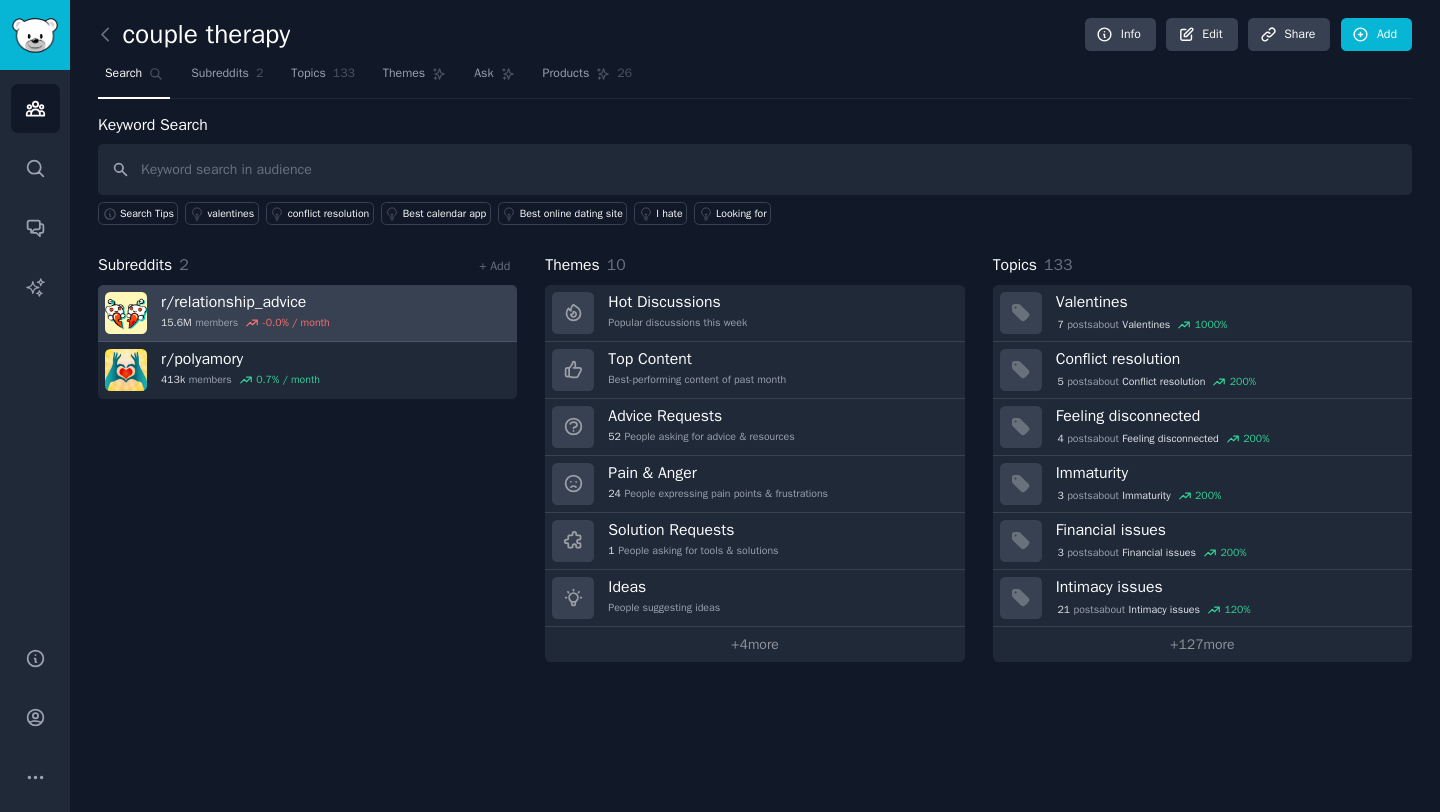 click on "r/ relationship_advice [number]M members -0.0 % / month" at bounding box center [307, 313] 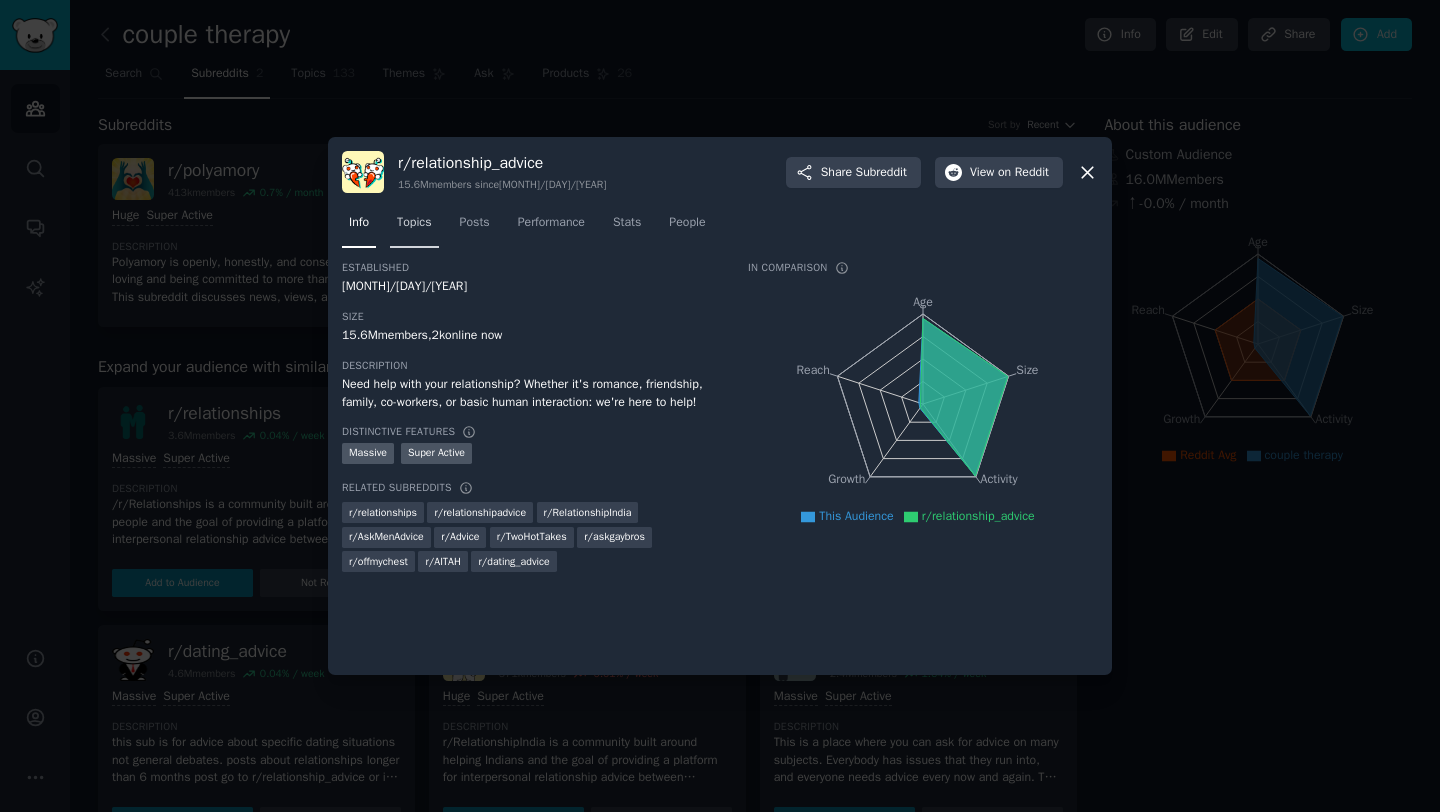 click on "Topics" at bounding box center (414, 223) 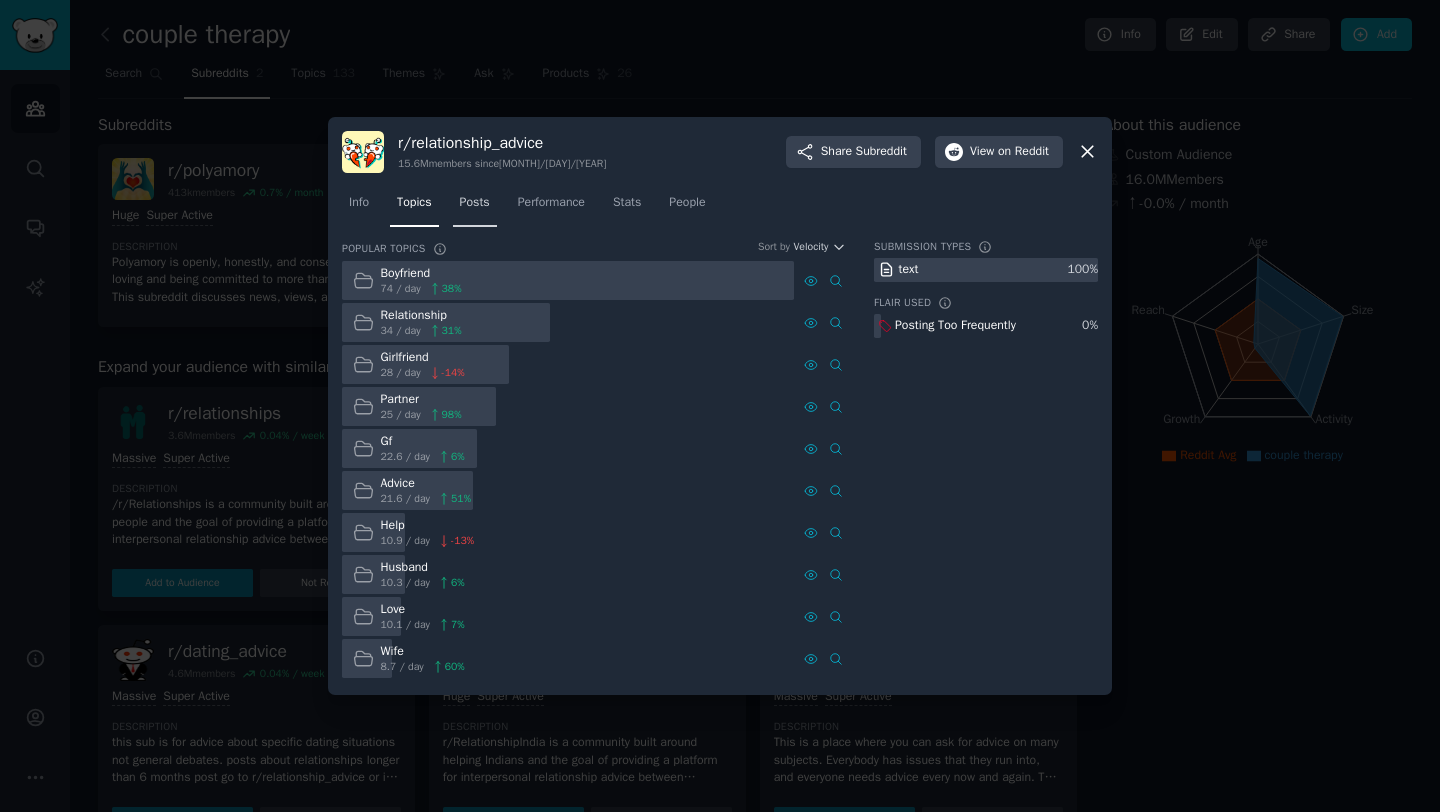 click on "Posts" at bounding box center (475, 207) 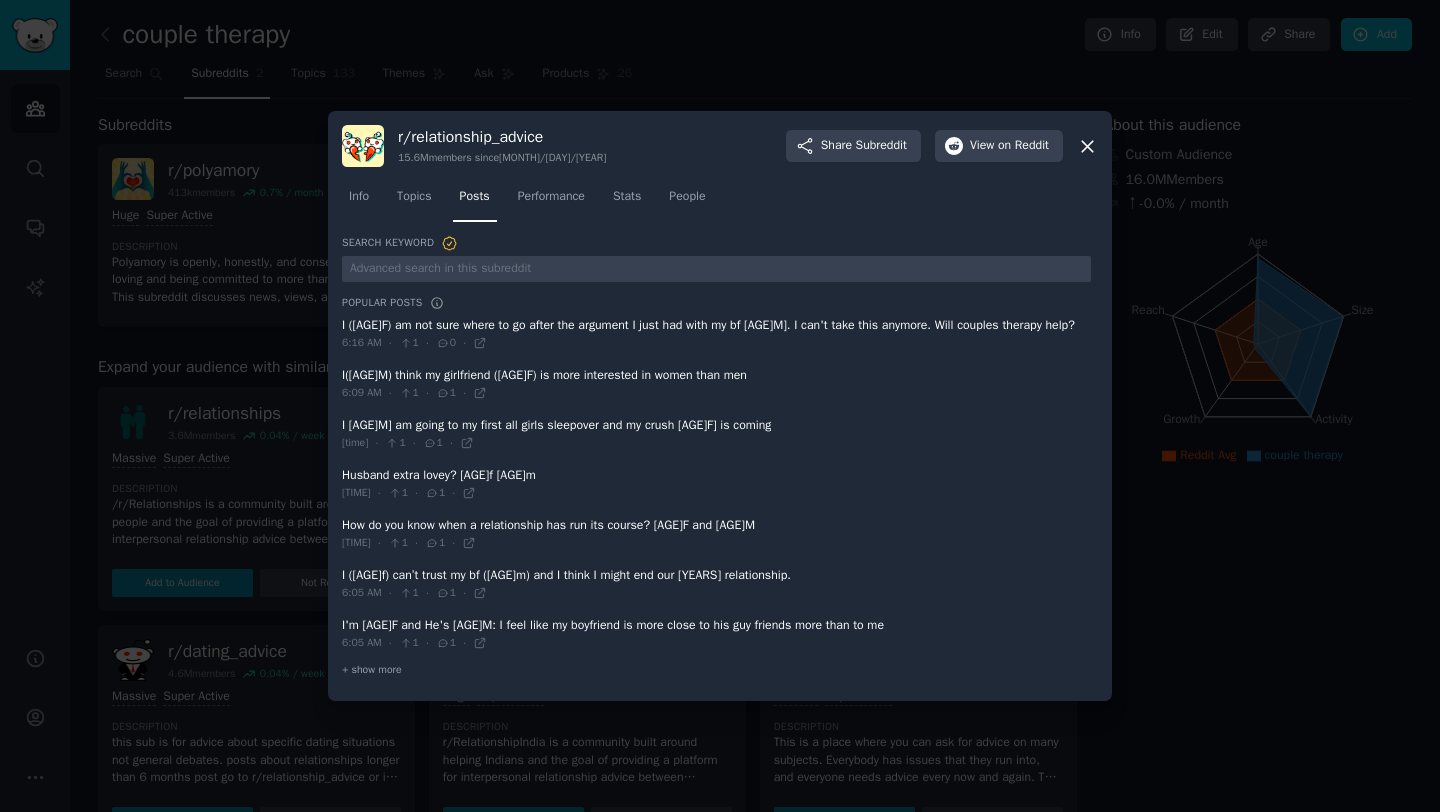 click 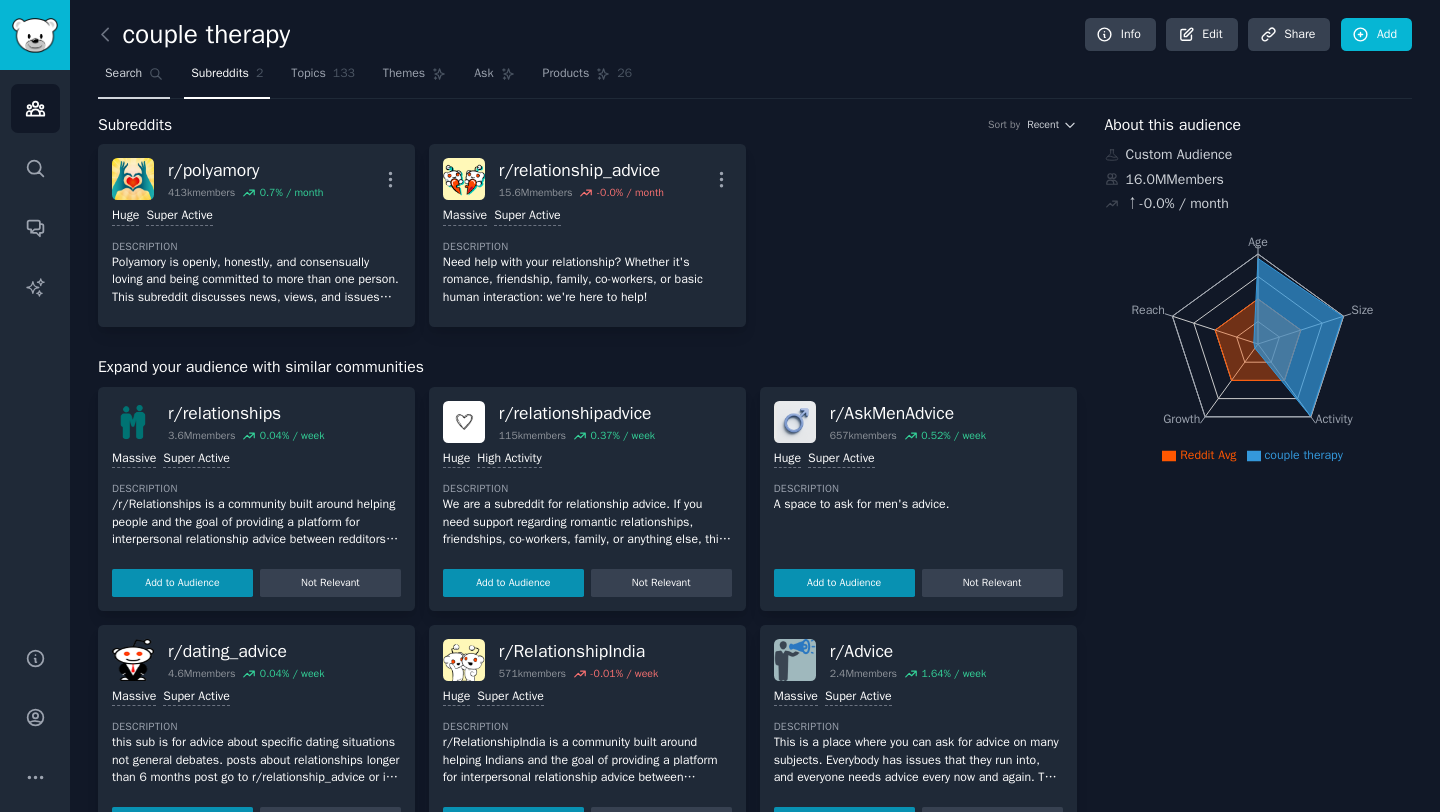 click on "Search" at bounding box center (123, 74) 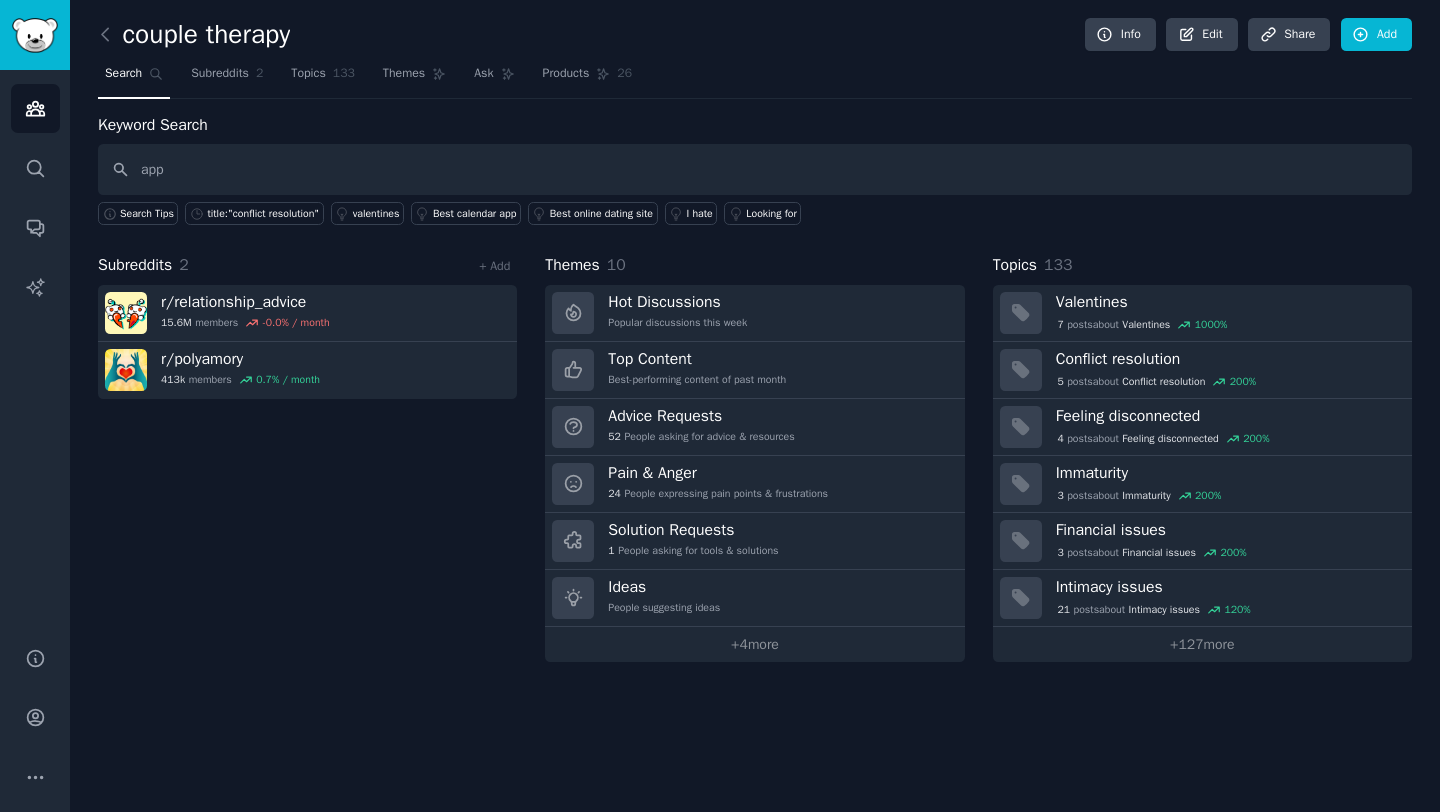 type on "app" 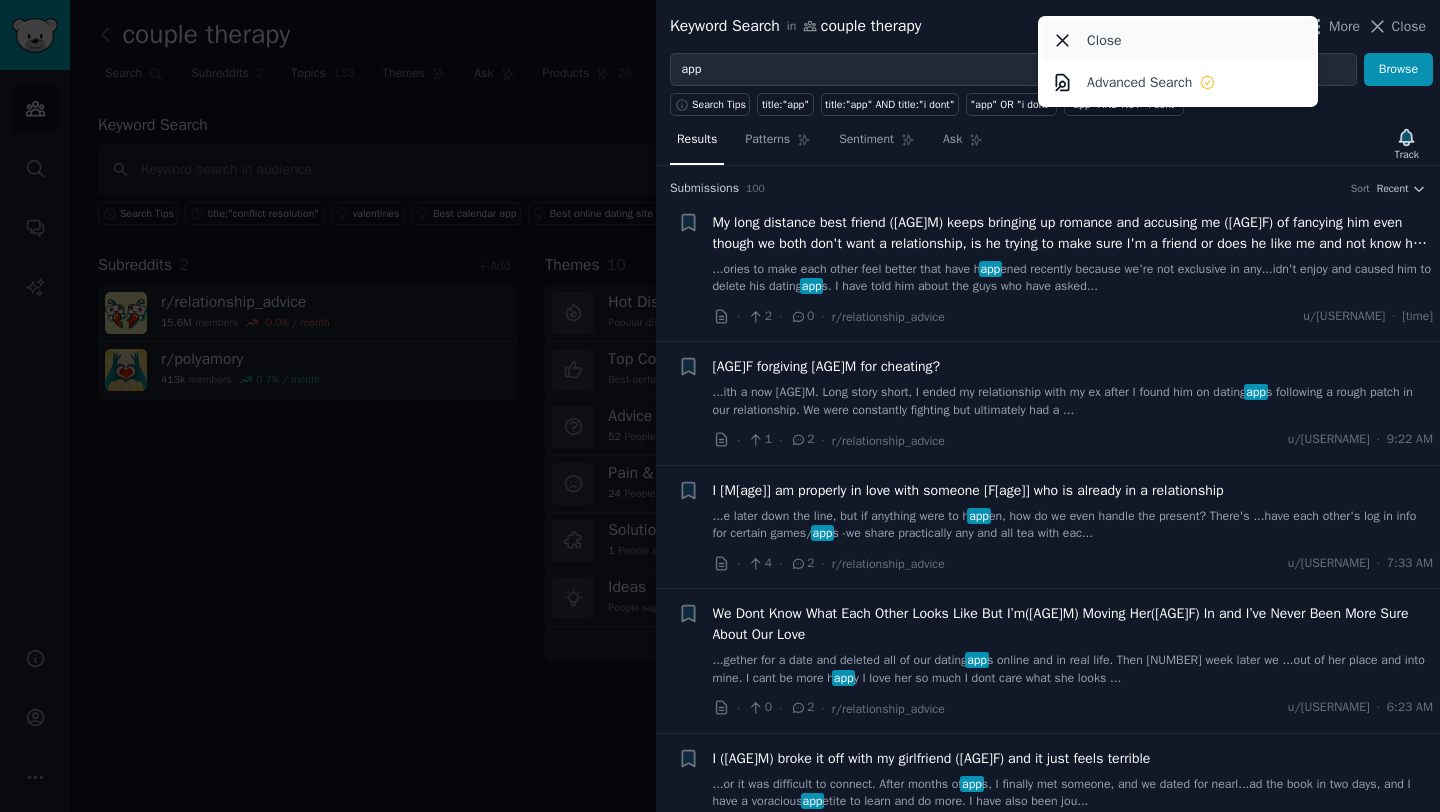 click 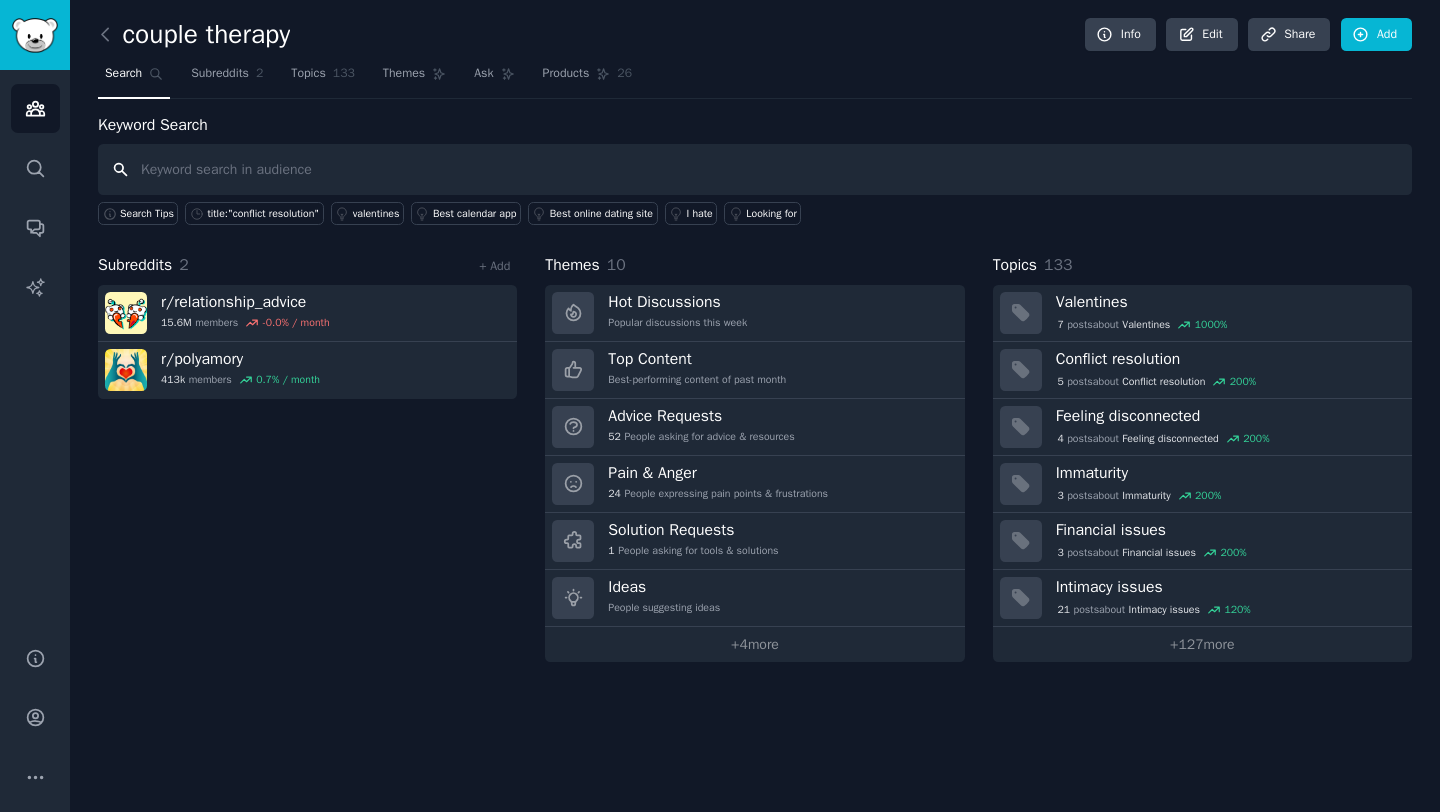click at bounding box center [755, 169] 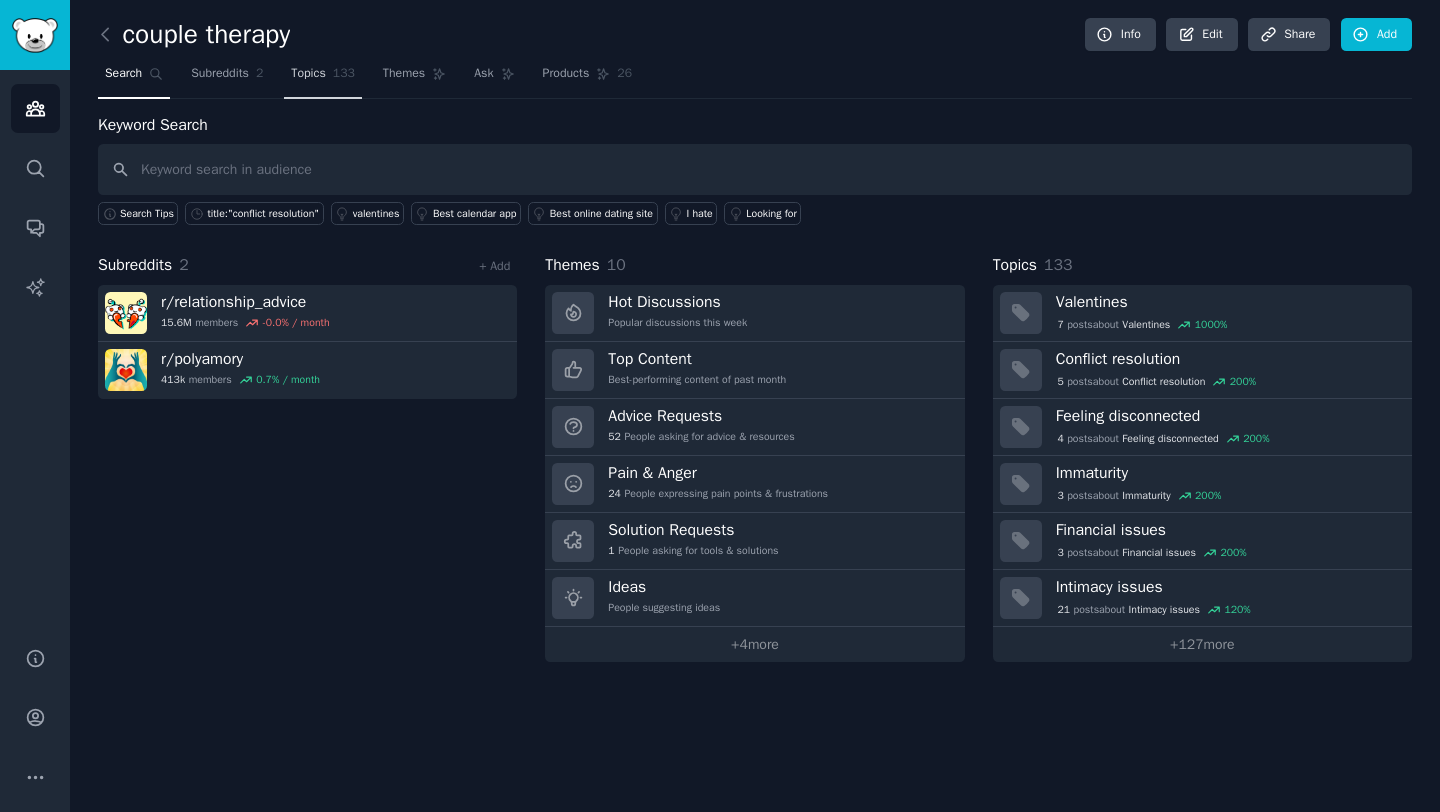 click on "133" 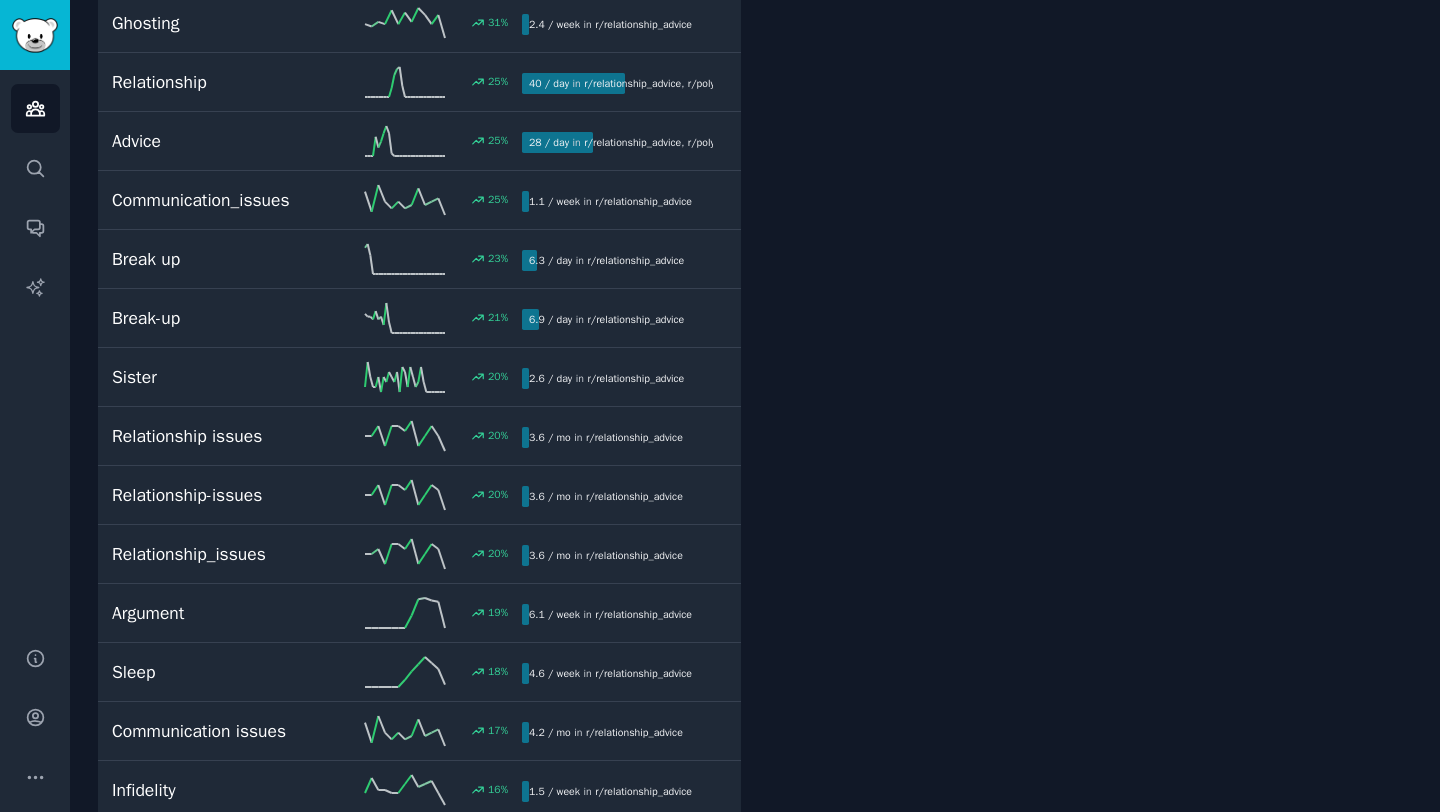 scroll, scrollTop: 0, scrollLeft: 0, axis: both 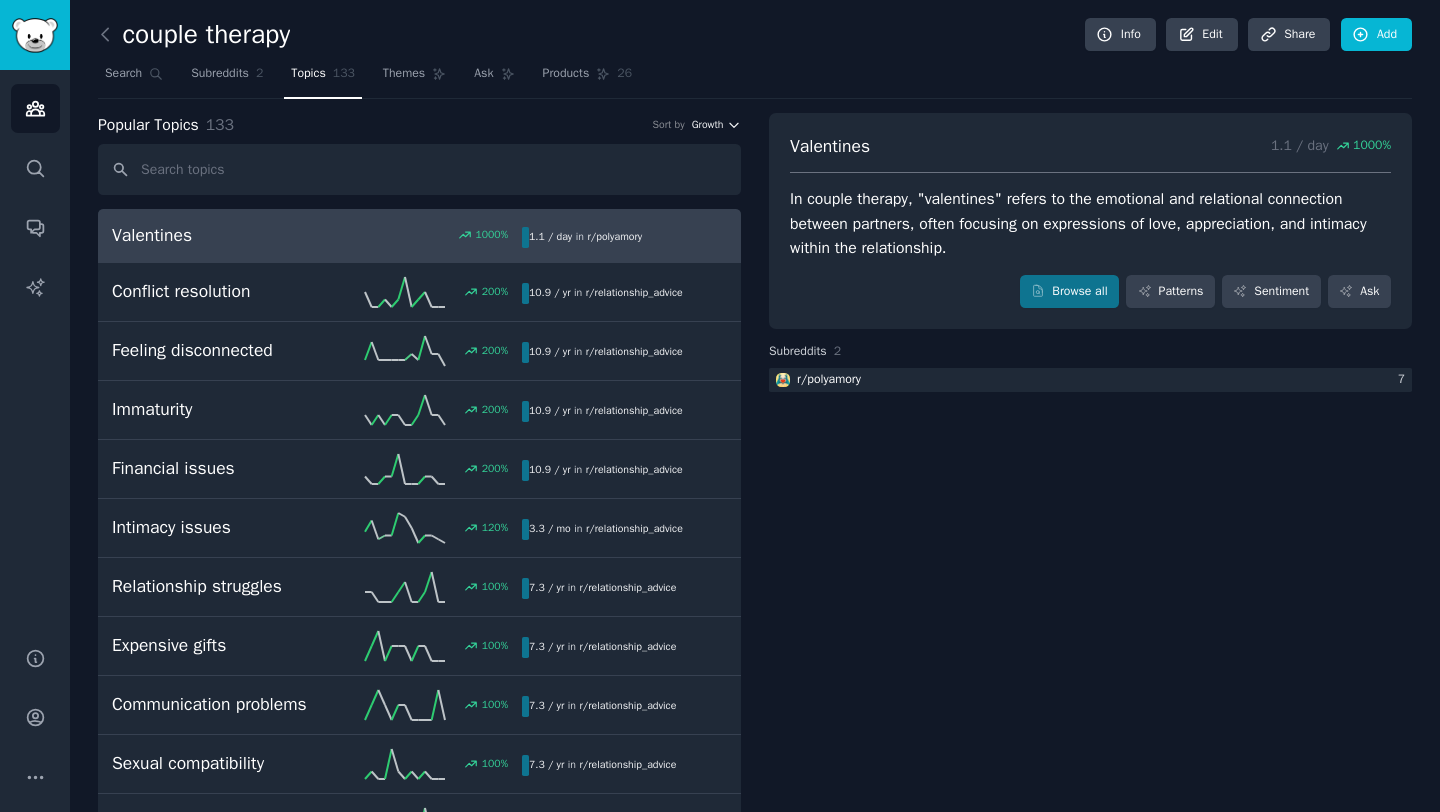 click on "Growth" at bounding box center [708, 125] 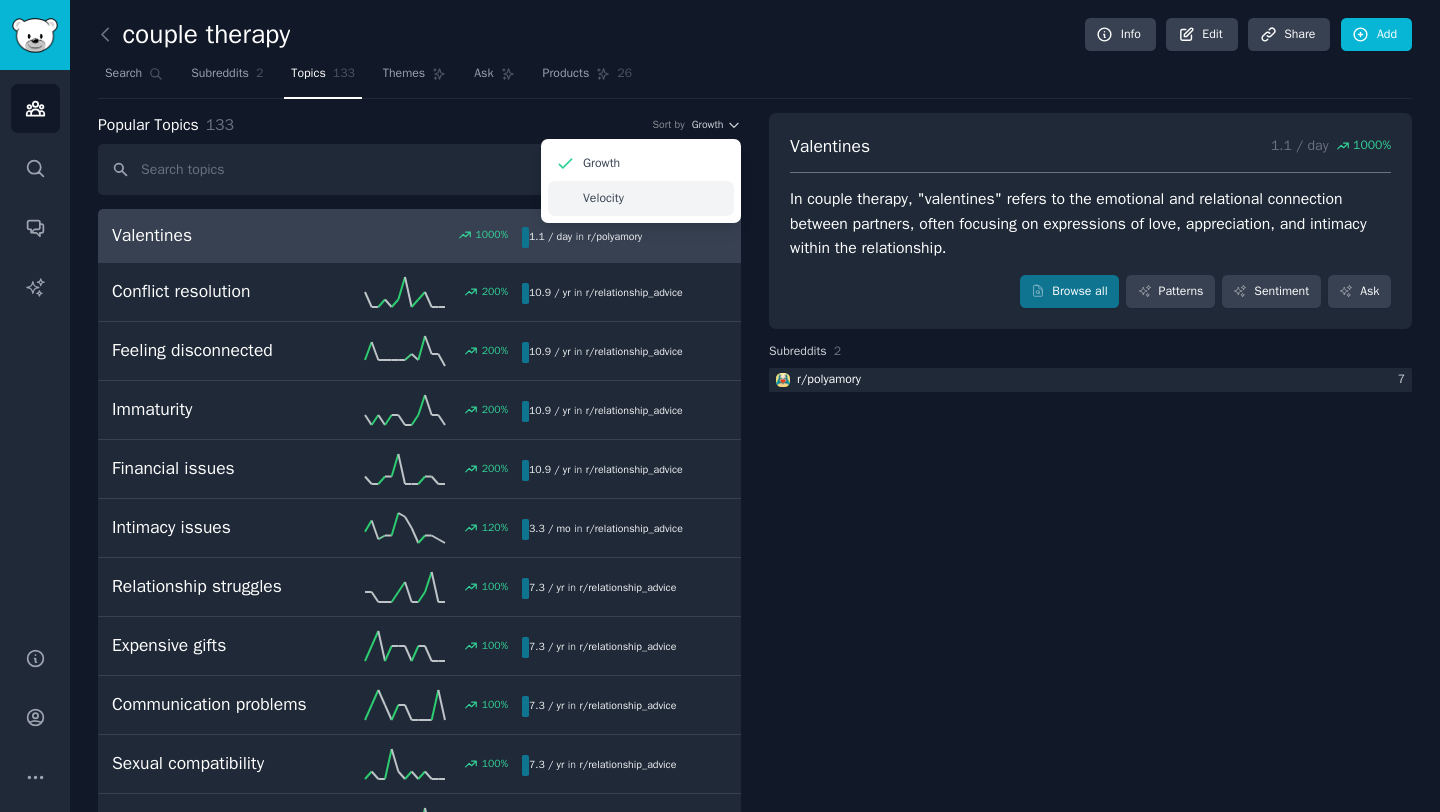 click on "Velocity" at bounding box center (603, 199) 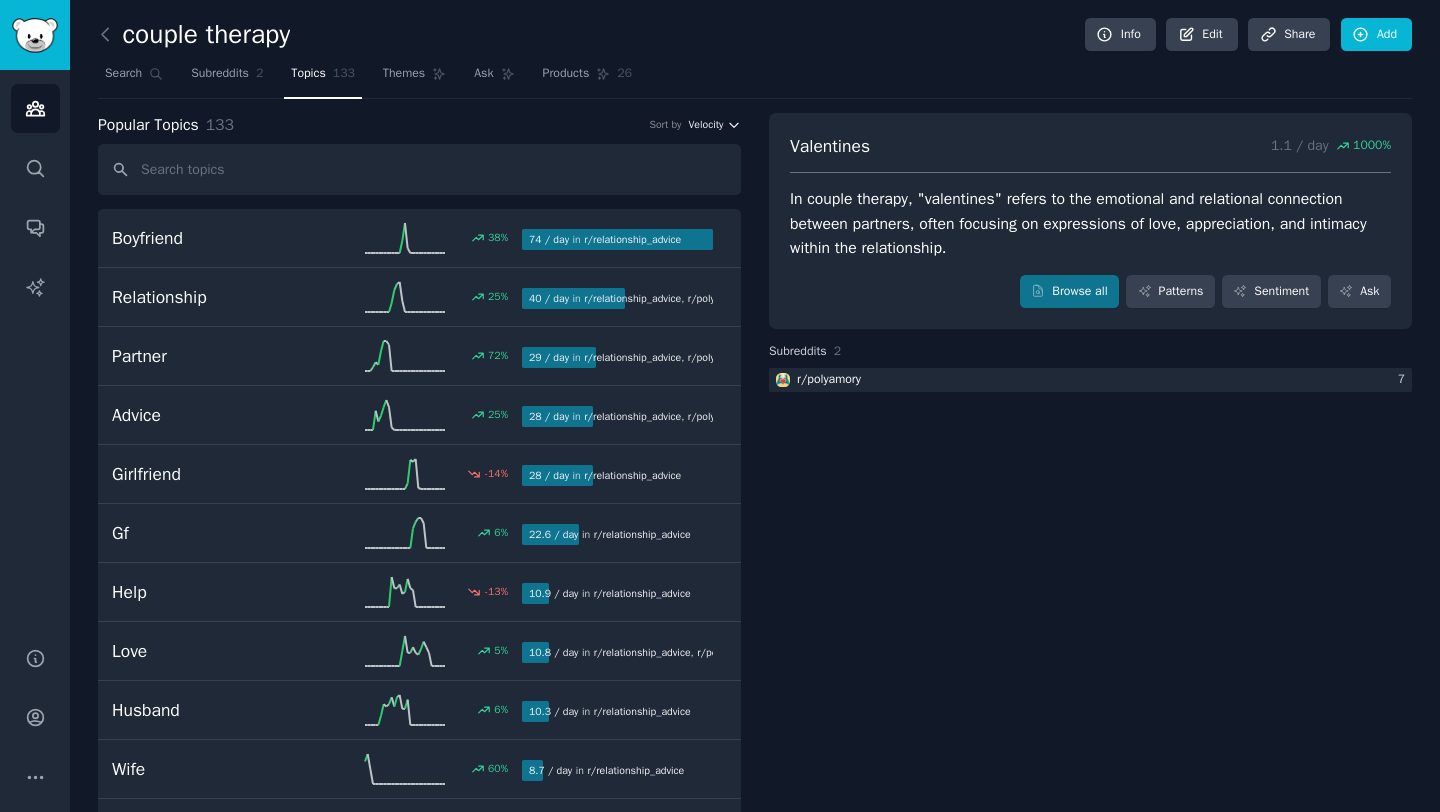 click on "Velocity" at bounding box center (705, 125) 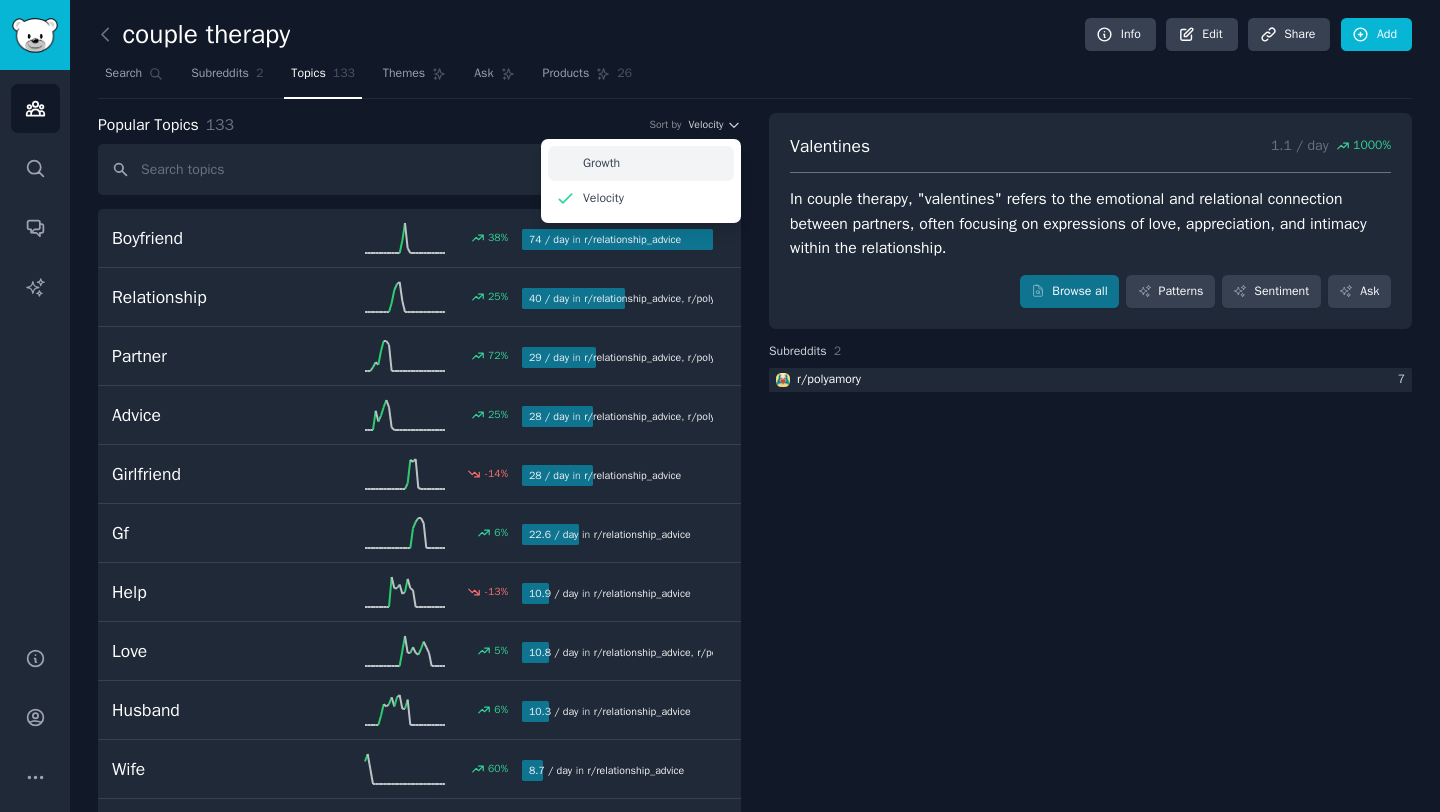 click on "Growth" at bounding box center [641, 163] 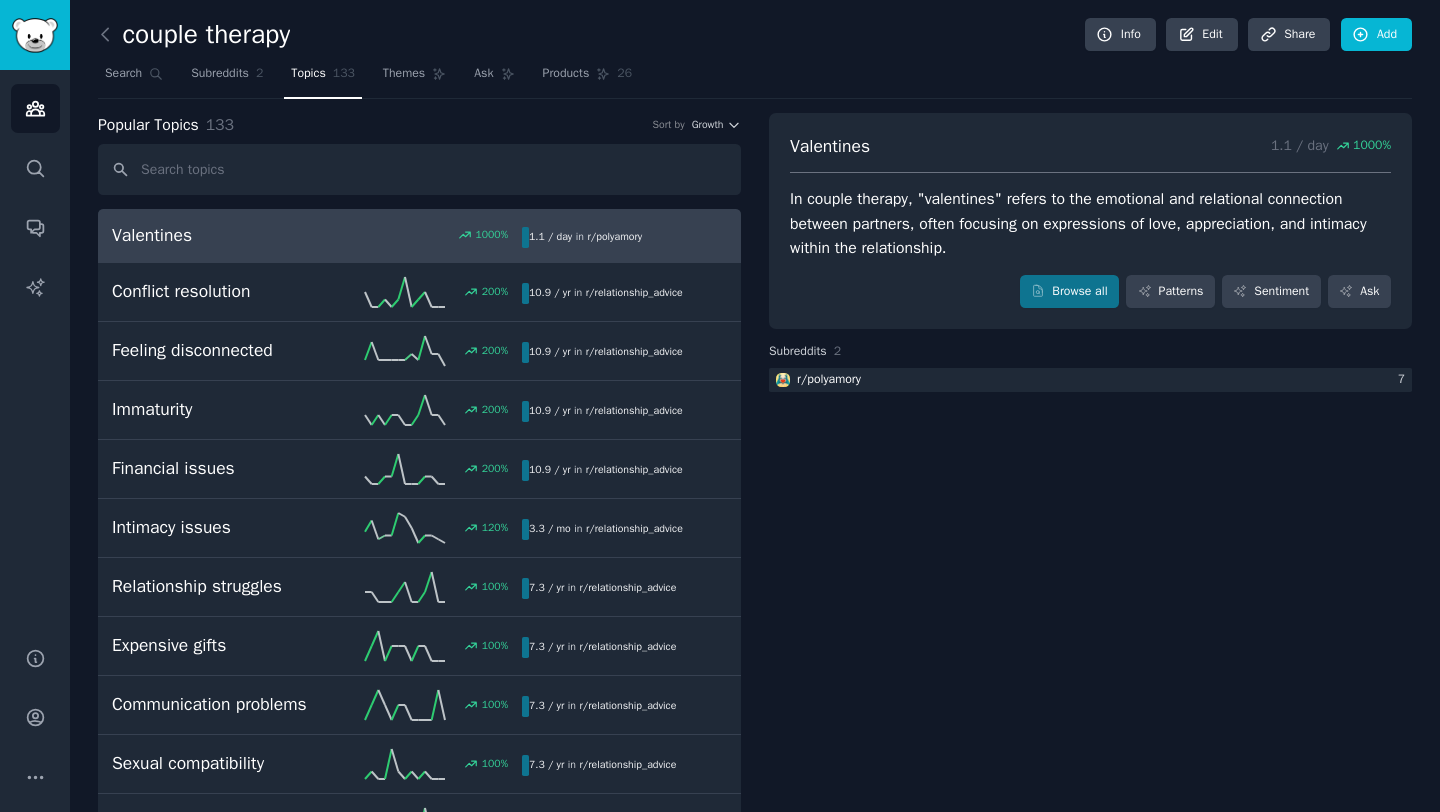 click on "Popular Topics 133" at bounding box center [166, 125] 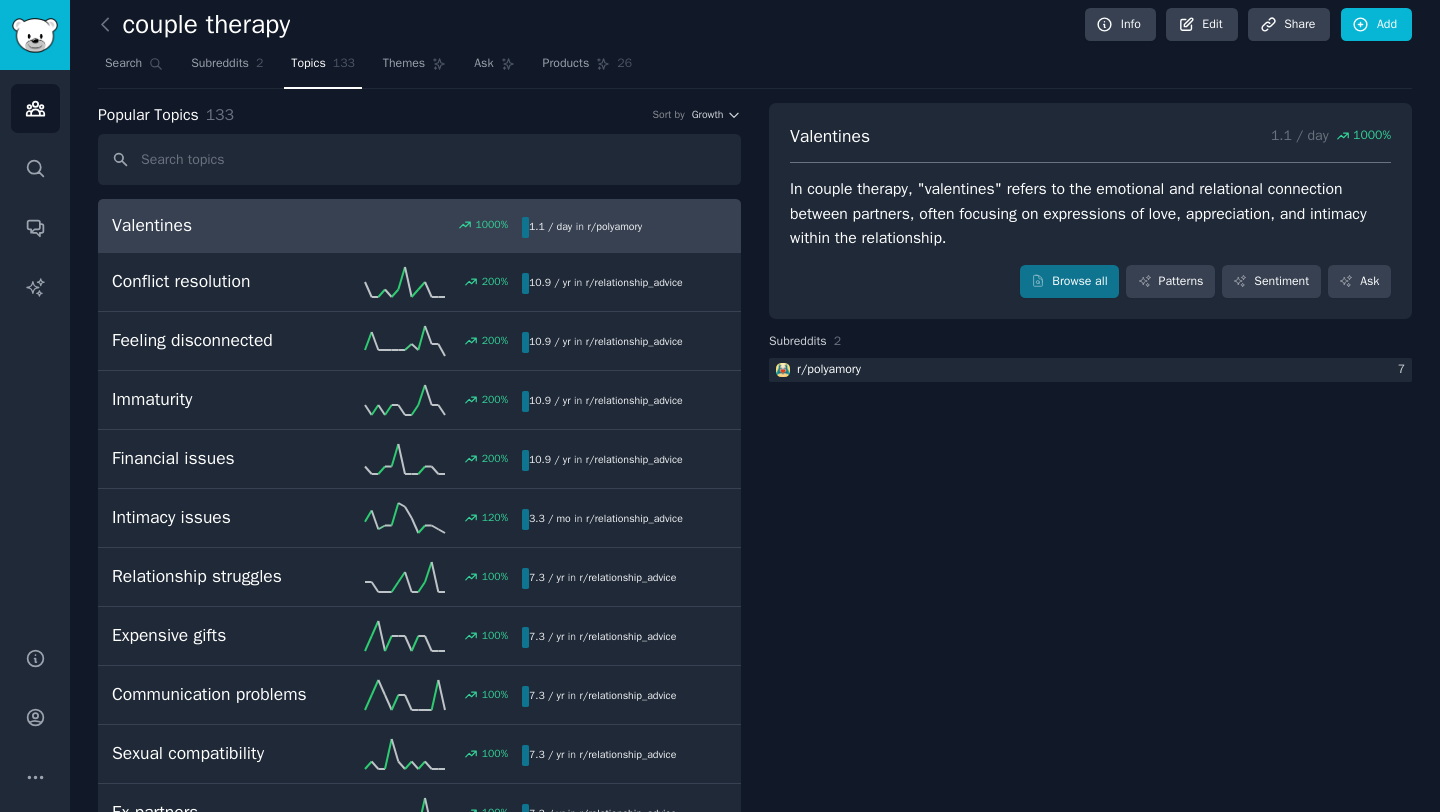 scroll, scrollTop: 0, scrollLeft: 0, axis: both 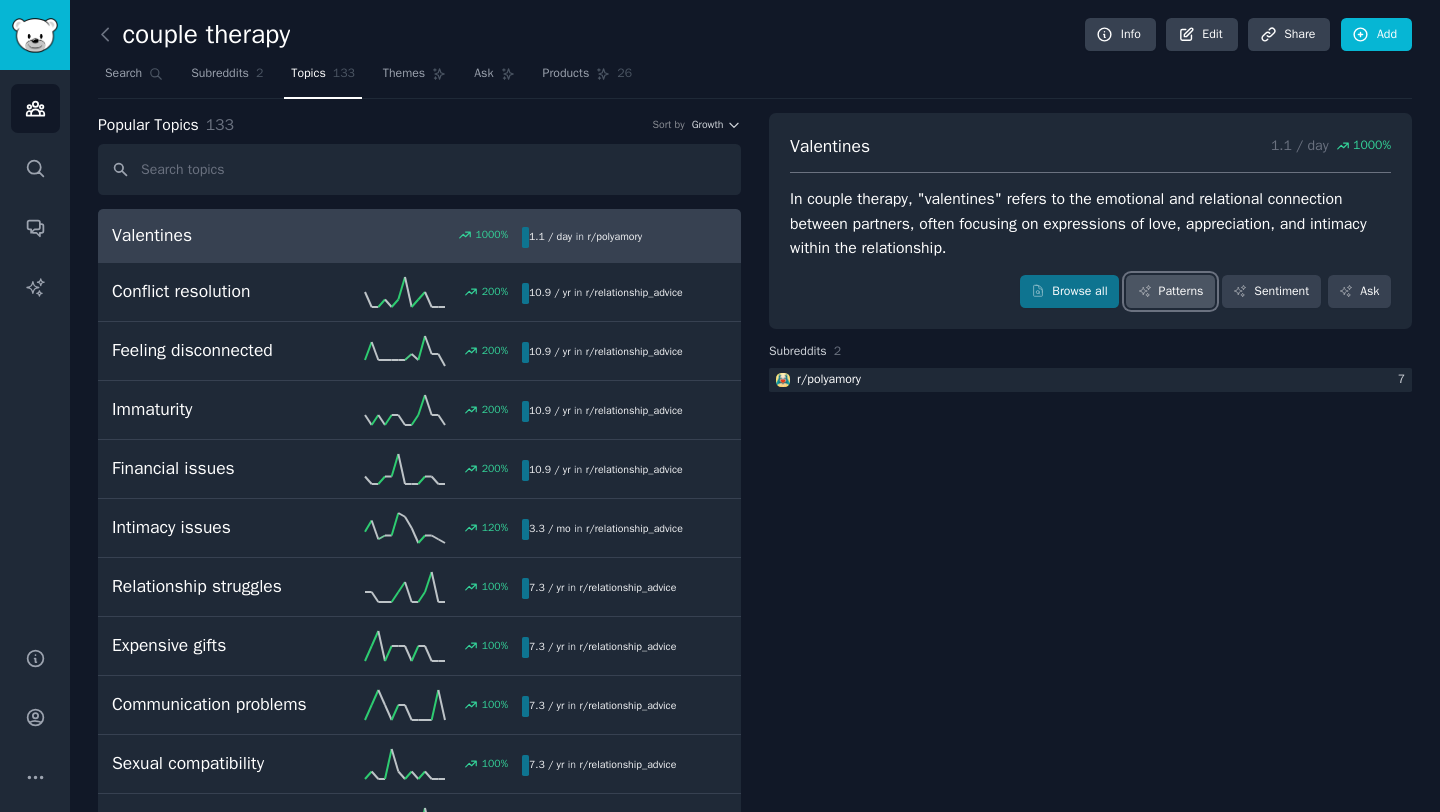 click on "Patterns" at bounding box center (1170, 292) 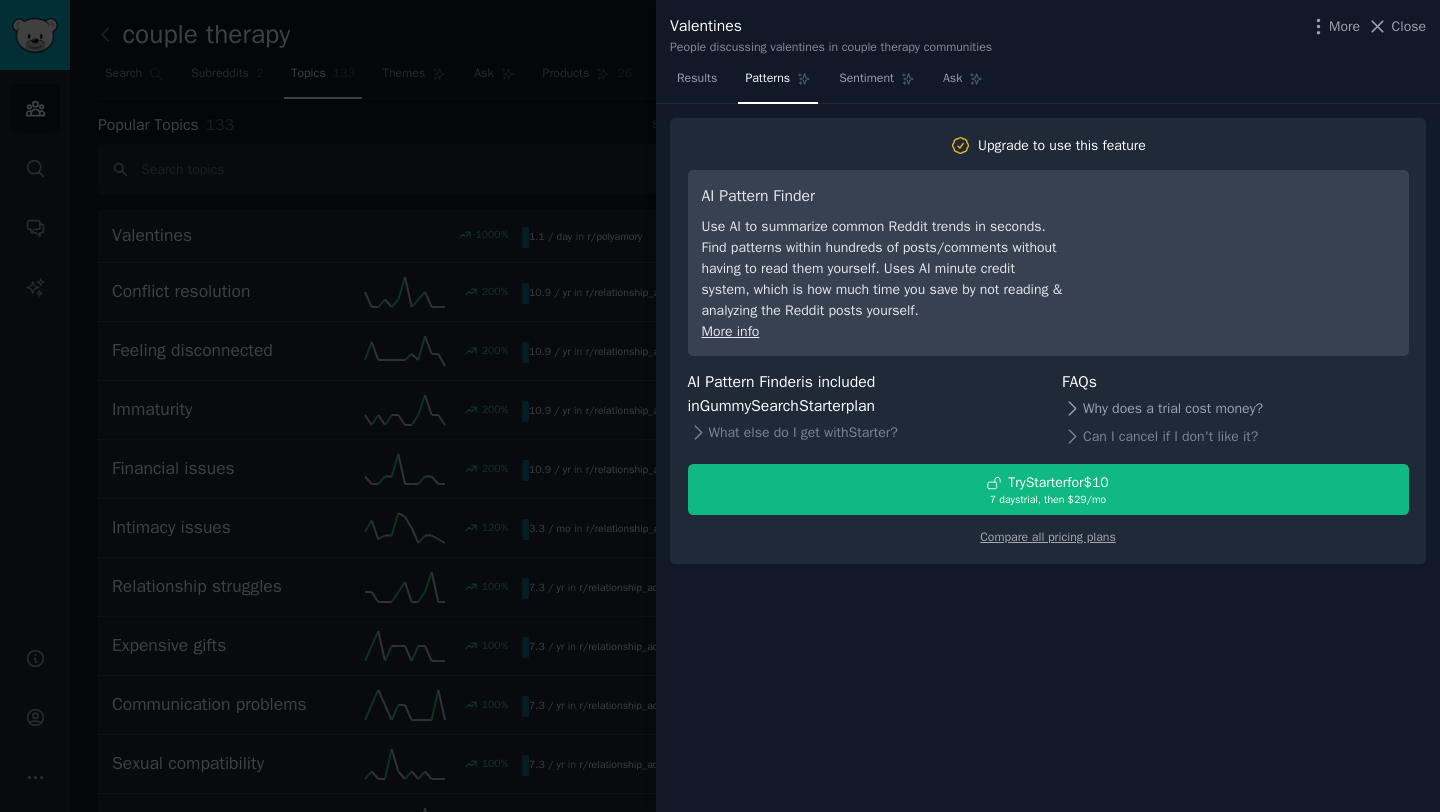 click on "Why does a trial cost money?" at bounding box center [1235, 408] 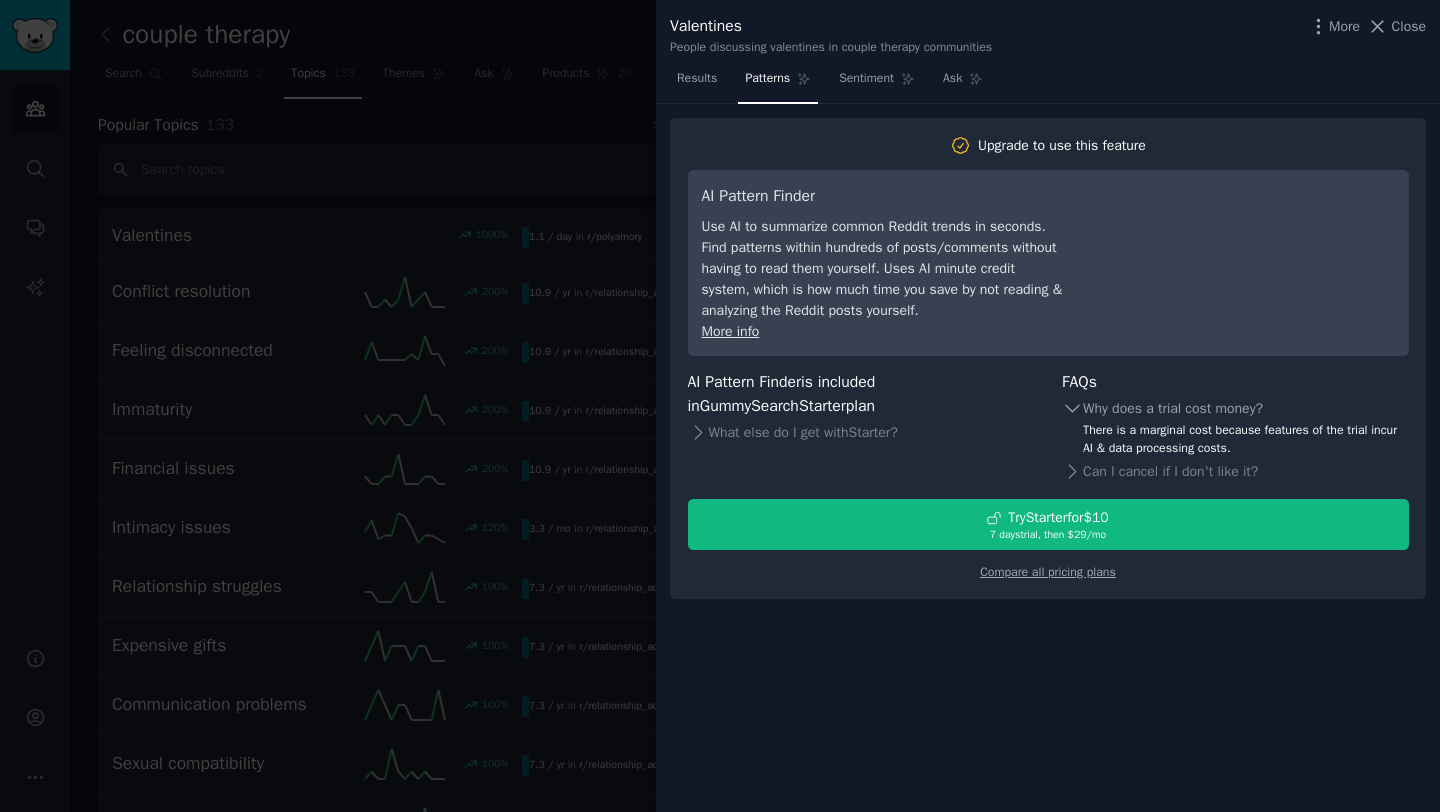 click on "Why does a trial cost money?" at bounding box center [1235, 408] 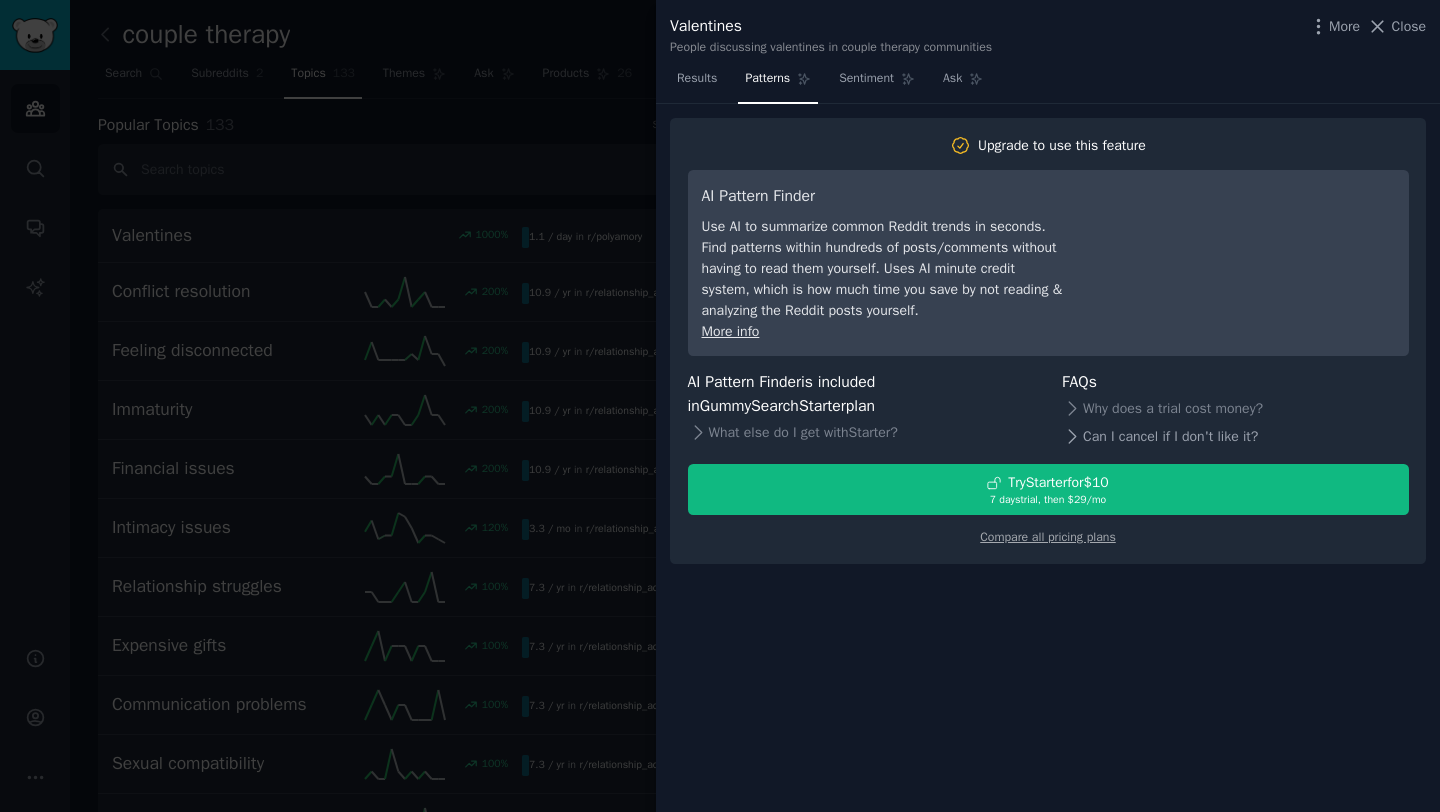 click on "Can I cancel if I don't like it?" at bounding box center (1235, 436) 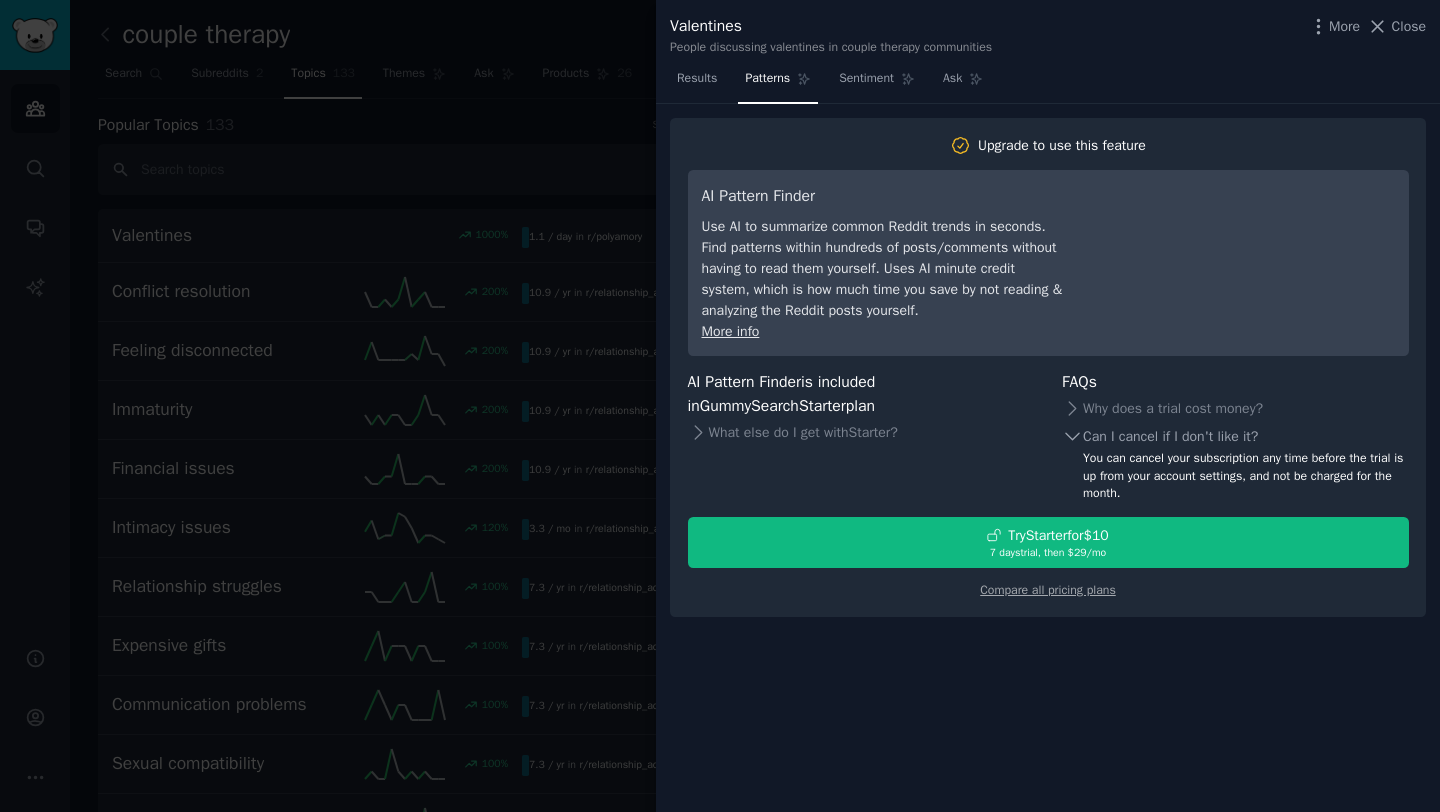 click on "Can I cancel if I don't like it?" at bounding box center [1235, 436] 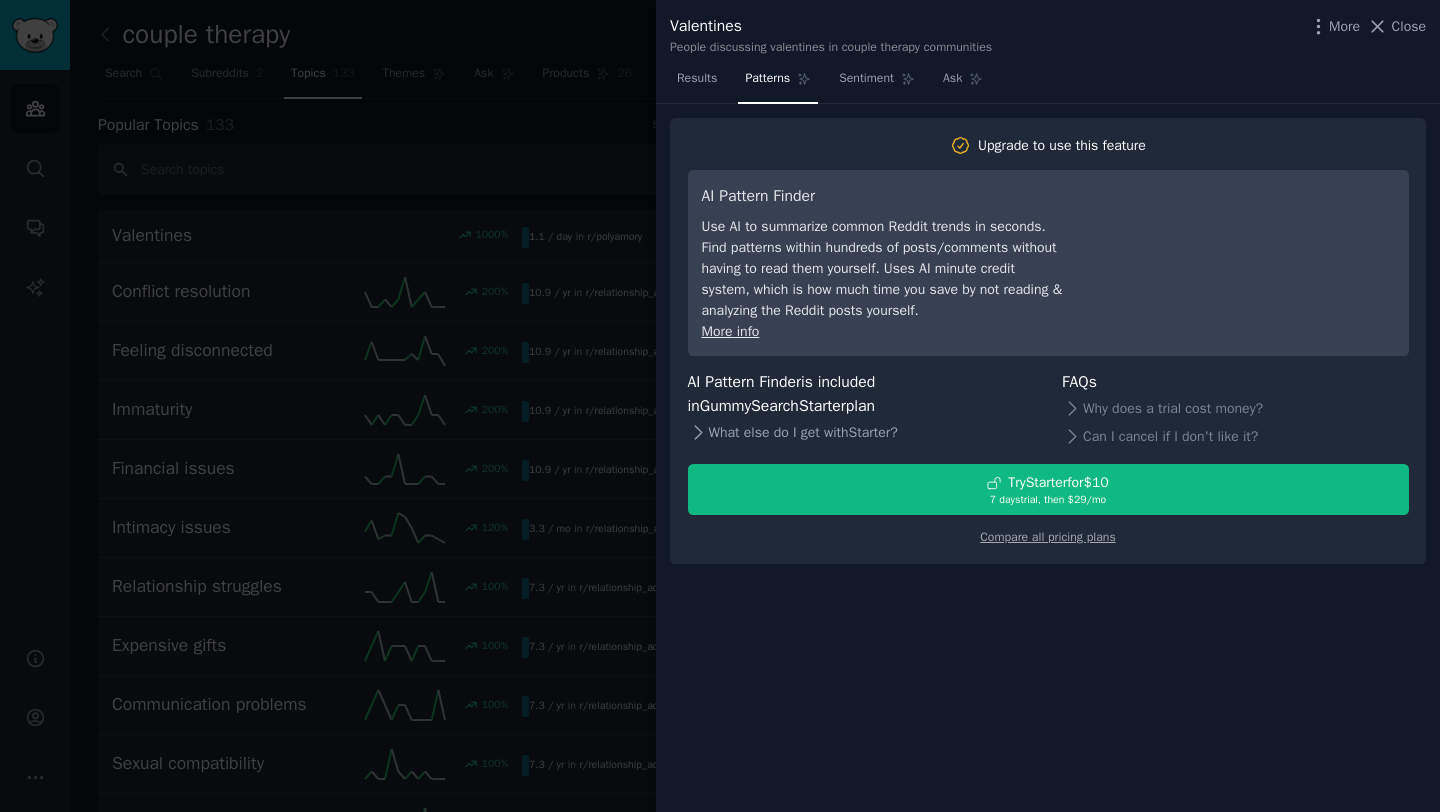 click on "What else do I get with  Starter ?" at bounding box center [861, 433] 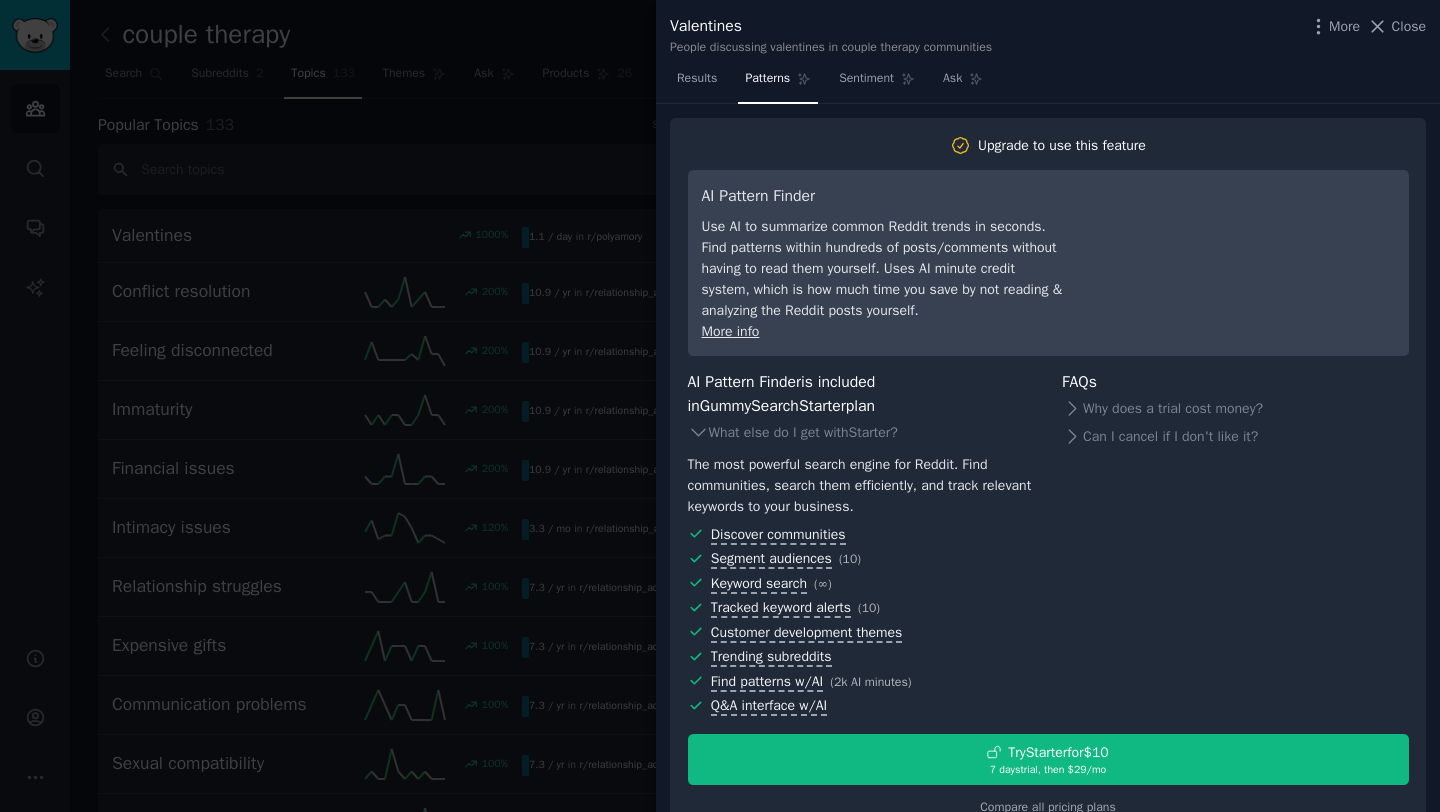 click on "AI Pattern Finder  is included in  GummySearch  Starter  plan" at bounding box center (861, 394) 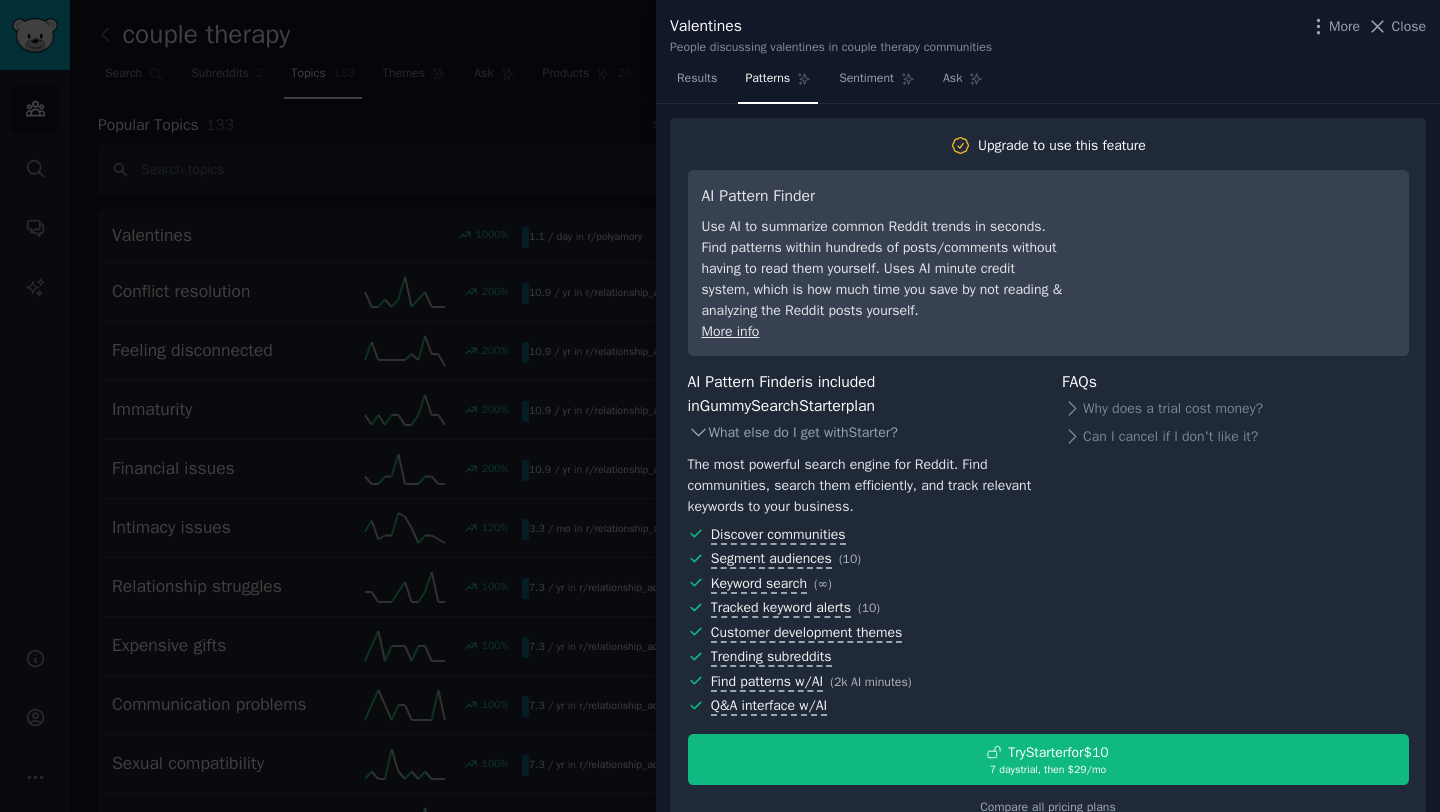 click 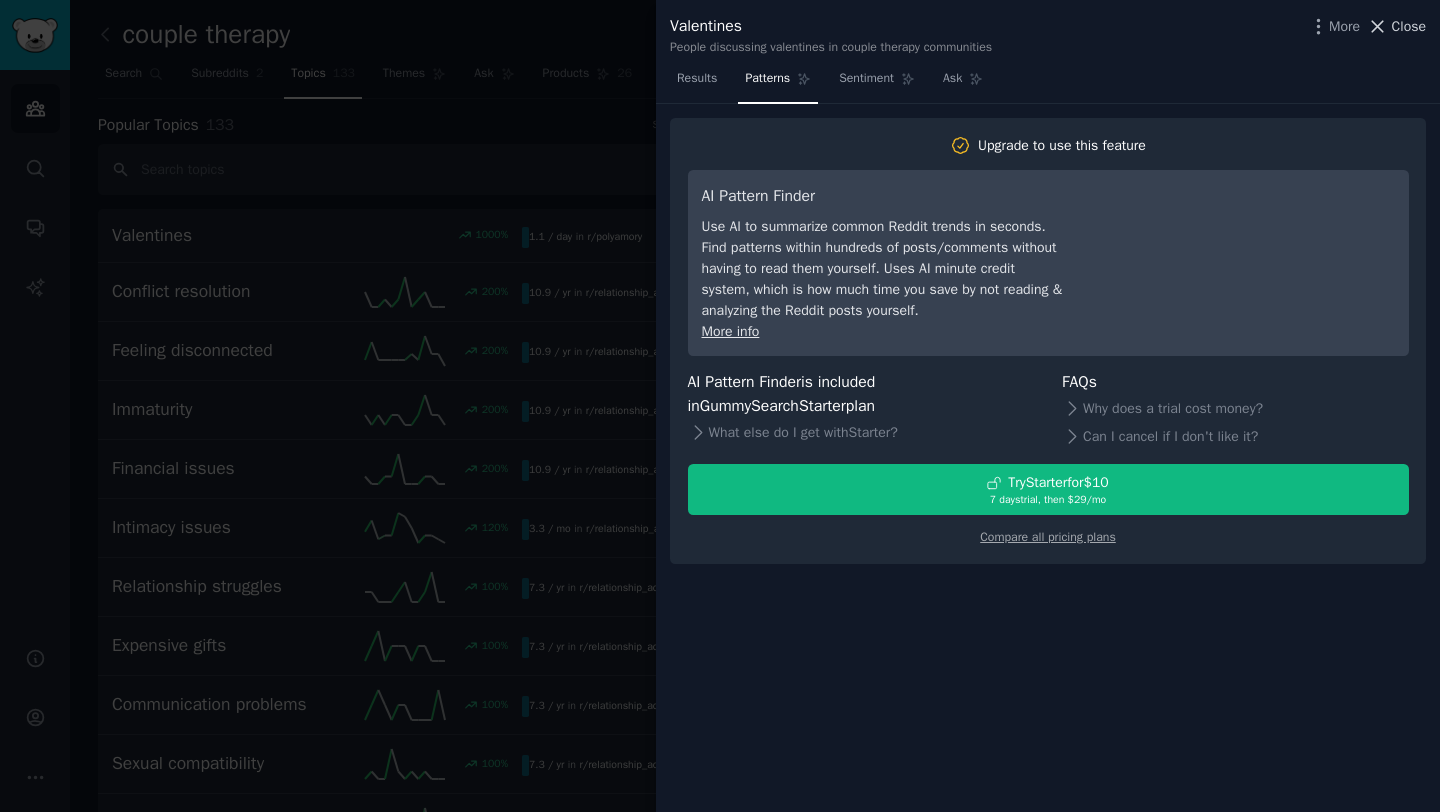 click on "Close" at bounding box center [1396, 26] 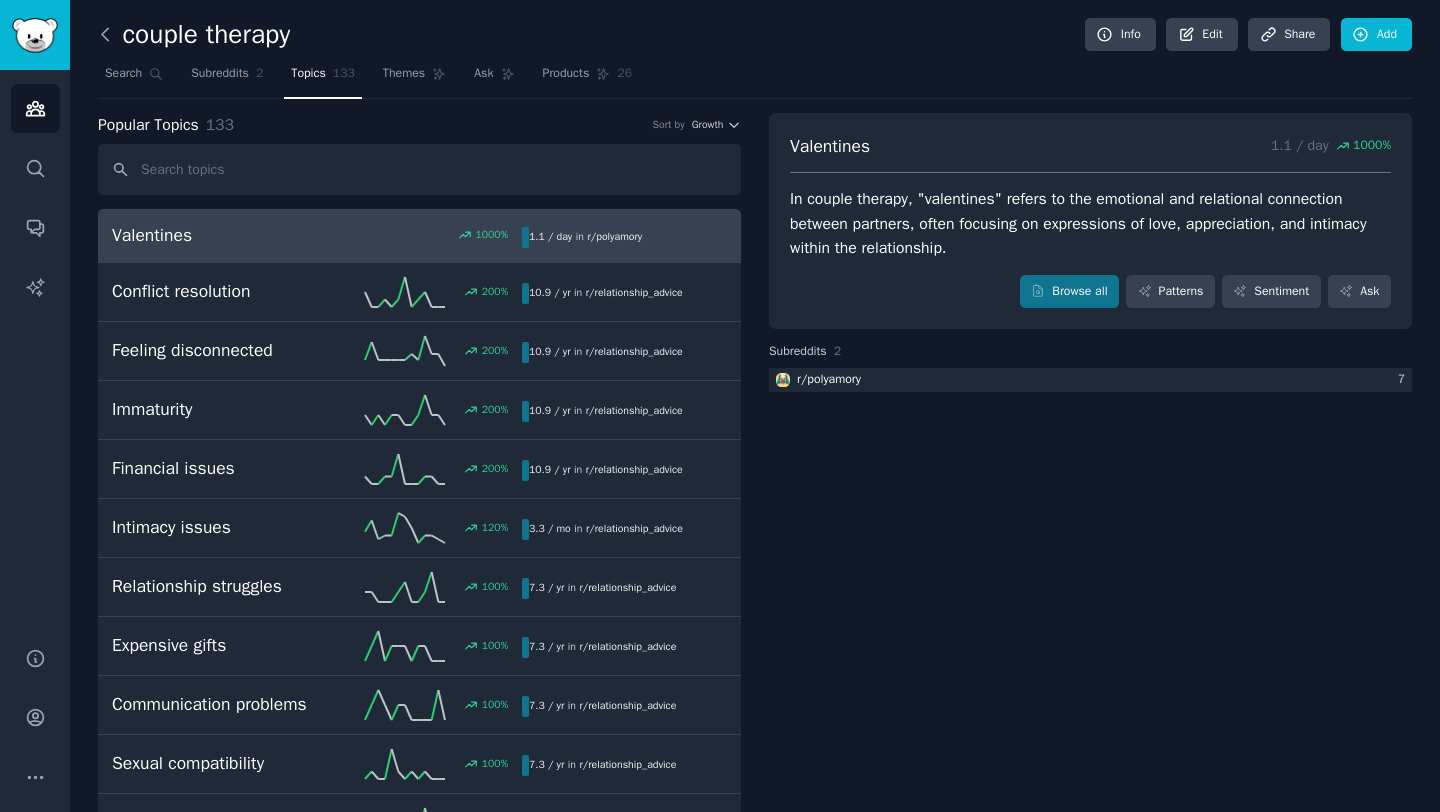 click 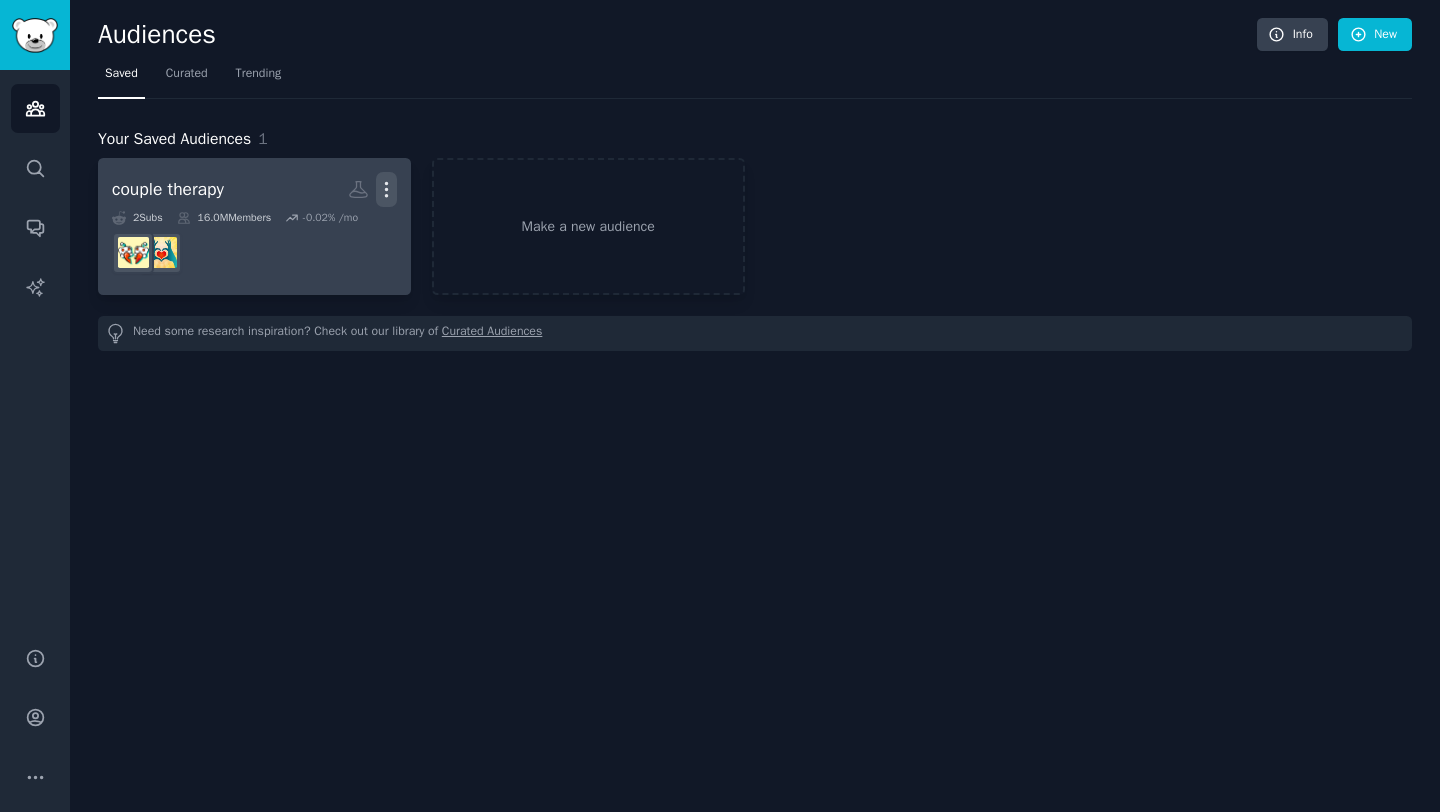 click 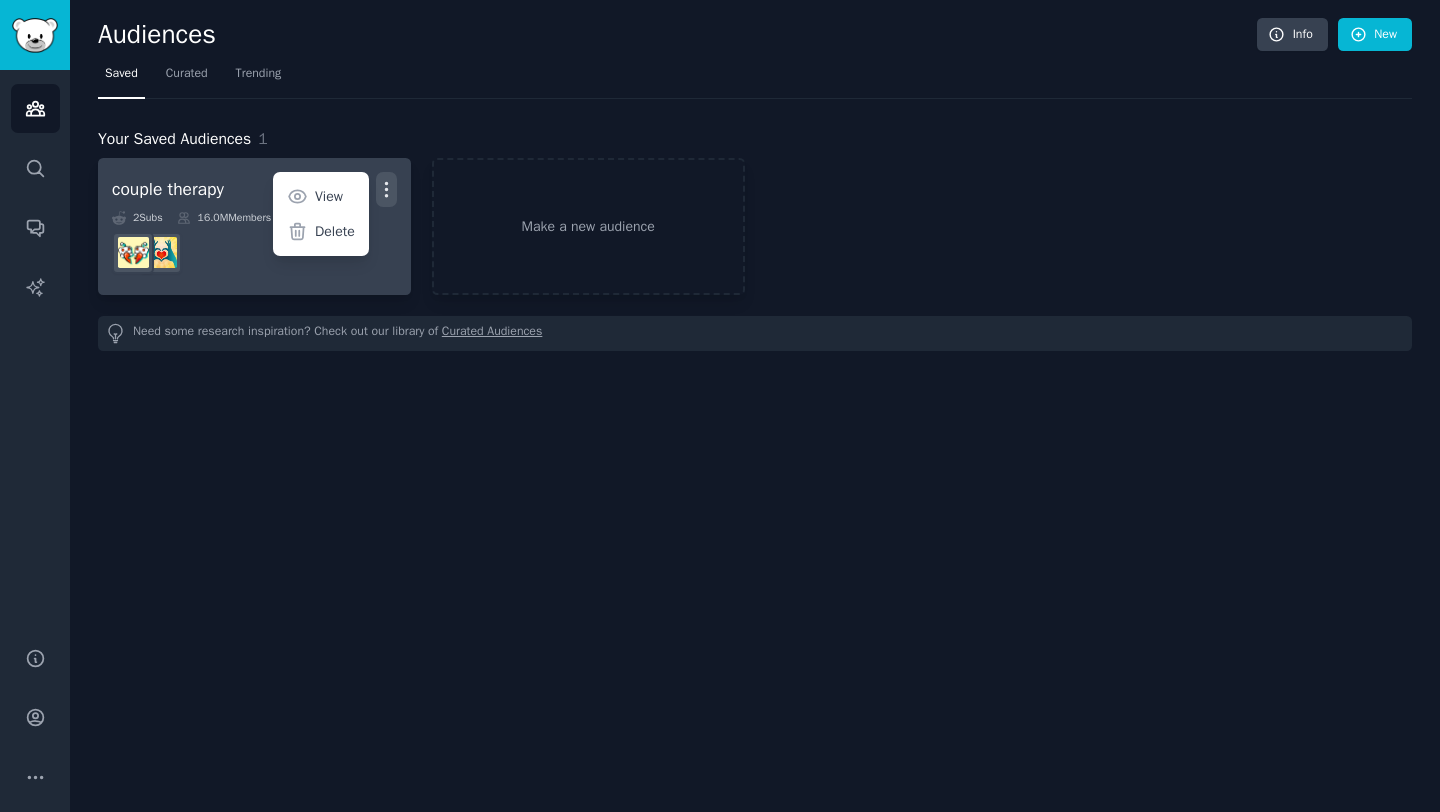 click on "couple therapy" at bounding box center (168, 189) 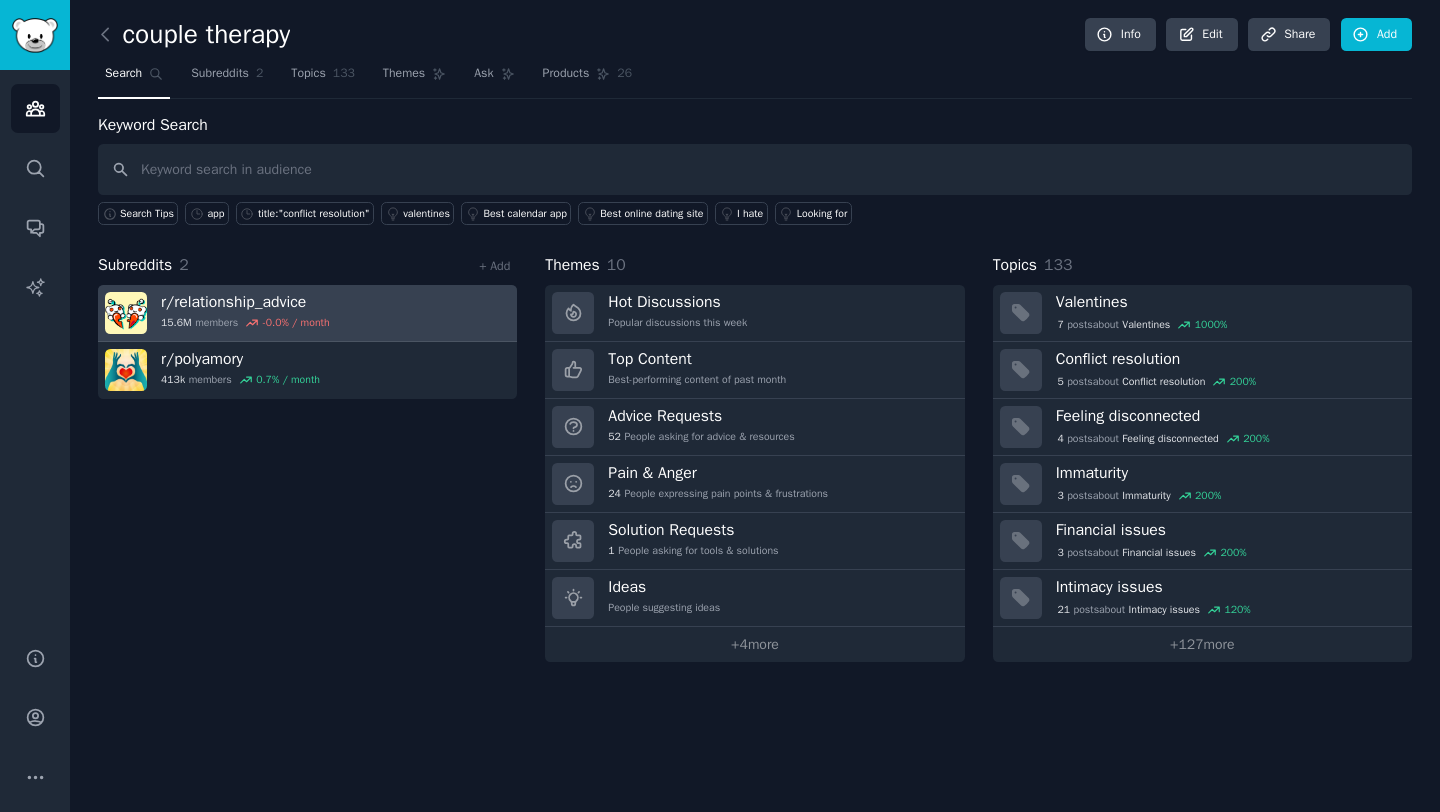 click on "r/ relationship_advice [number]M members -0.0 % / month" at bounding box center [307, 313] 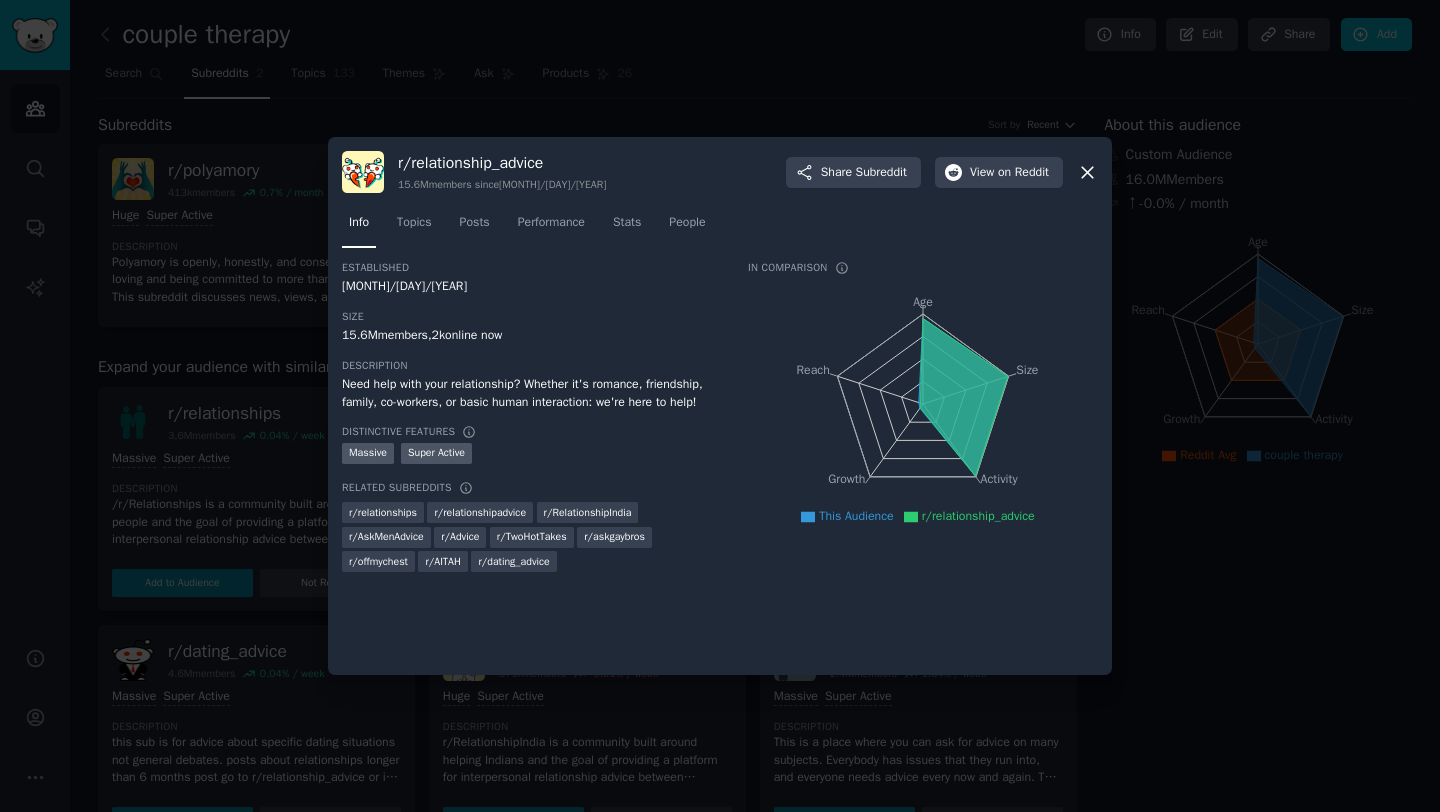 click on "r/[SUBREDDIT] [MEMBERS] members since [DATE] Share Subreddit View on Reddit" at bounding box center [720, 172] 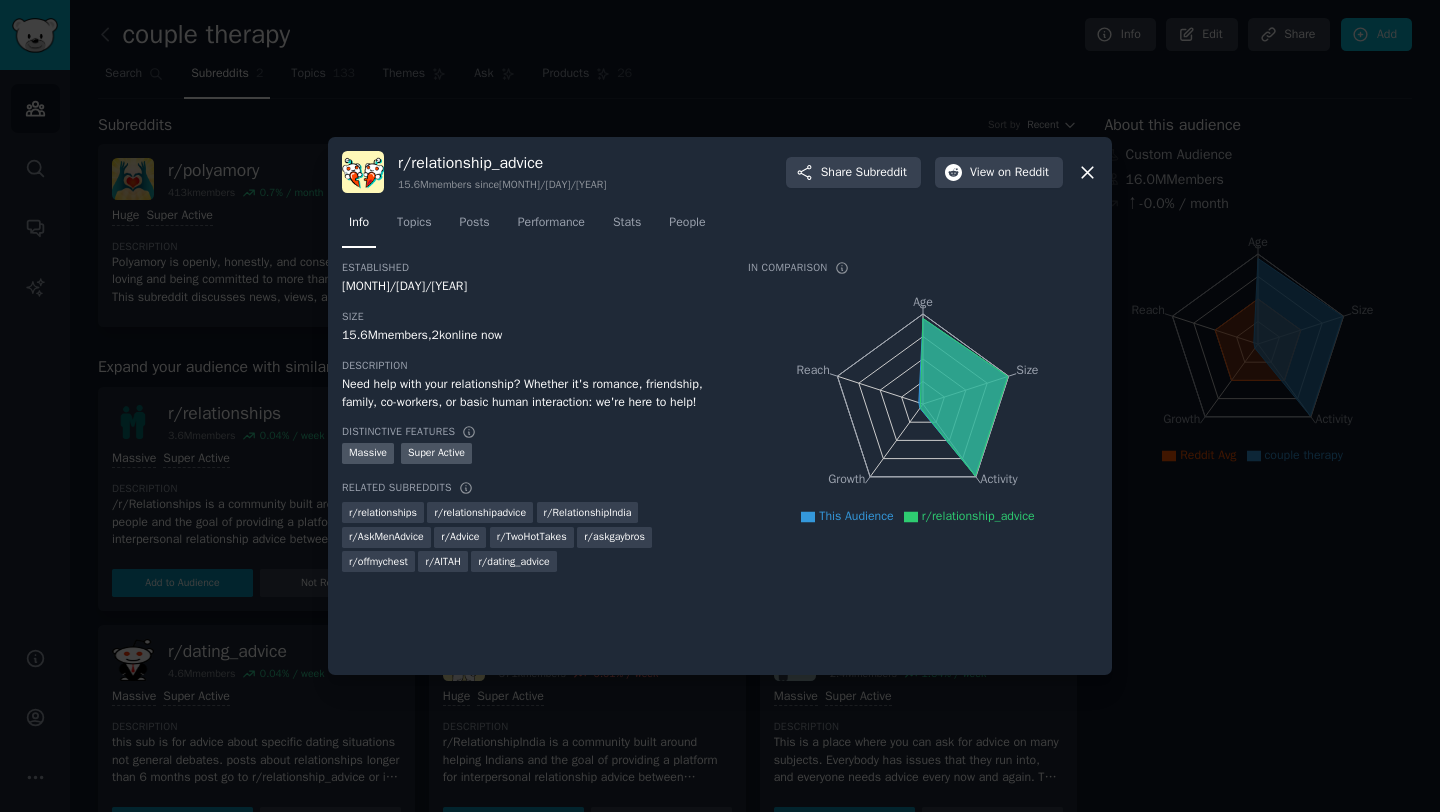 click 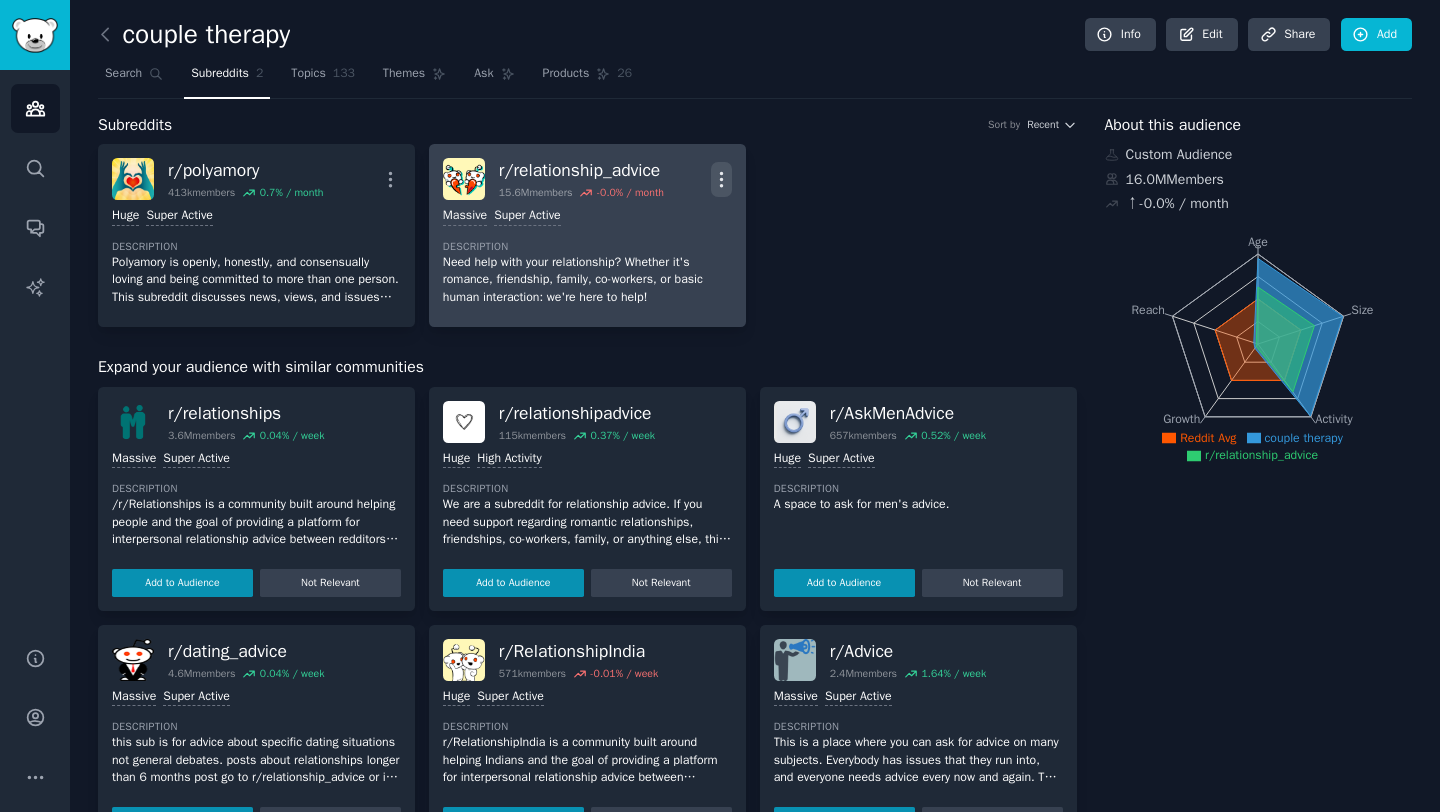 click 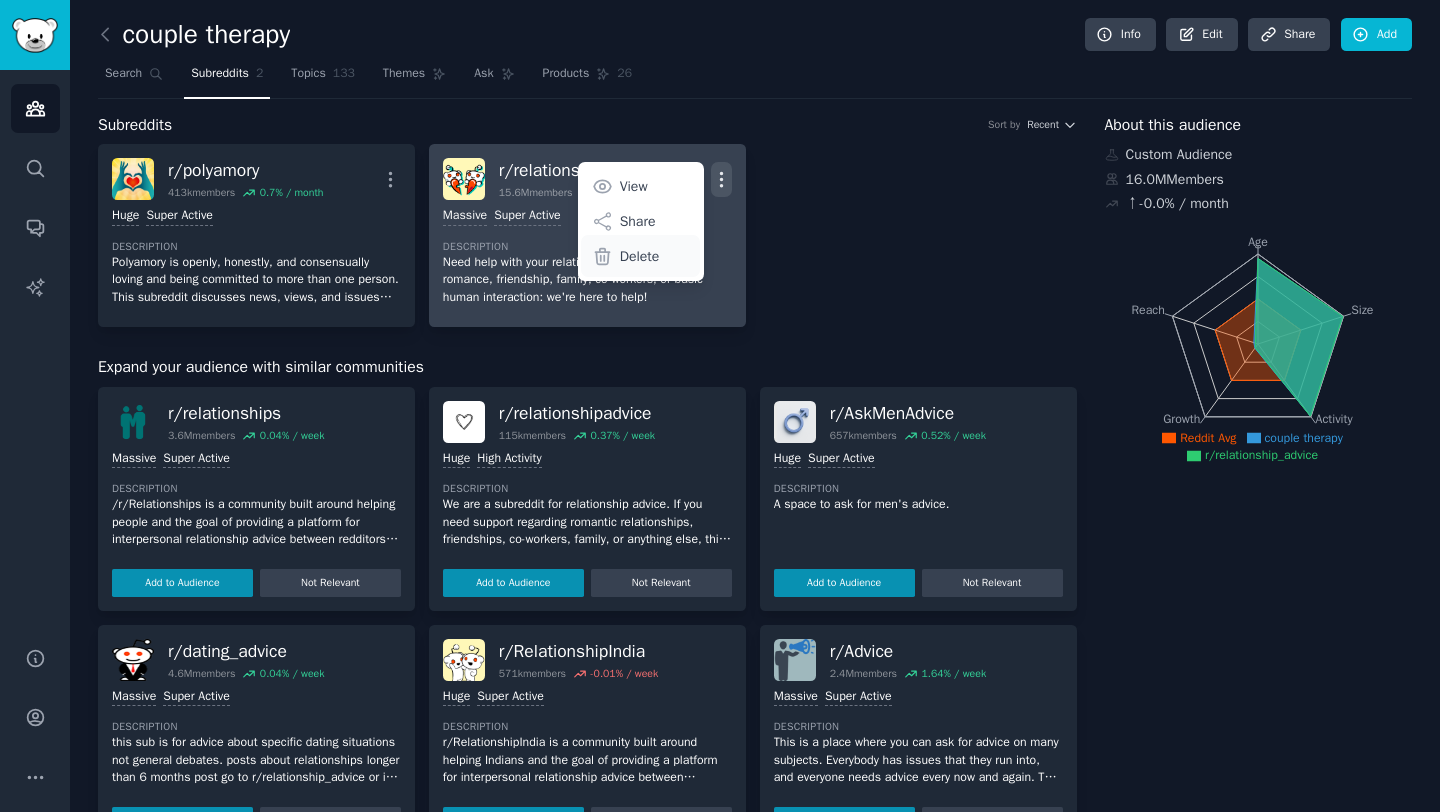click on "Delete" at bounding box center (640, 256) 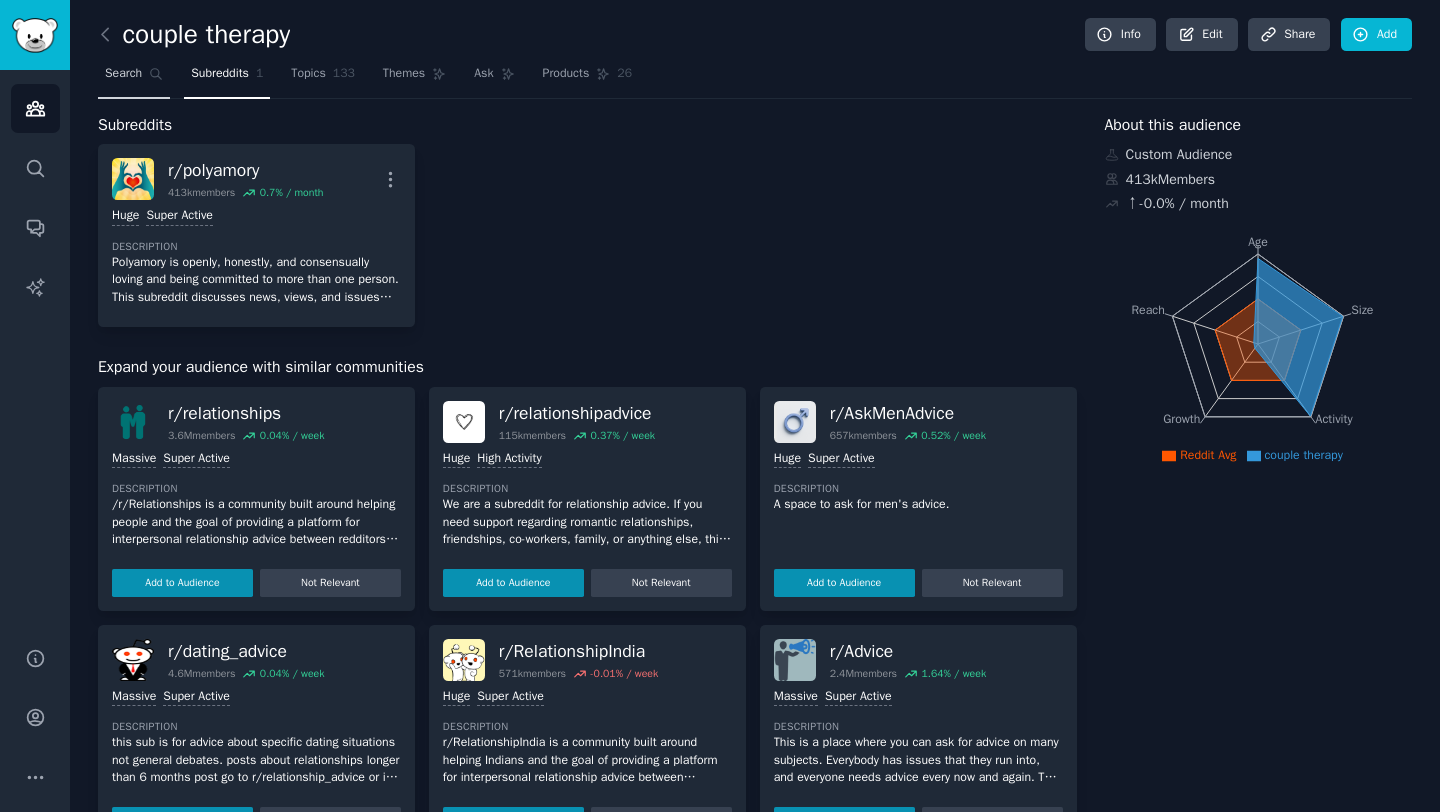 click on "Search" at bounding box center [134, 78] 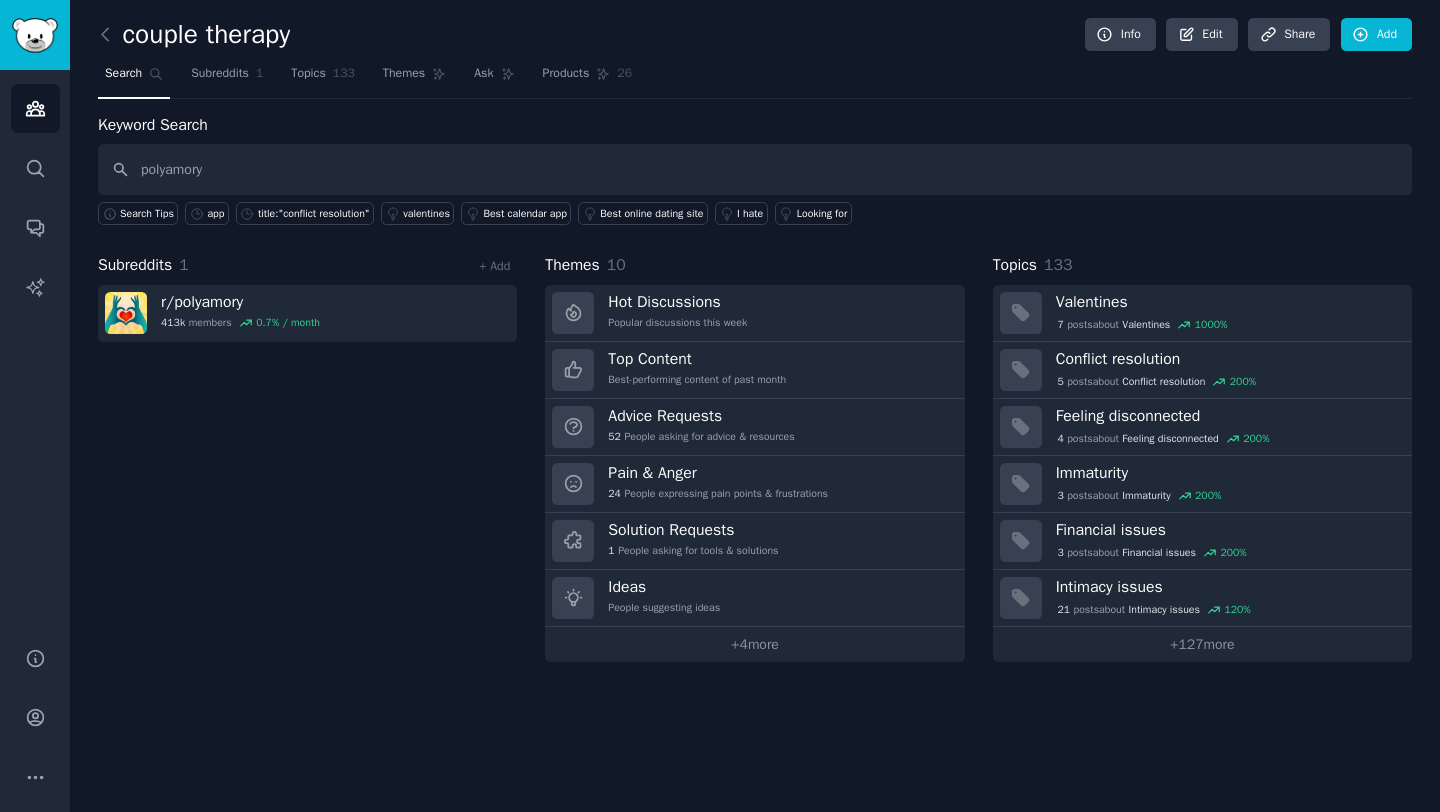 type on "polyamory" 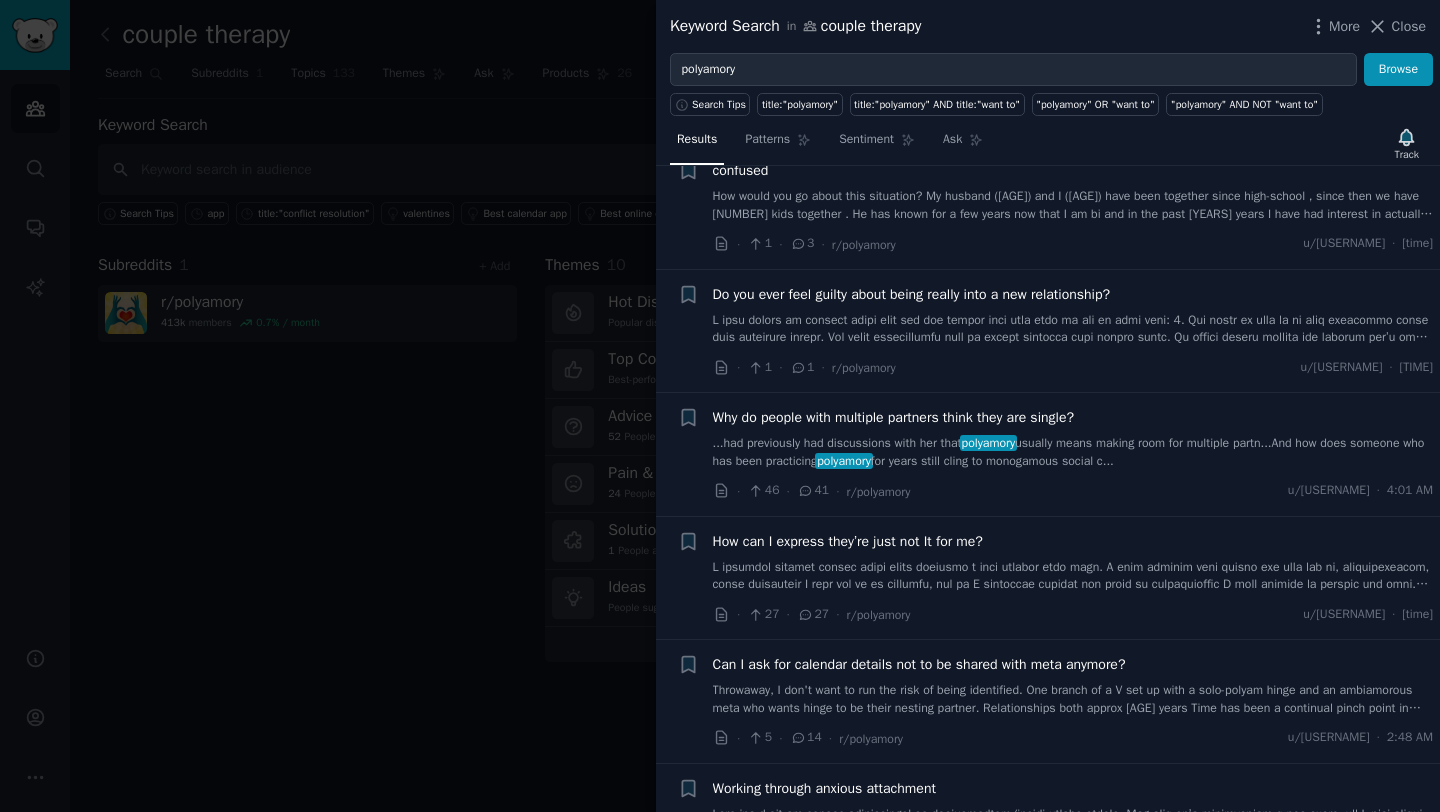 scroll, scrollTop: 0, scrollLeft: 0, axis: both 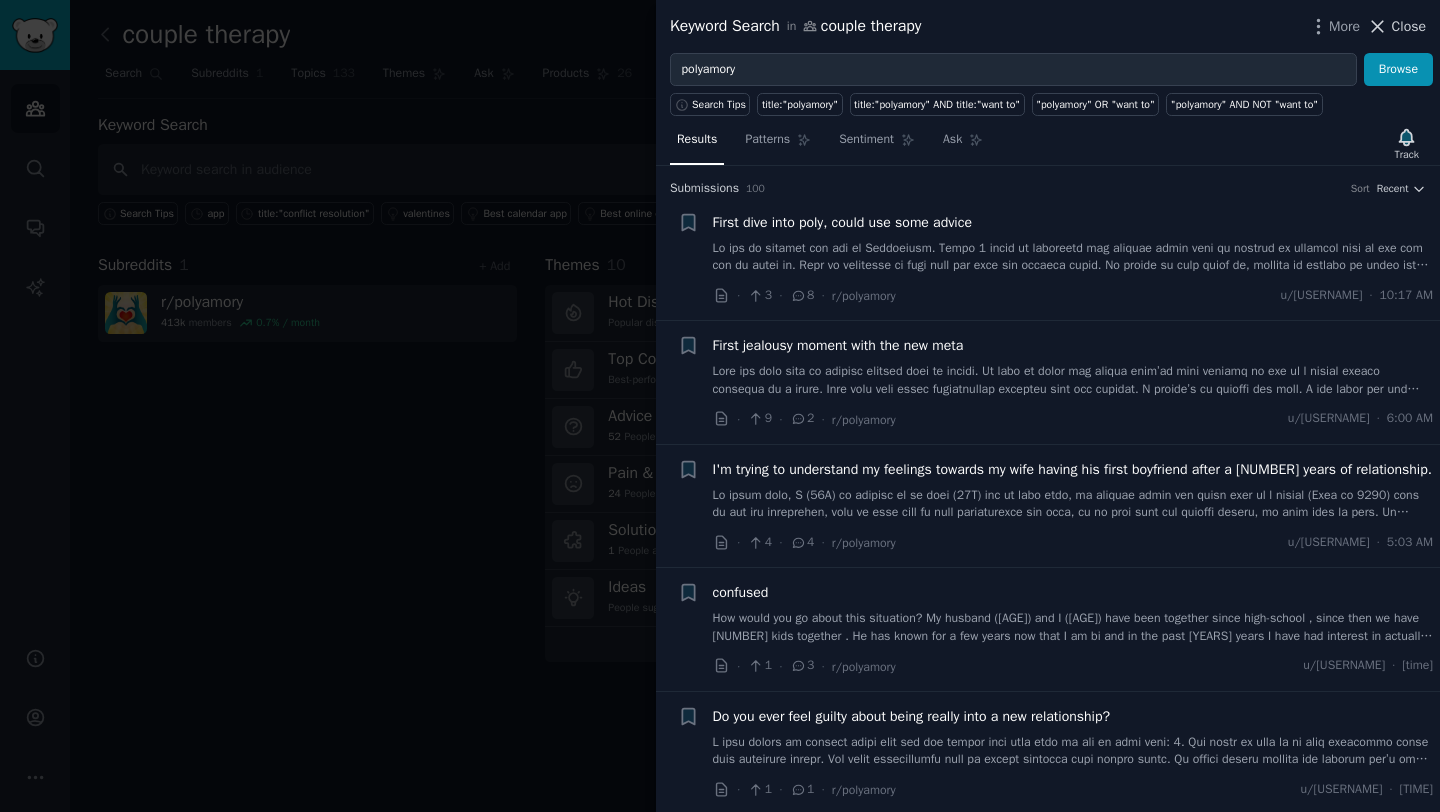 click 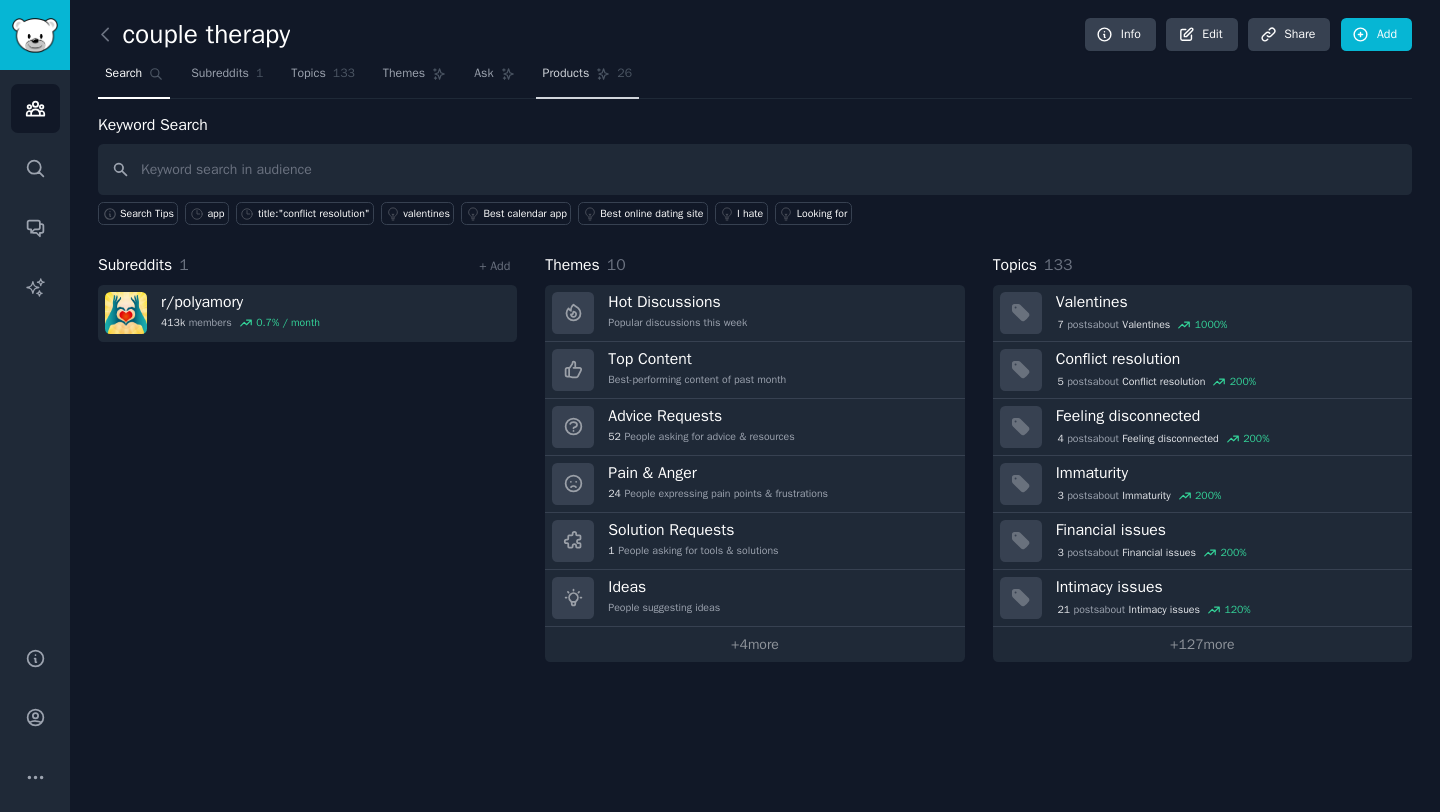 click on "Products" at bounding box center [566, 74] 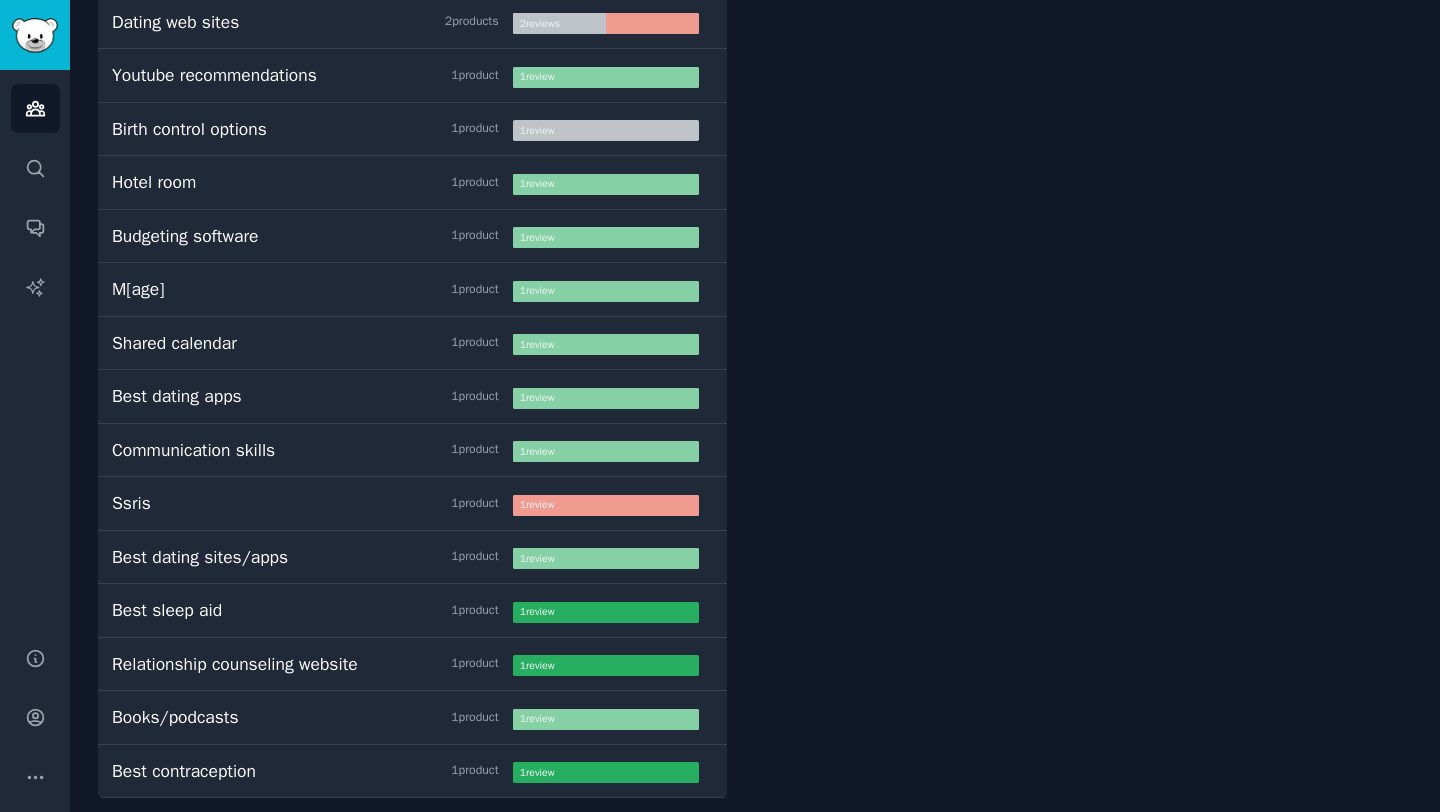 scroll, scrollTop: 0, scrollLeft: 0, axis: both 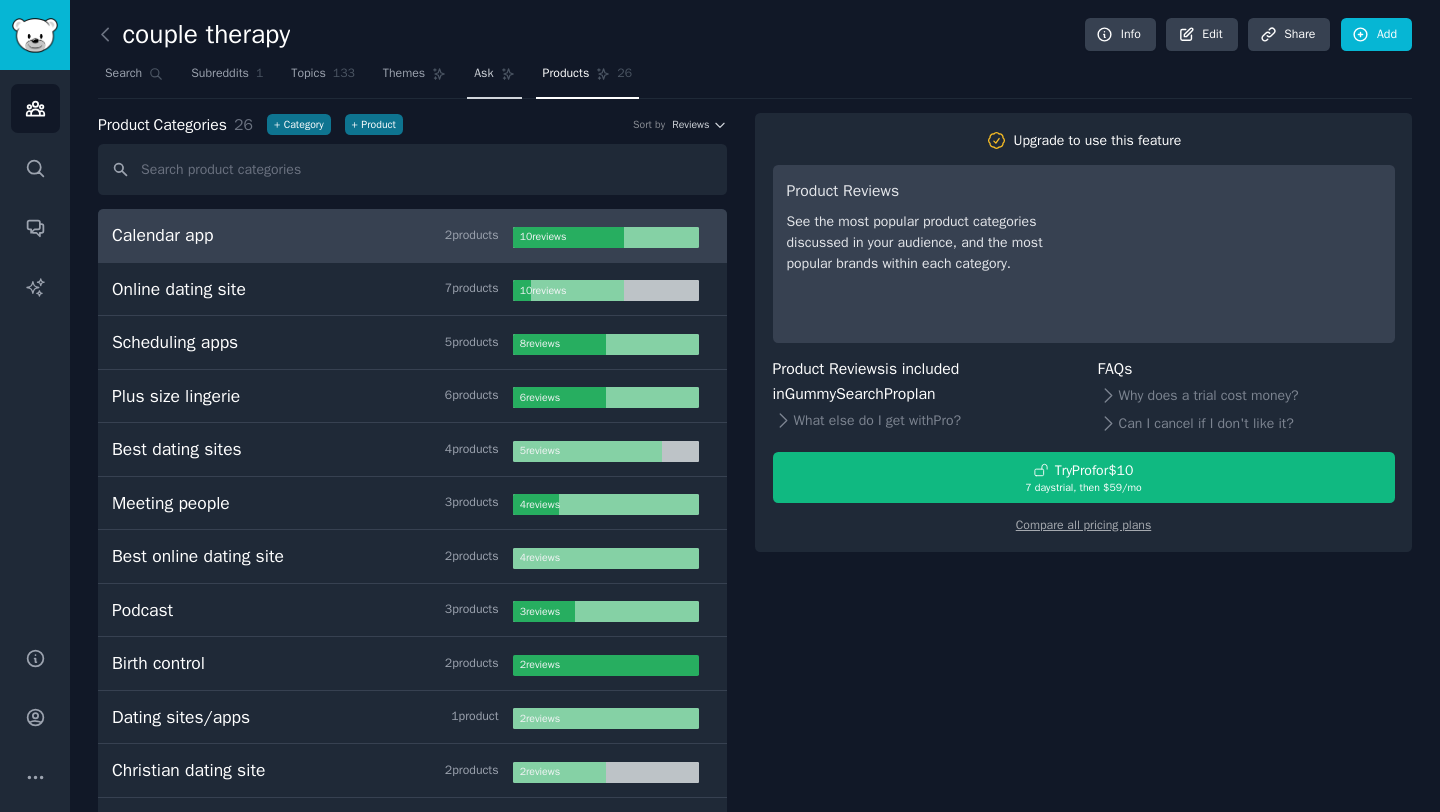 click on "Ask" at bounding box center [483, 74] 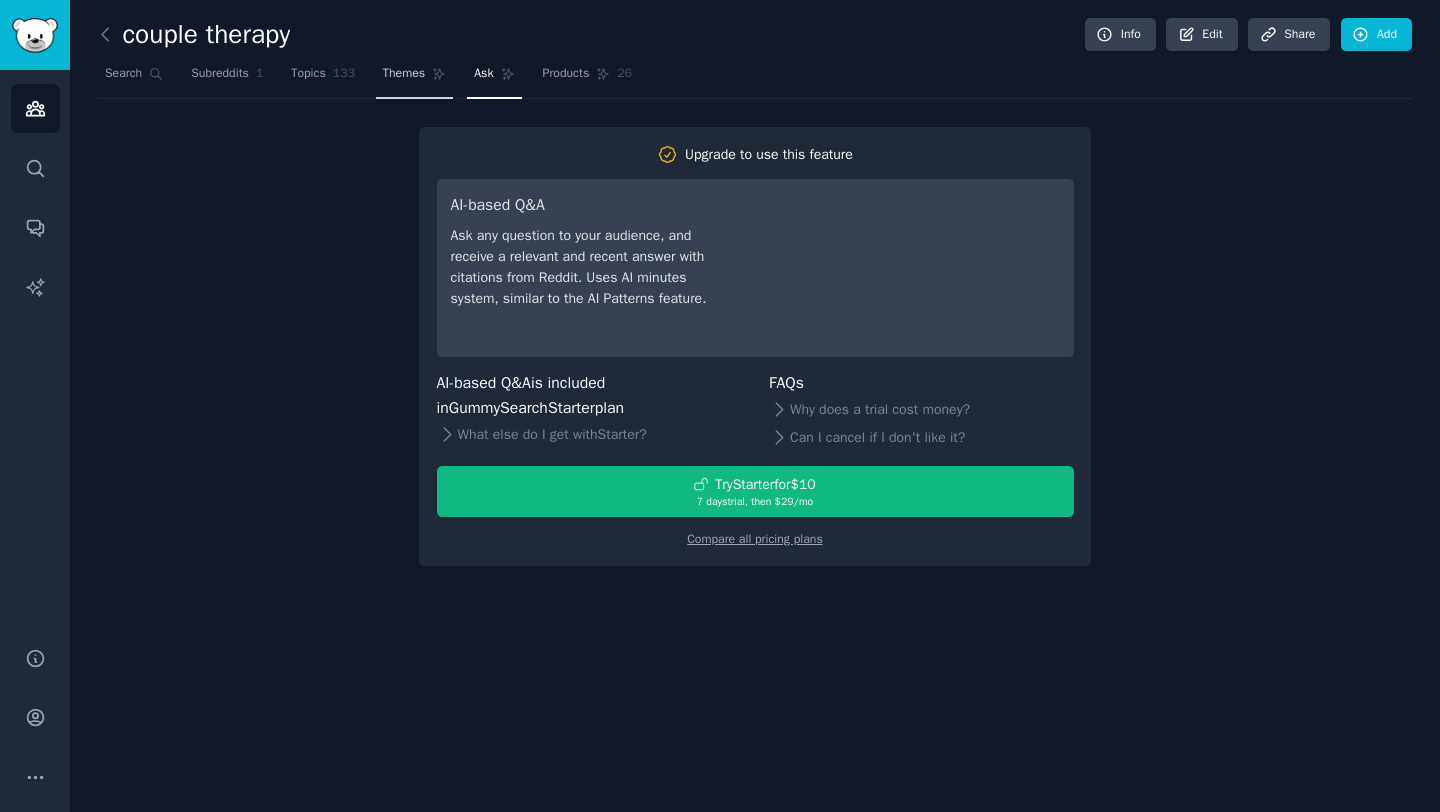 click on "Themes" at bounding box center (404, 74) 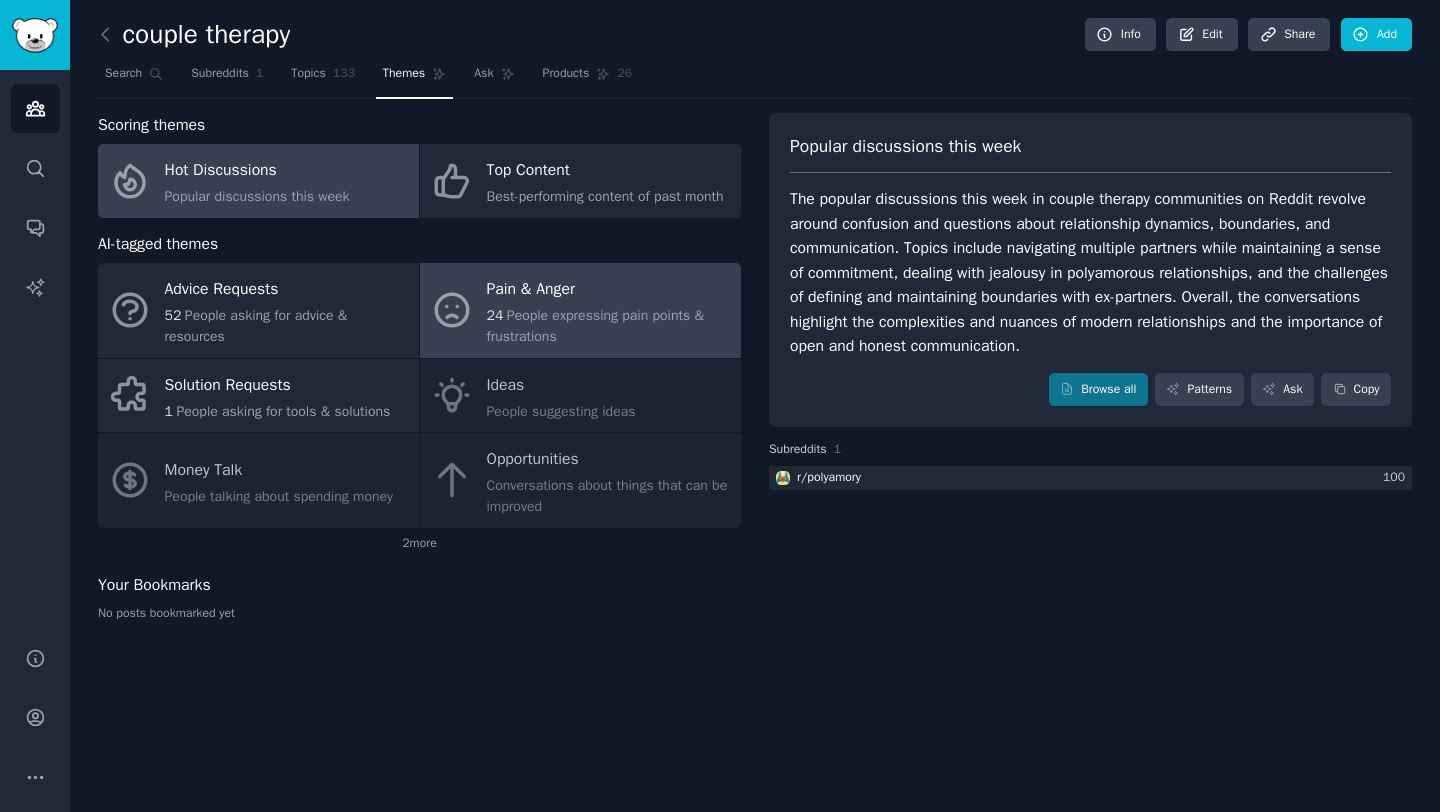 click on "Pain & Anger" at bounding box center [609, 290] 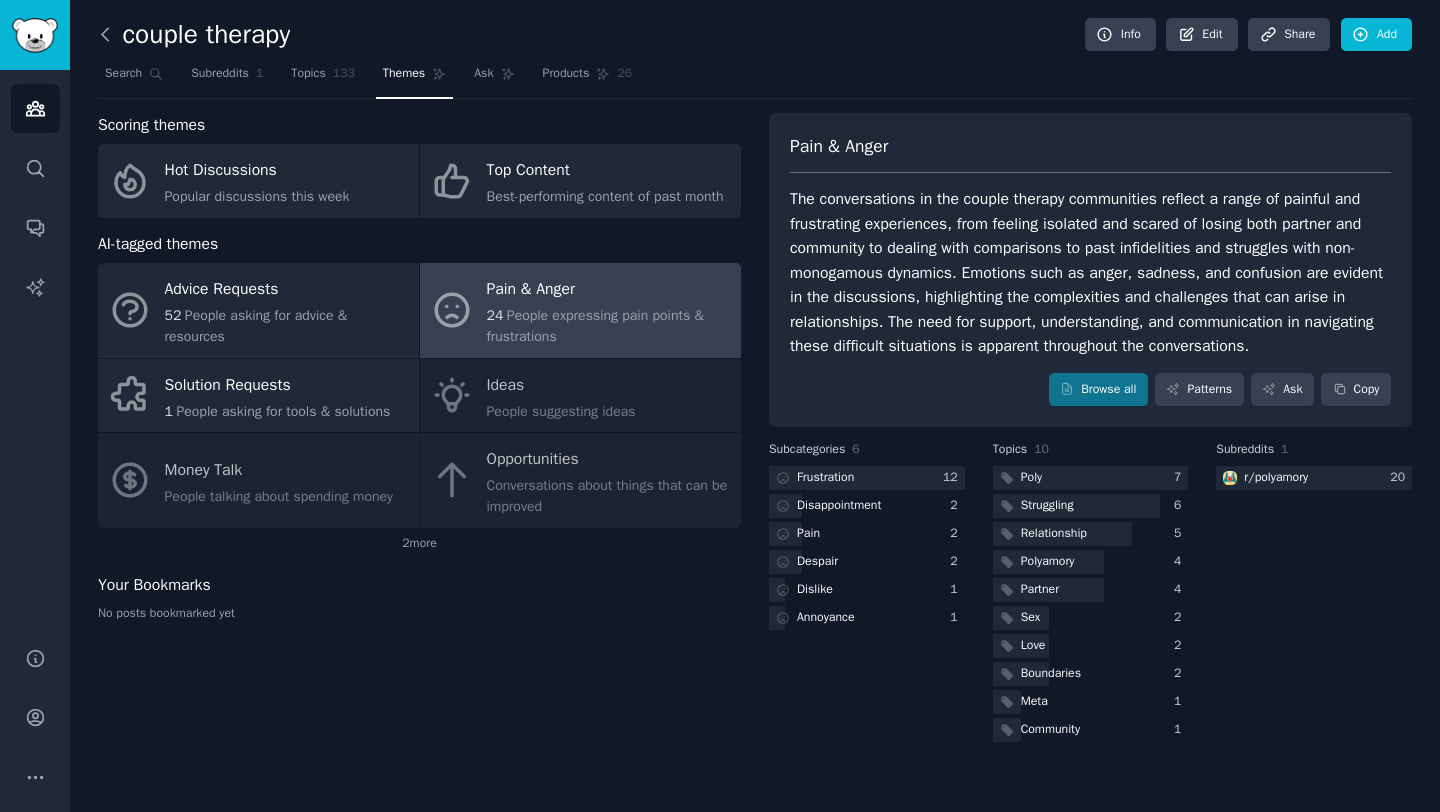 click 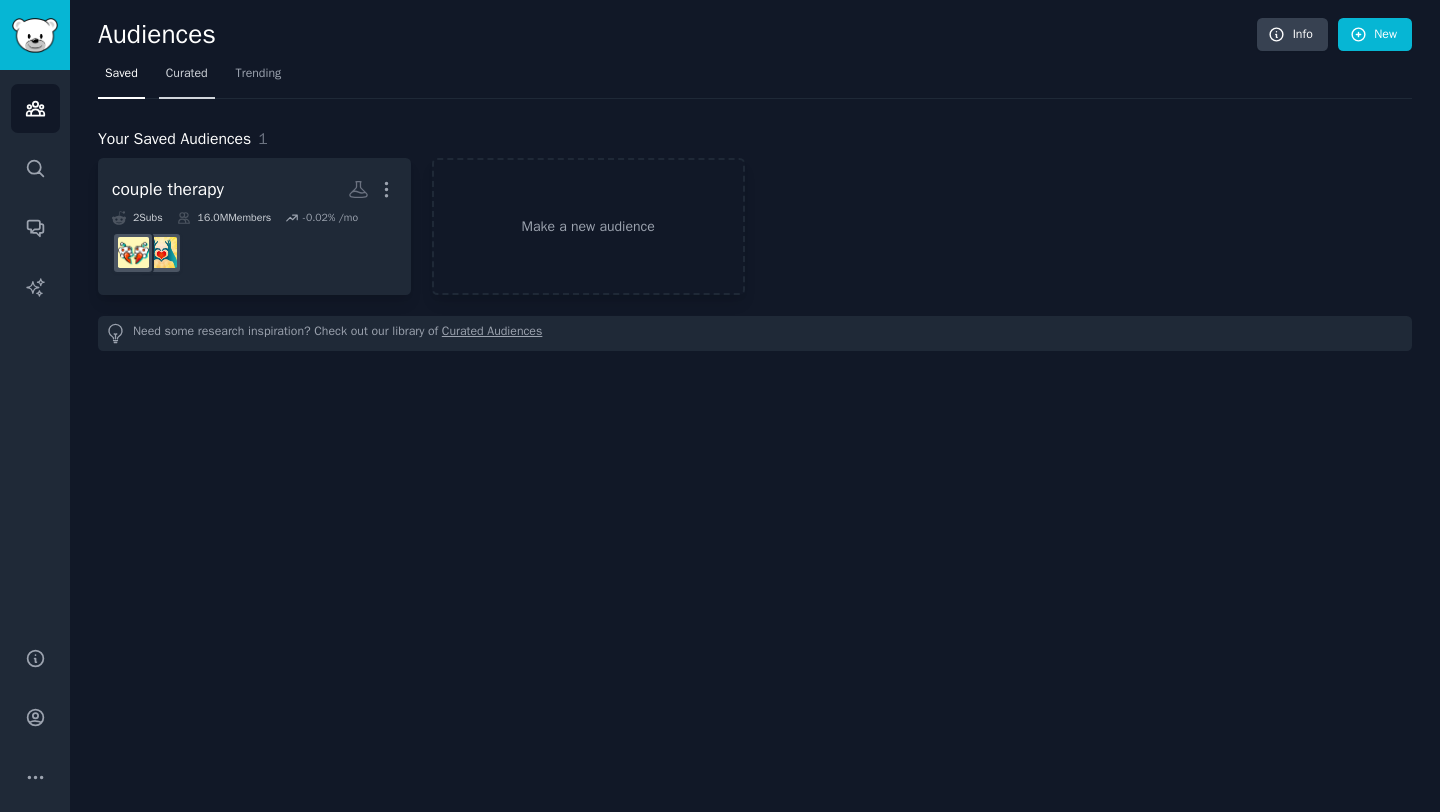 click on "Curated" at bounding box center [187, 74] 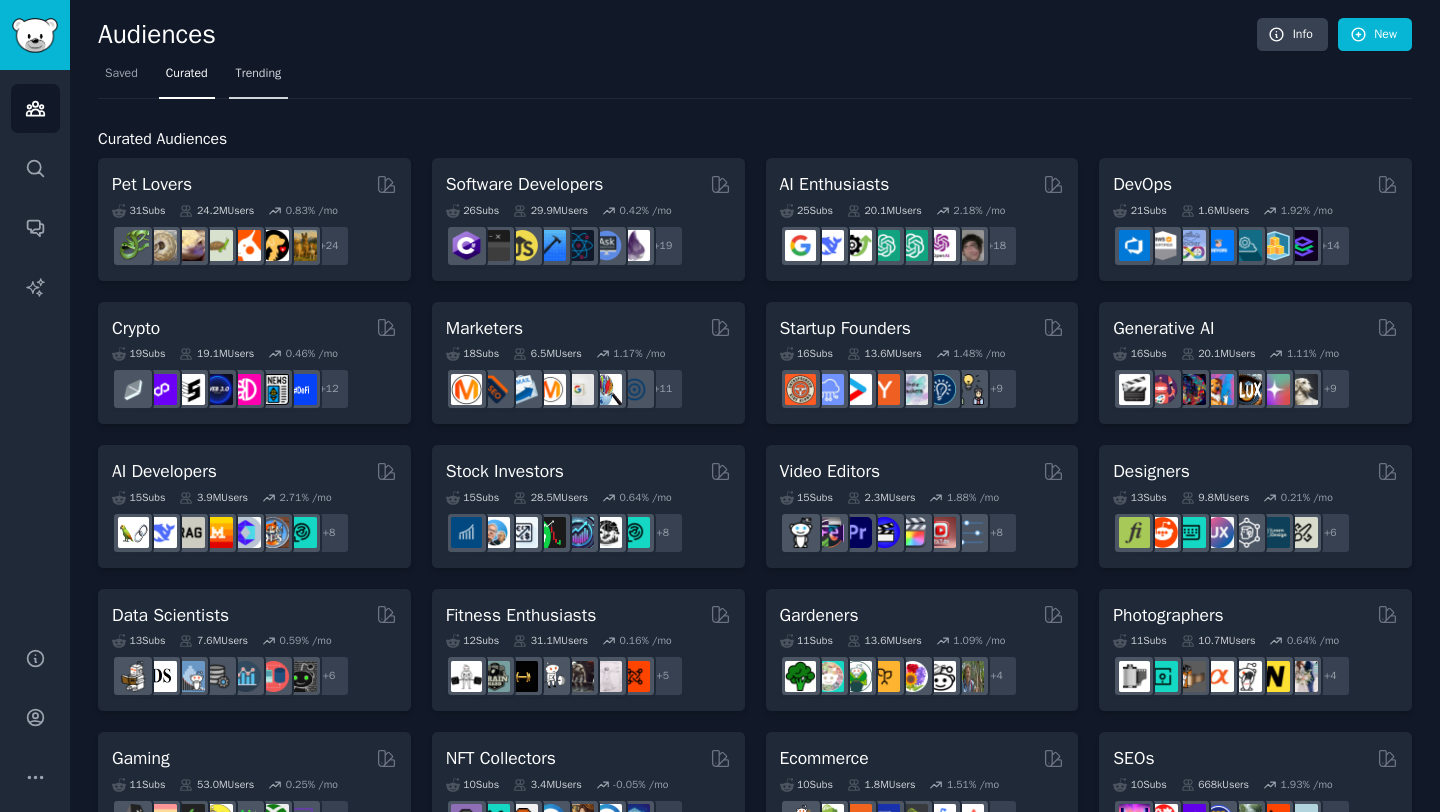 click on "Trending" at bounding box center (259, 74) 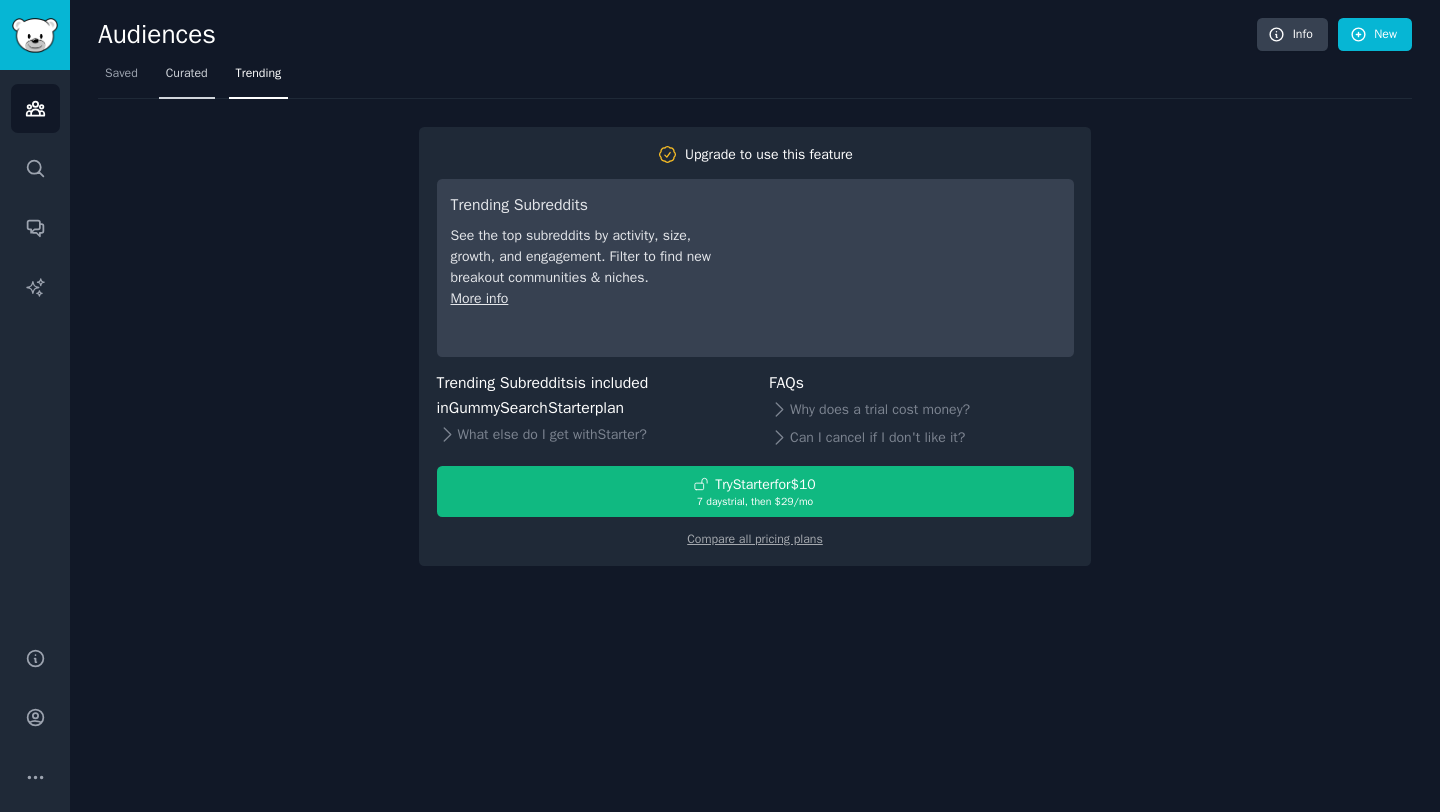 click on "Curated" at bounding box center [187, 78] 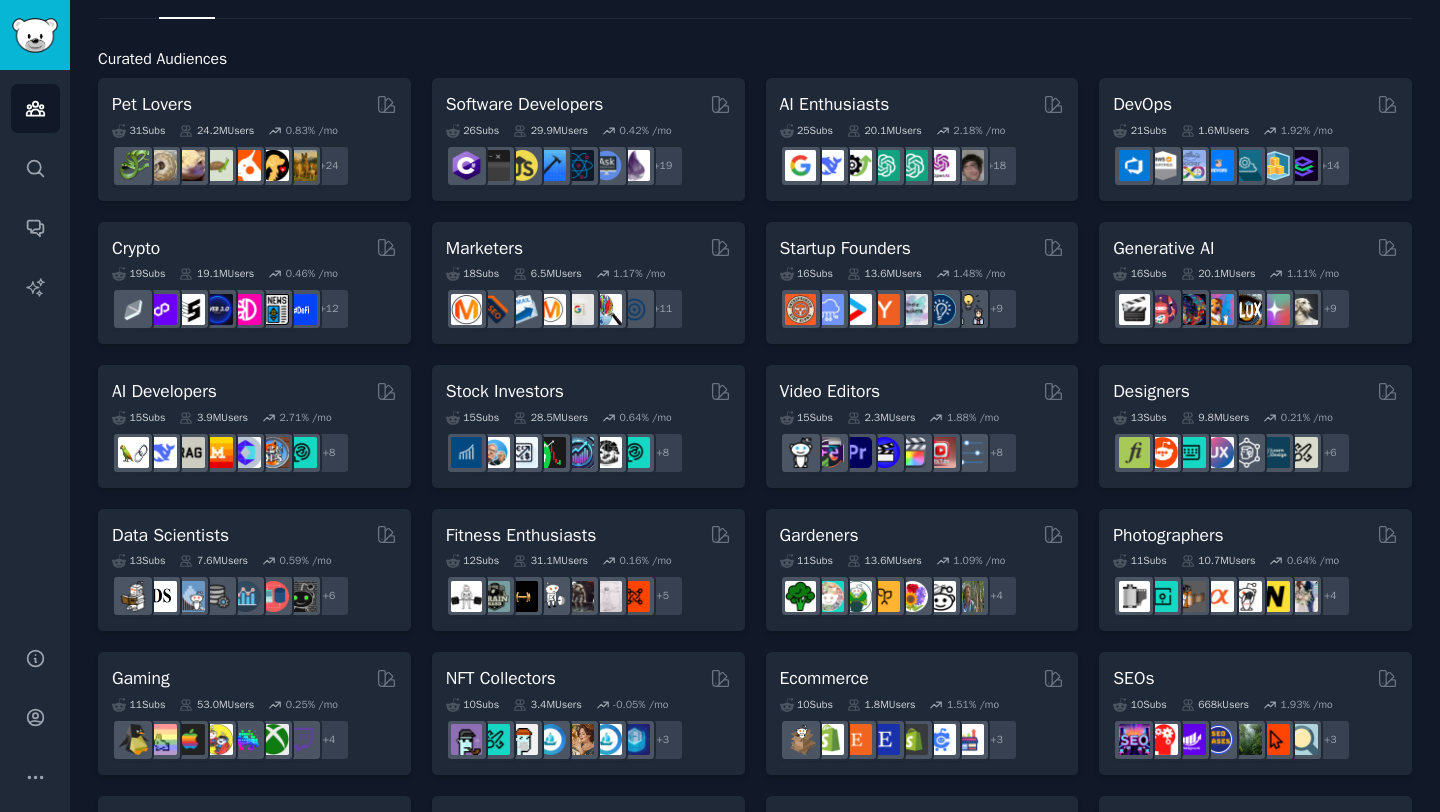 scroll, scrollTop: 0, scrollLeft: 0, axis: both 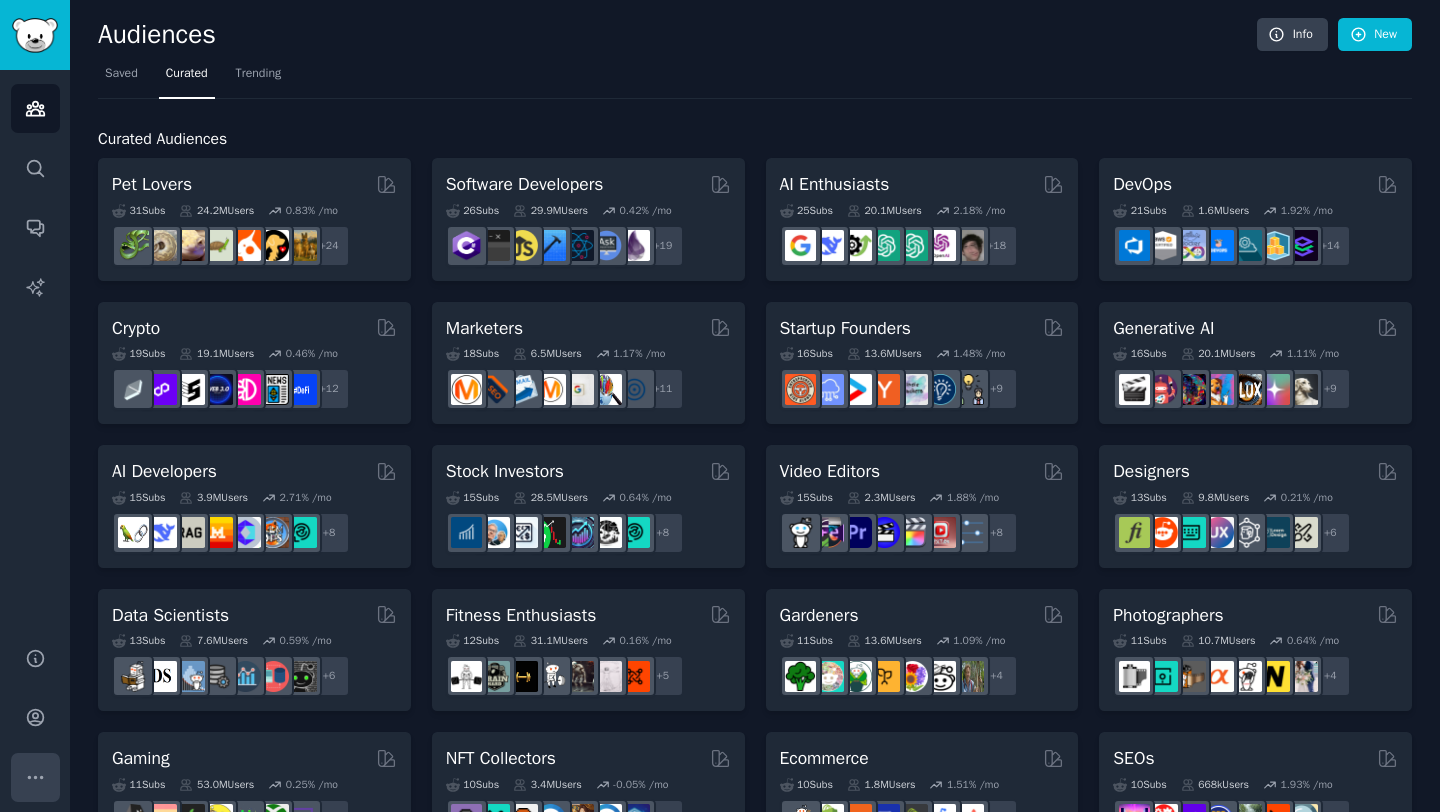click 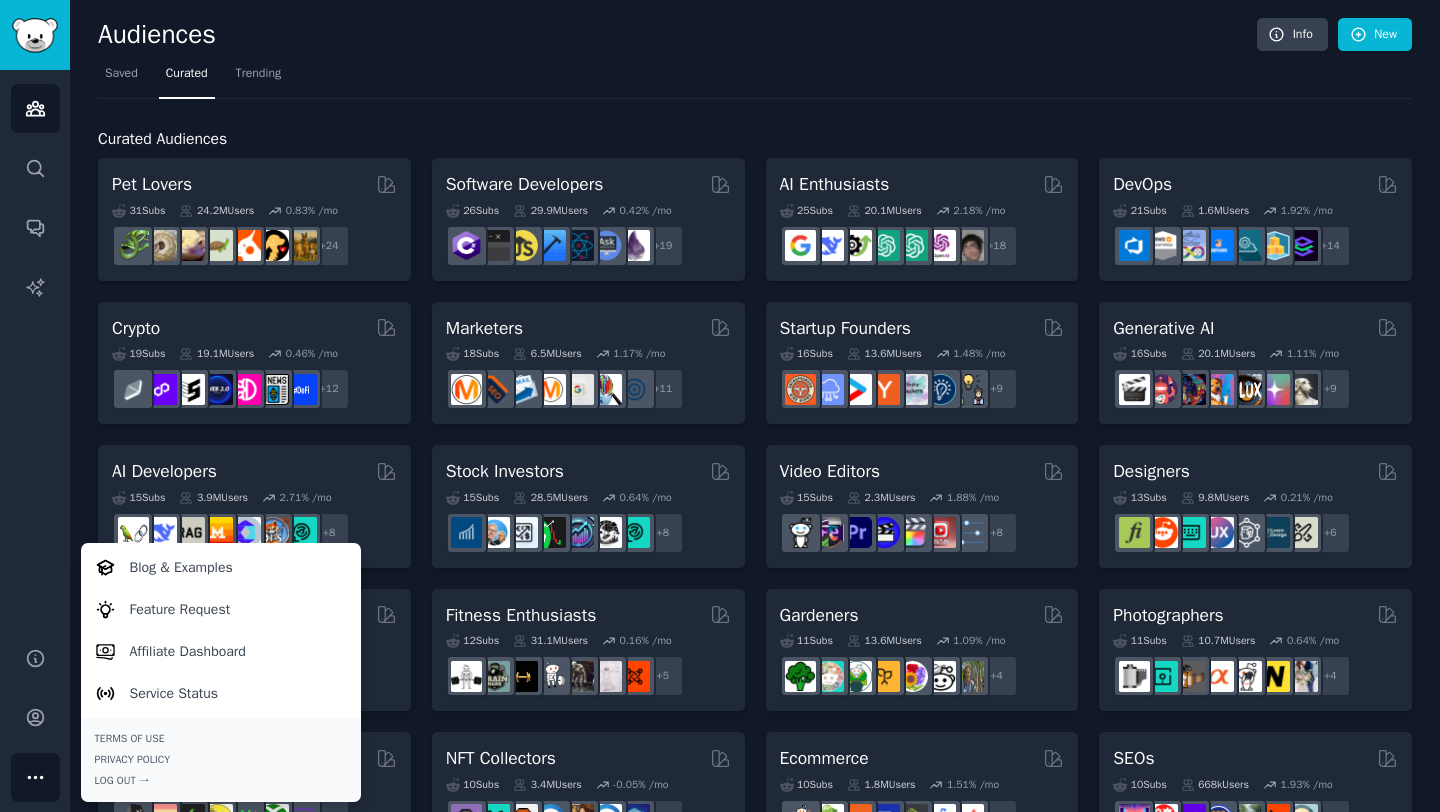 click on "Saved Curated Trending" at bounding box center [755, 78] 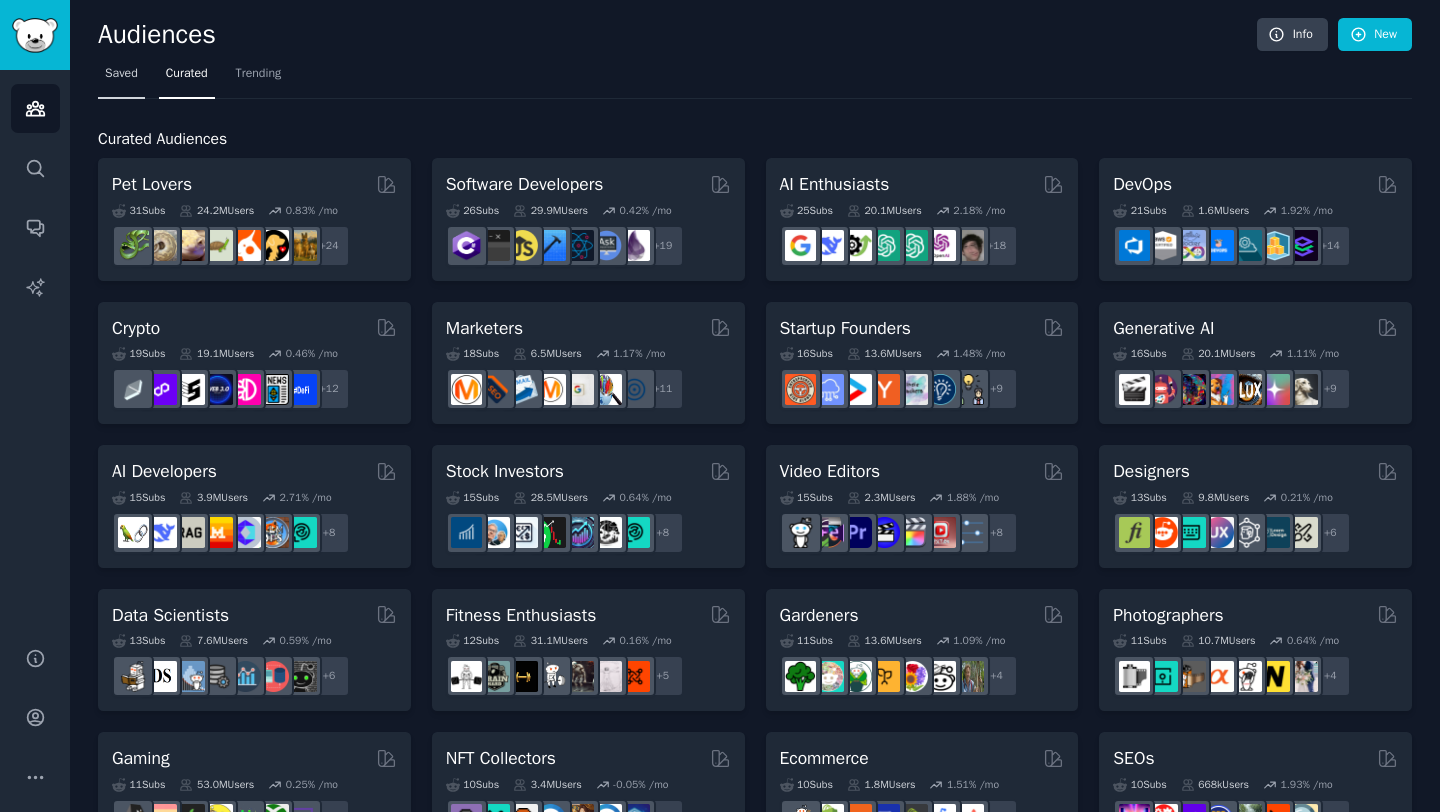 click on "Saved" at bounding box center [121, 74] 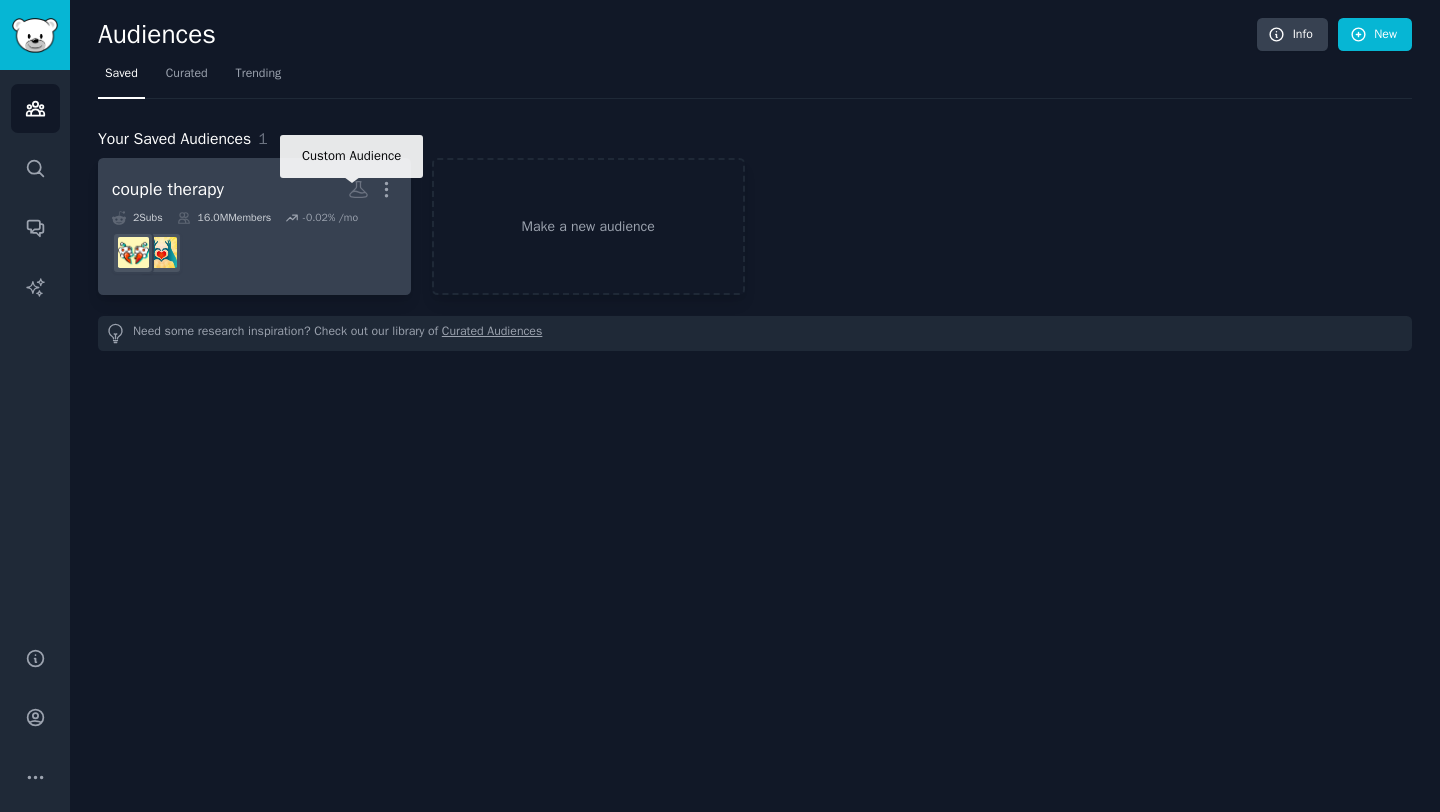 click 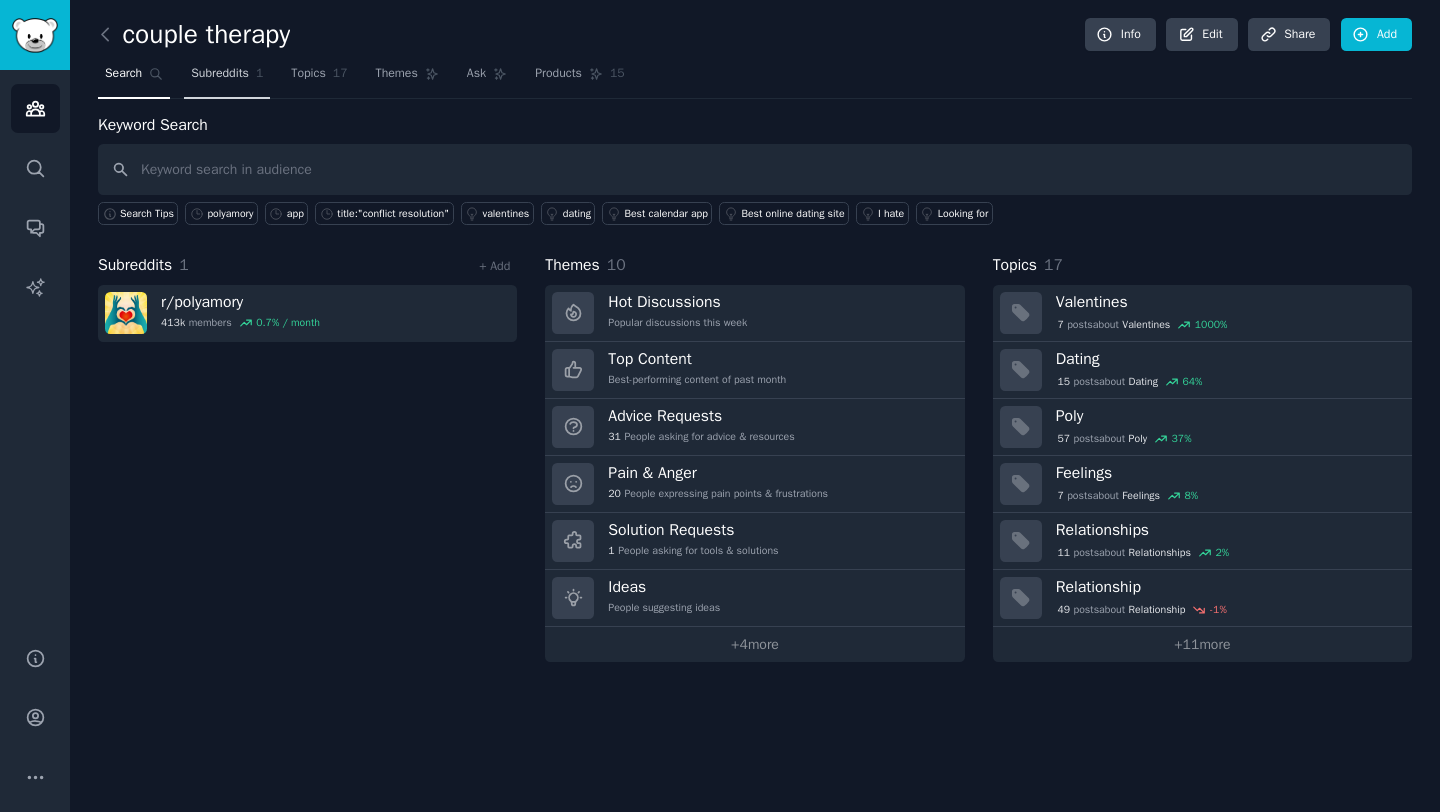 click on "Subreddits 1" at bounding box center (227, 78) 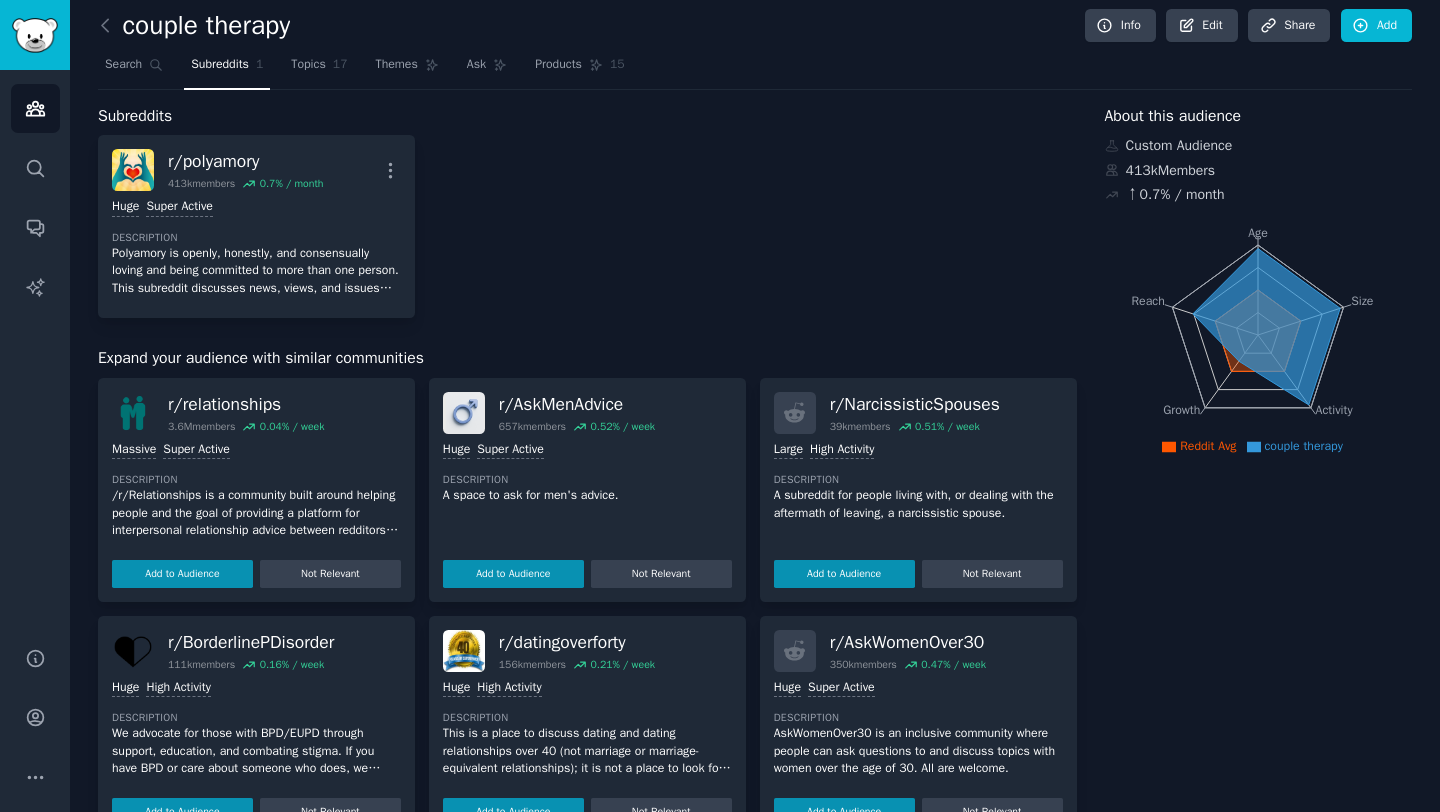 scroll, scrollTop: 0, scrollLeft: 0, axis: both 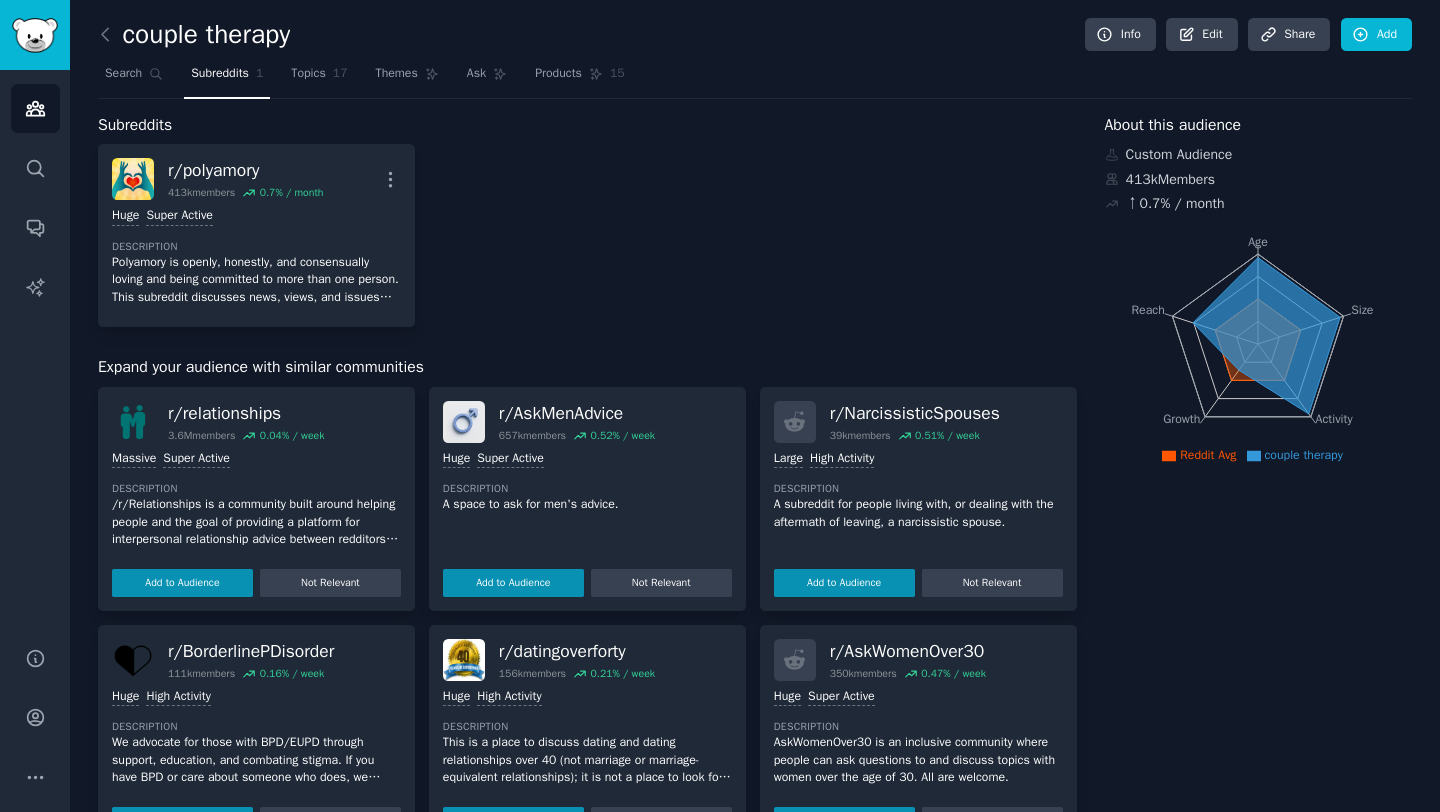 click on "couple therapy" at bounding box center [194, 35] 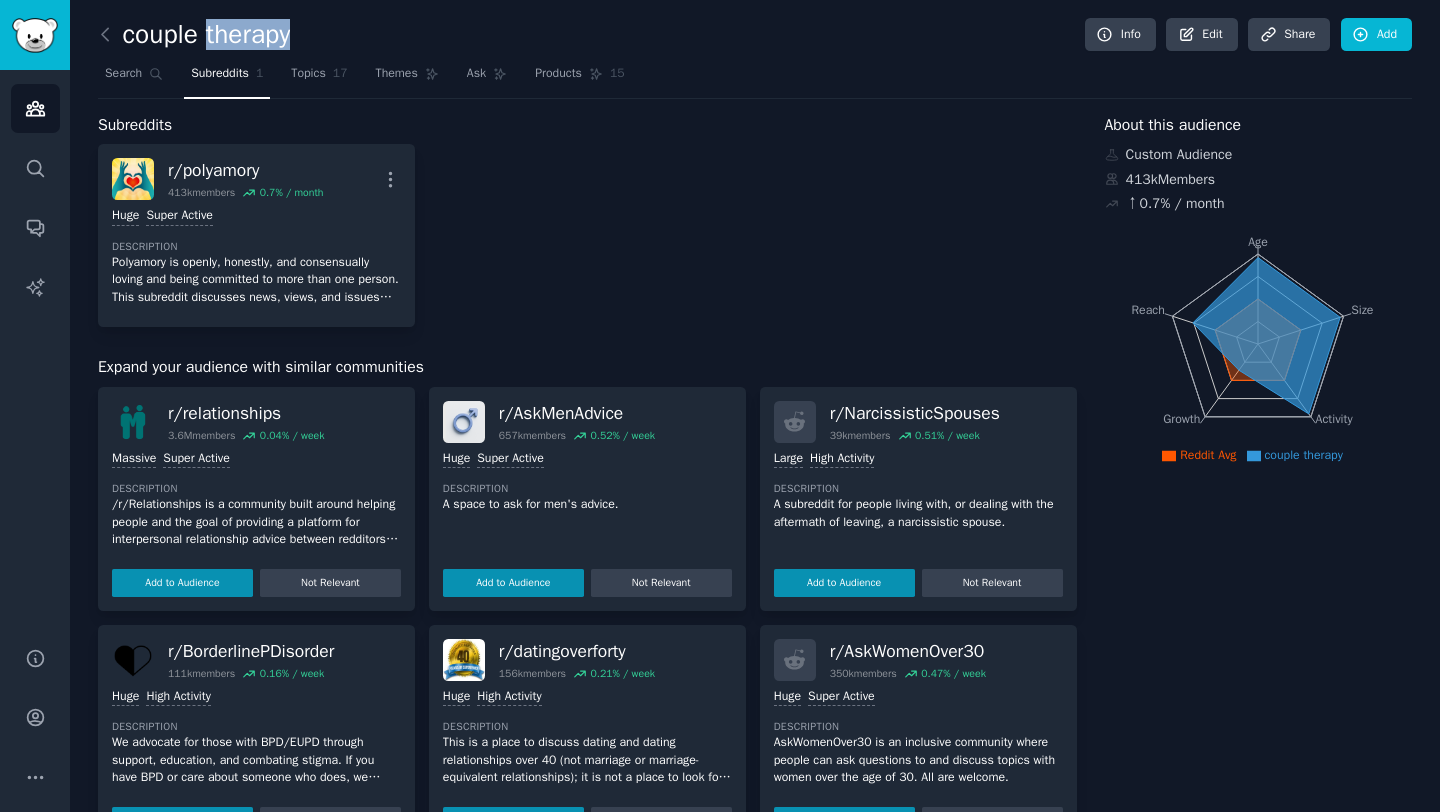 click on "couple therapy" at bounding box center [194, 35] 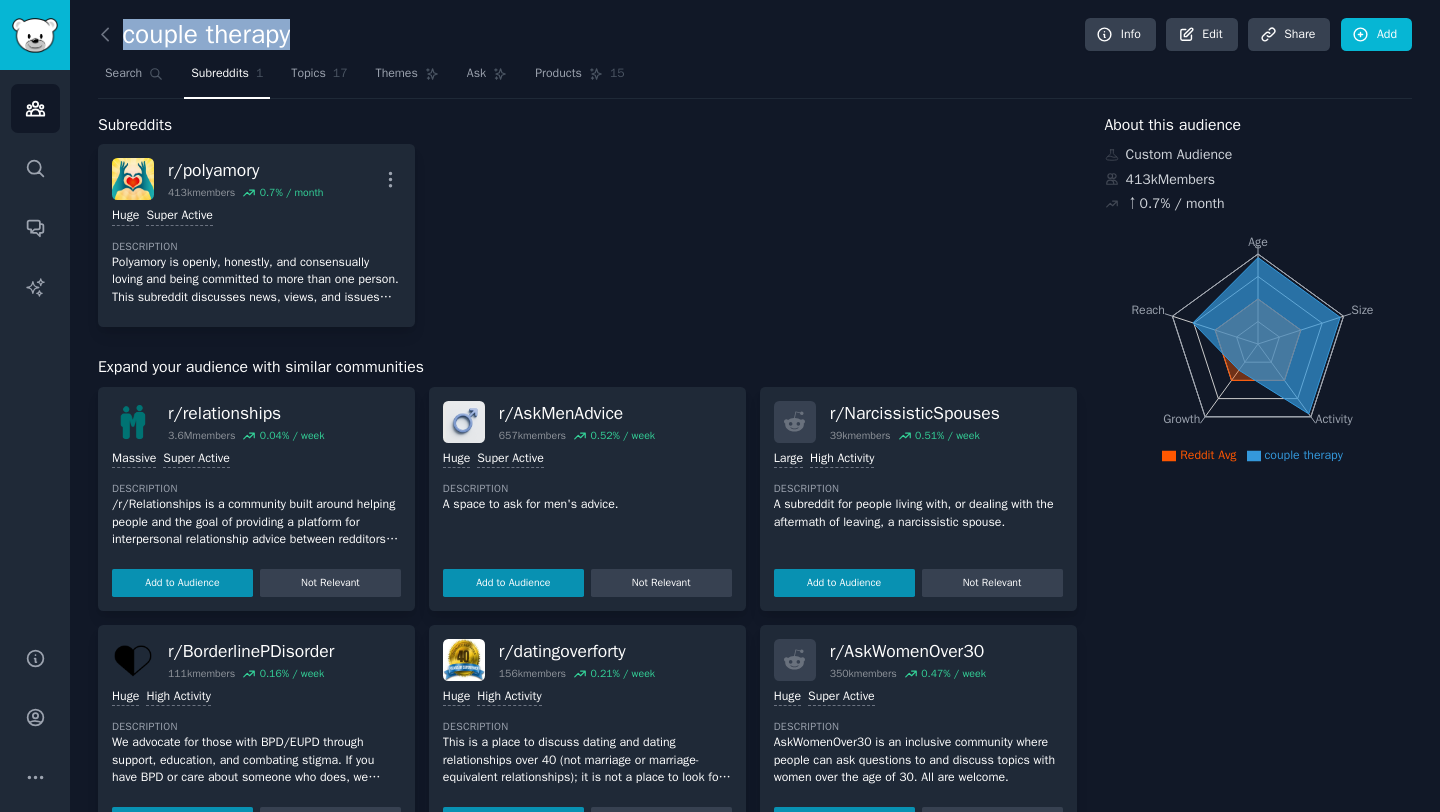 click on "couple therapy" at bounding box center [194, 35] 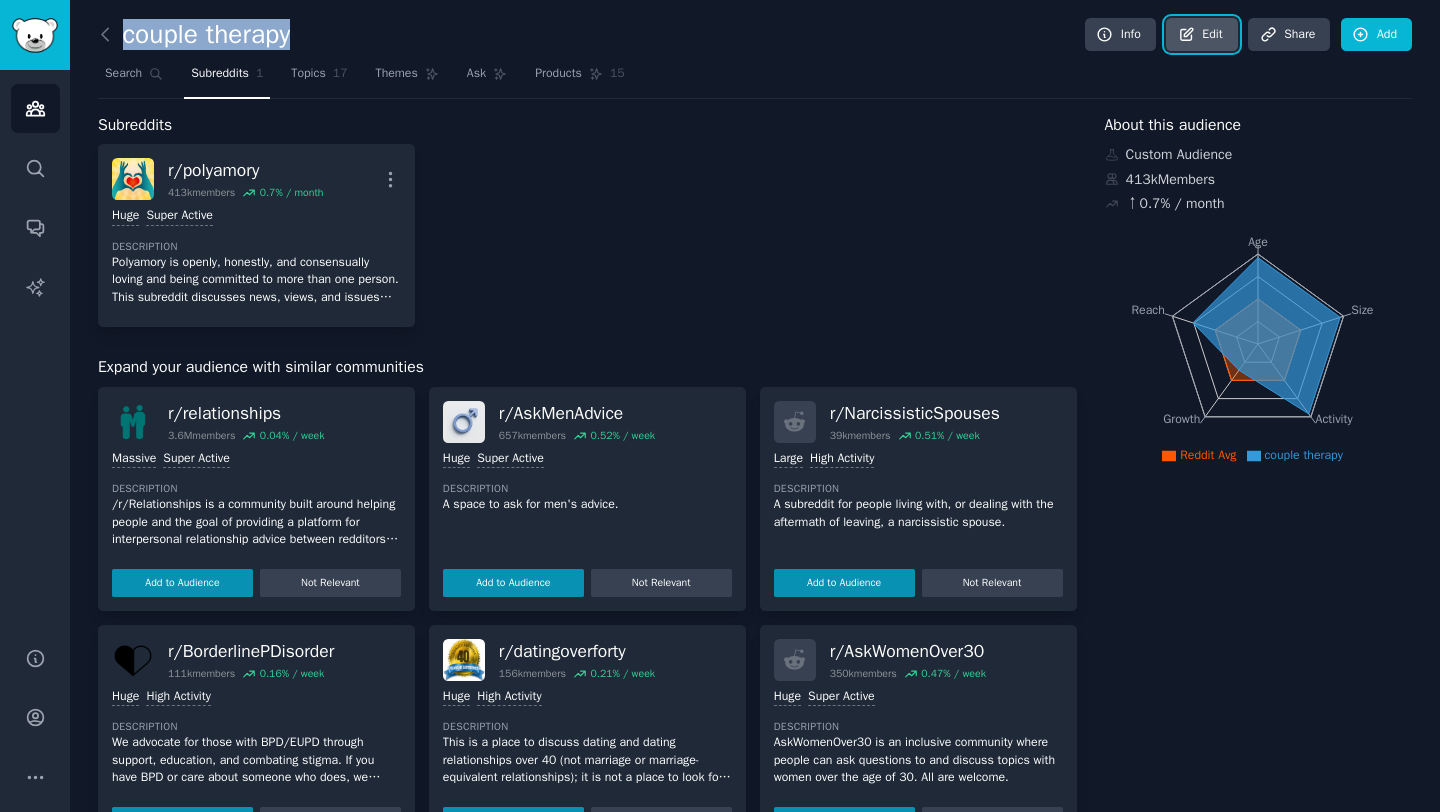 click on "Edit" at bounding box center (1201, 35) 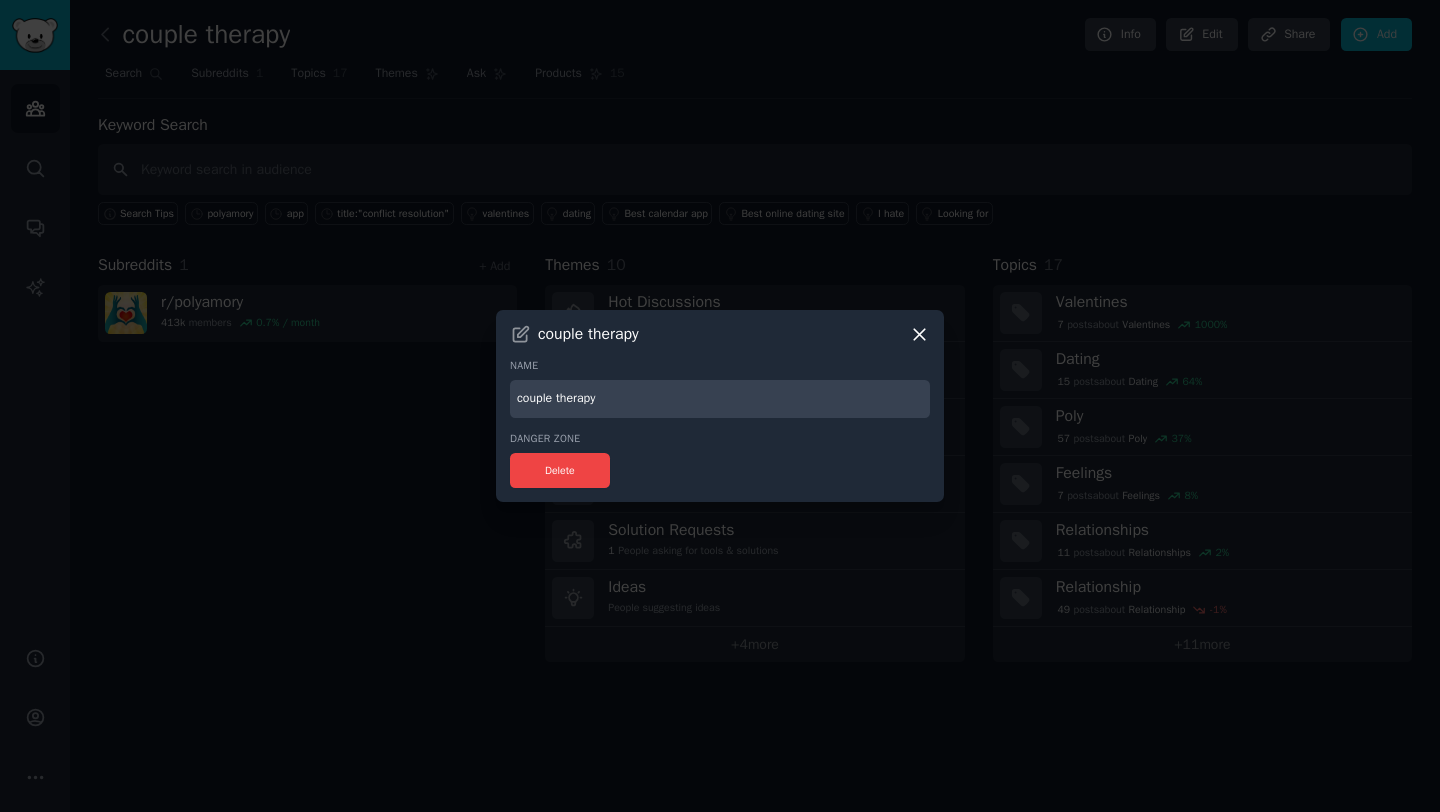 drag, startPoint x: 657, startPoint y: 400, endPoint x: 425, endPoint y: 395, distance: 232.05388 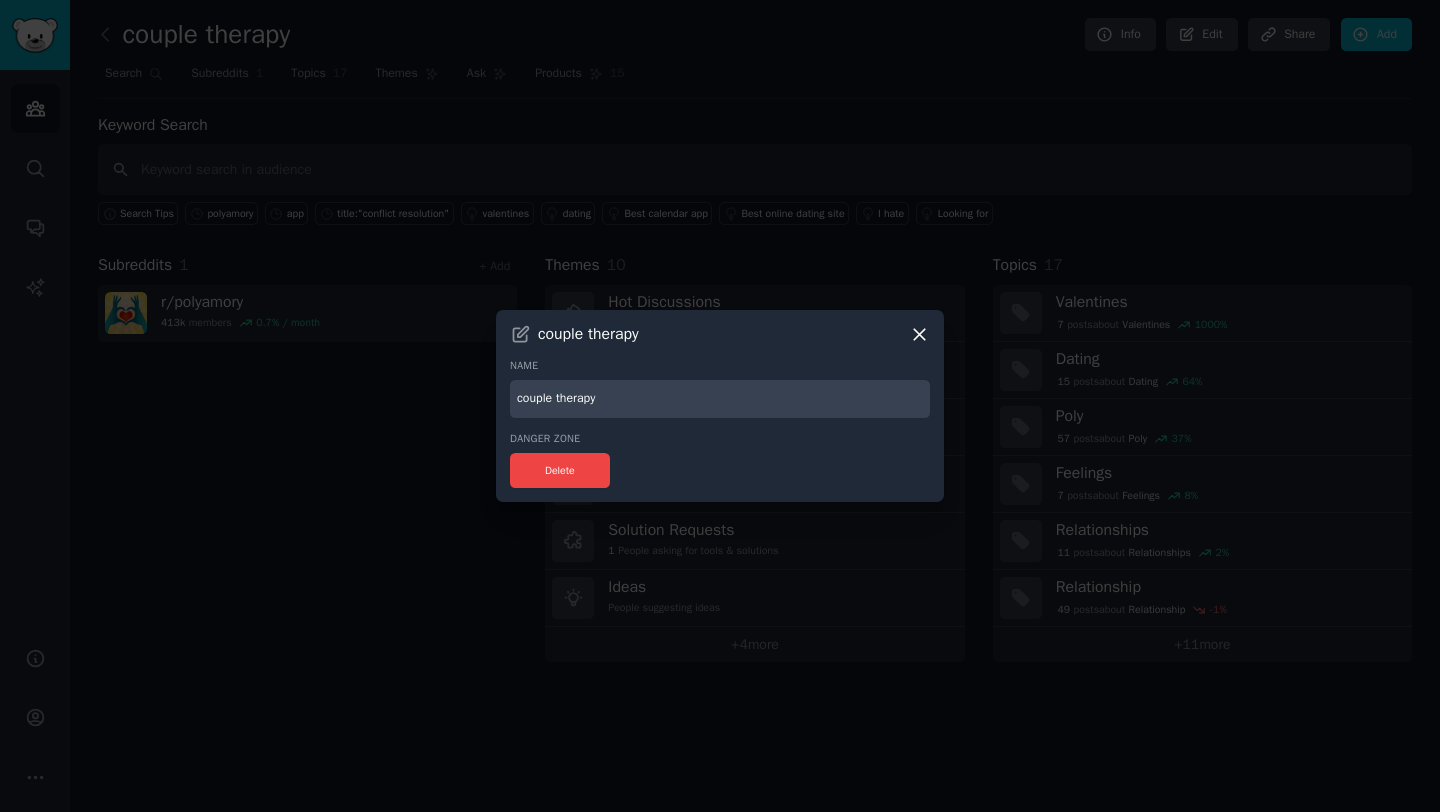 click on "​ couple therapy Name couple therapy Danger Zone Delete" at bounding box center [720, 406] 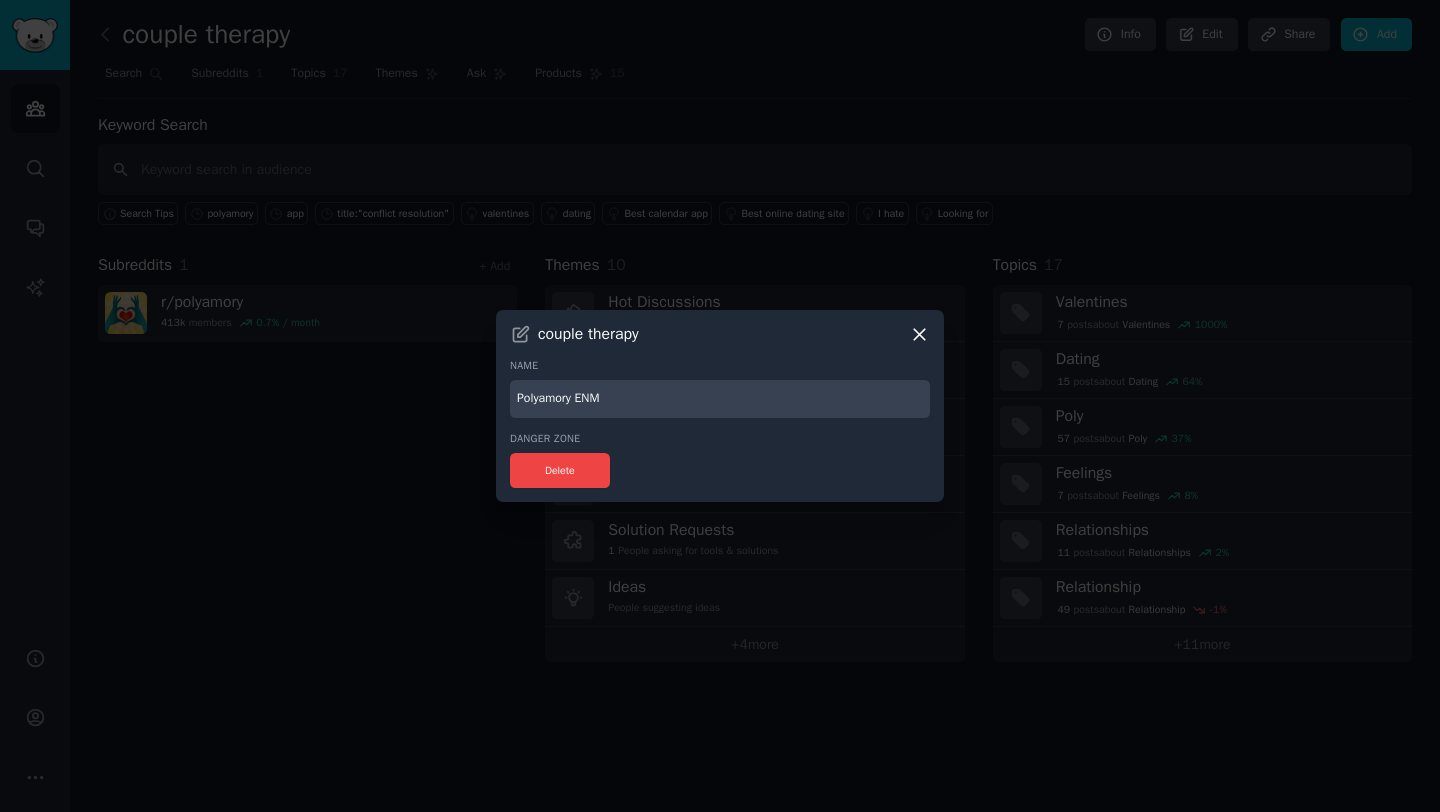 type on "Polyamory ENM" 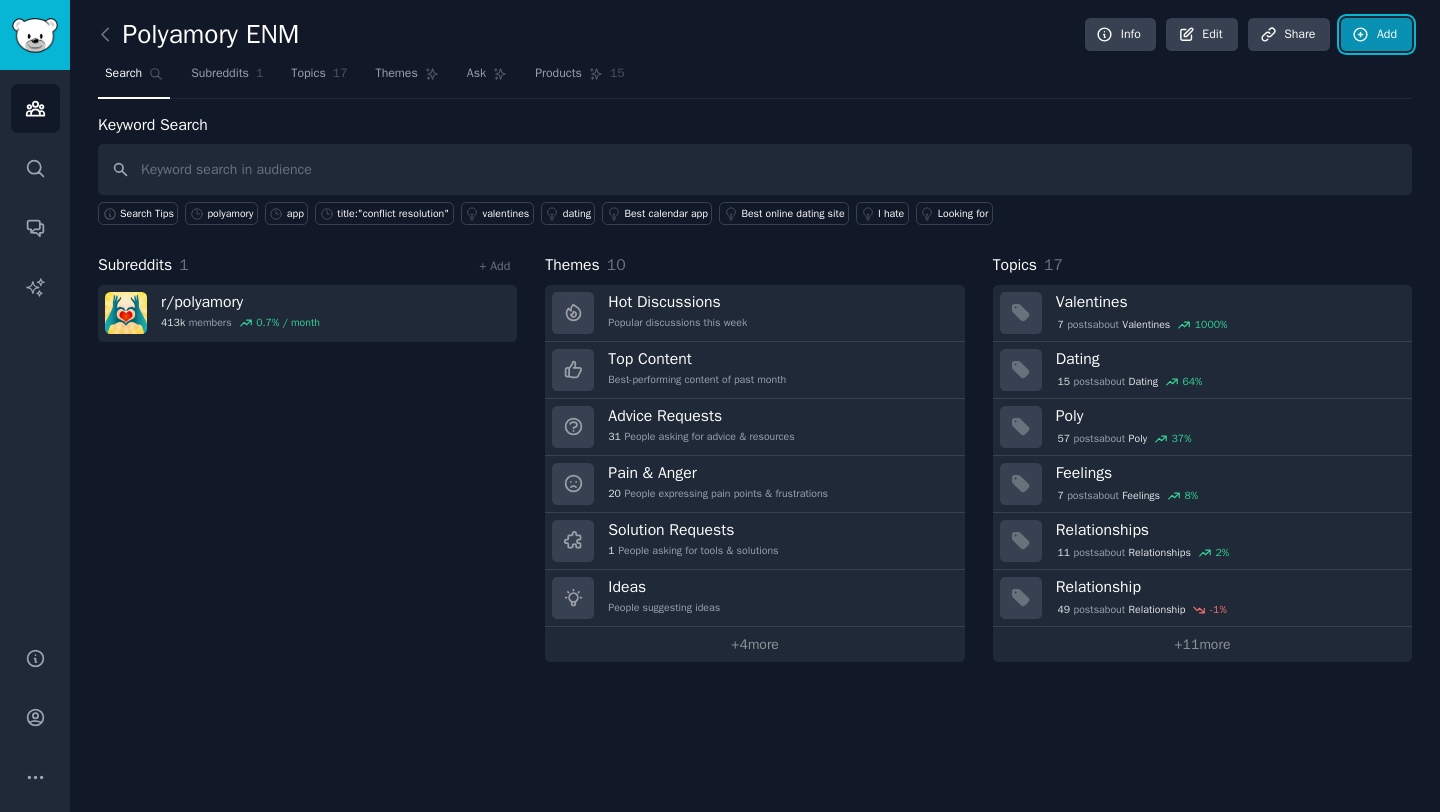 click on "Add" at bounding box center [1376, 35] 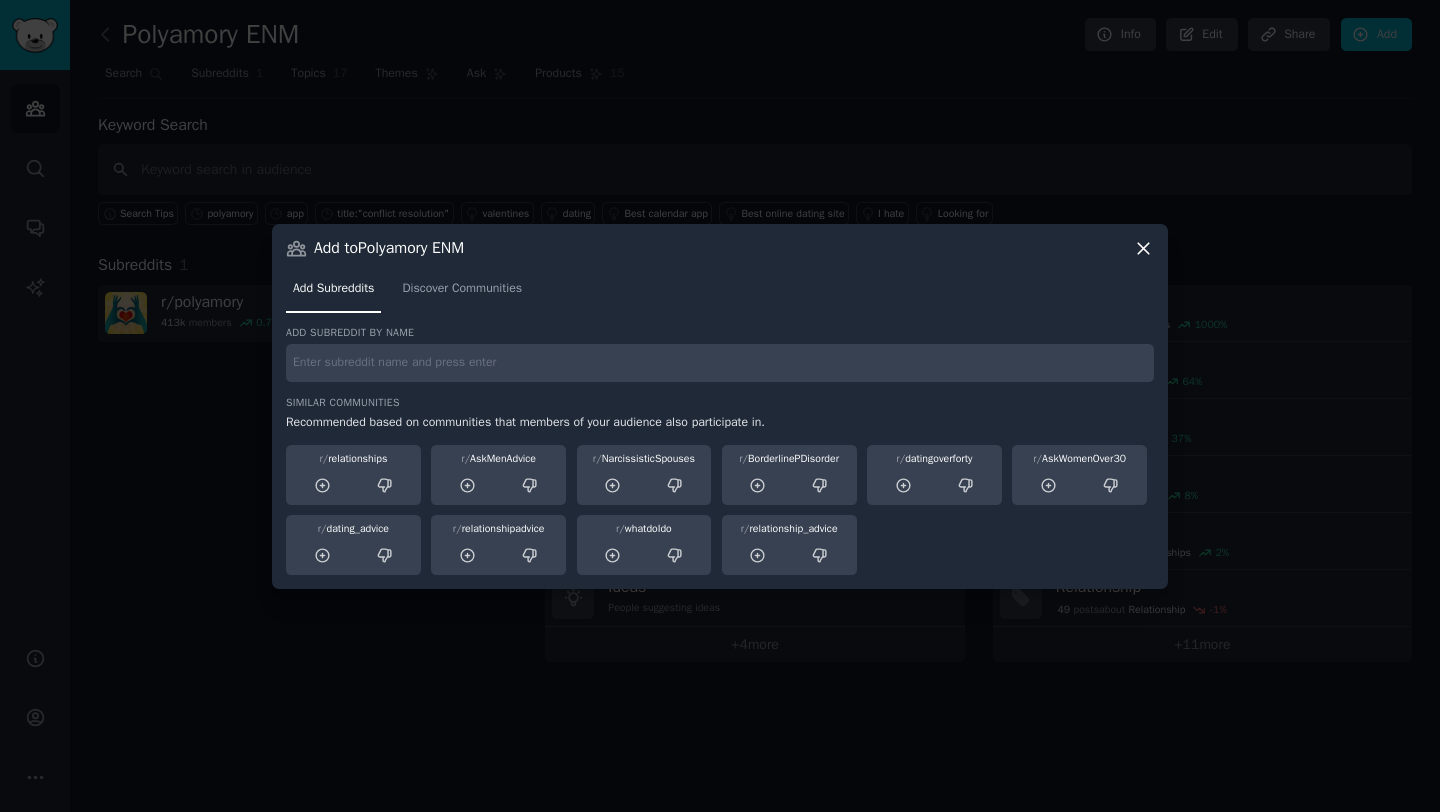 click at bounding box center [720, 363] 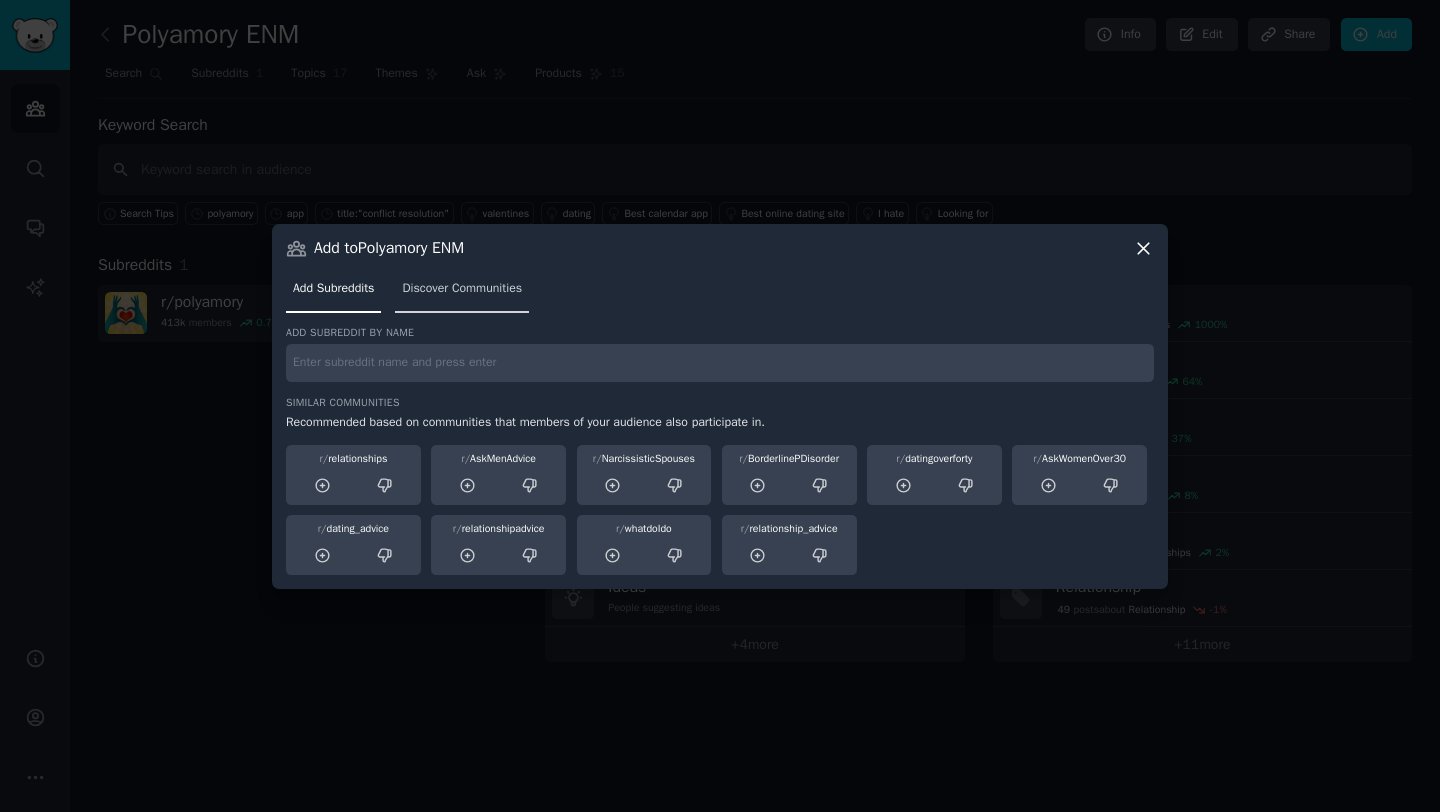 click on "Discover Communities" at bounding box center (462, 289) 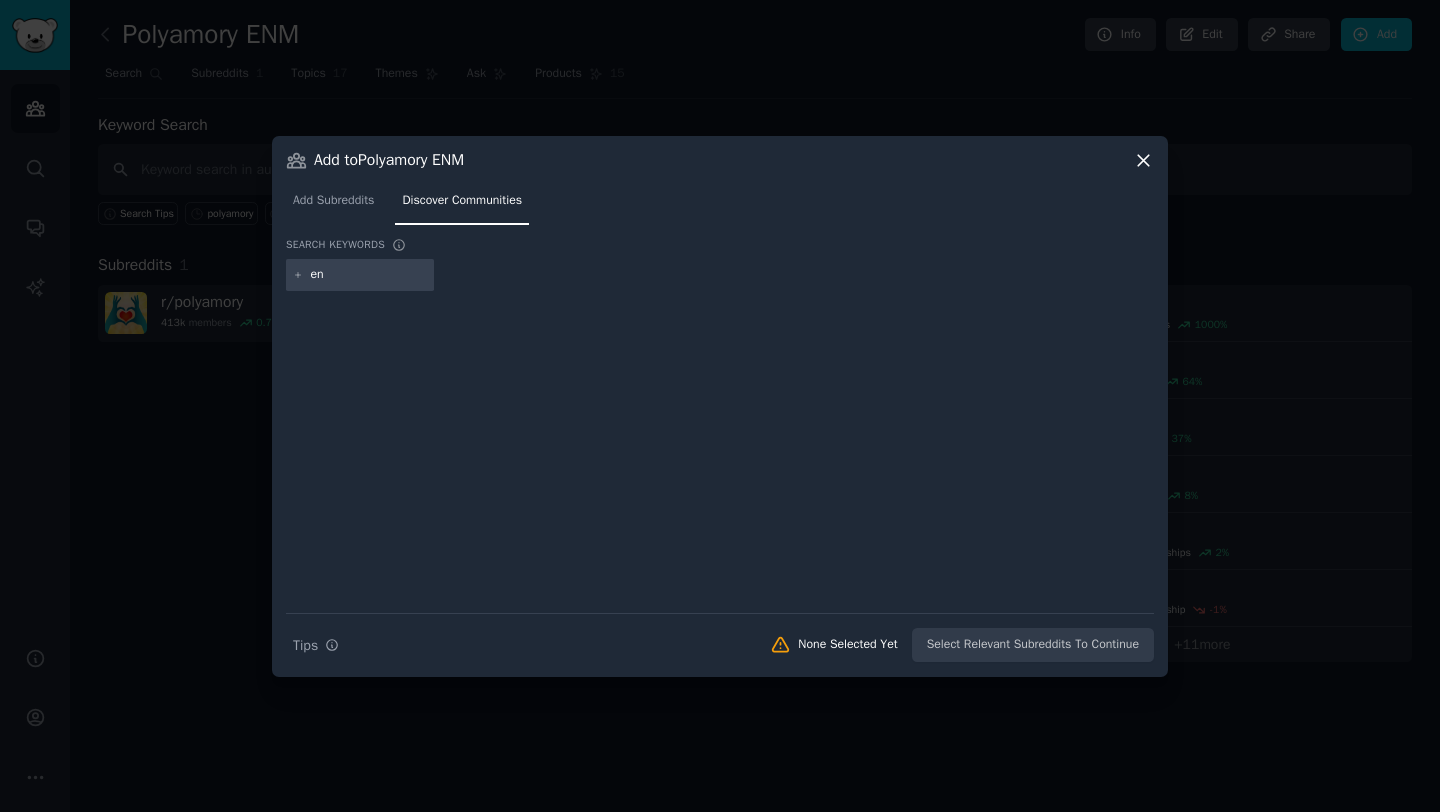 type on "enm" 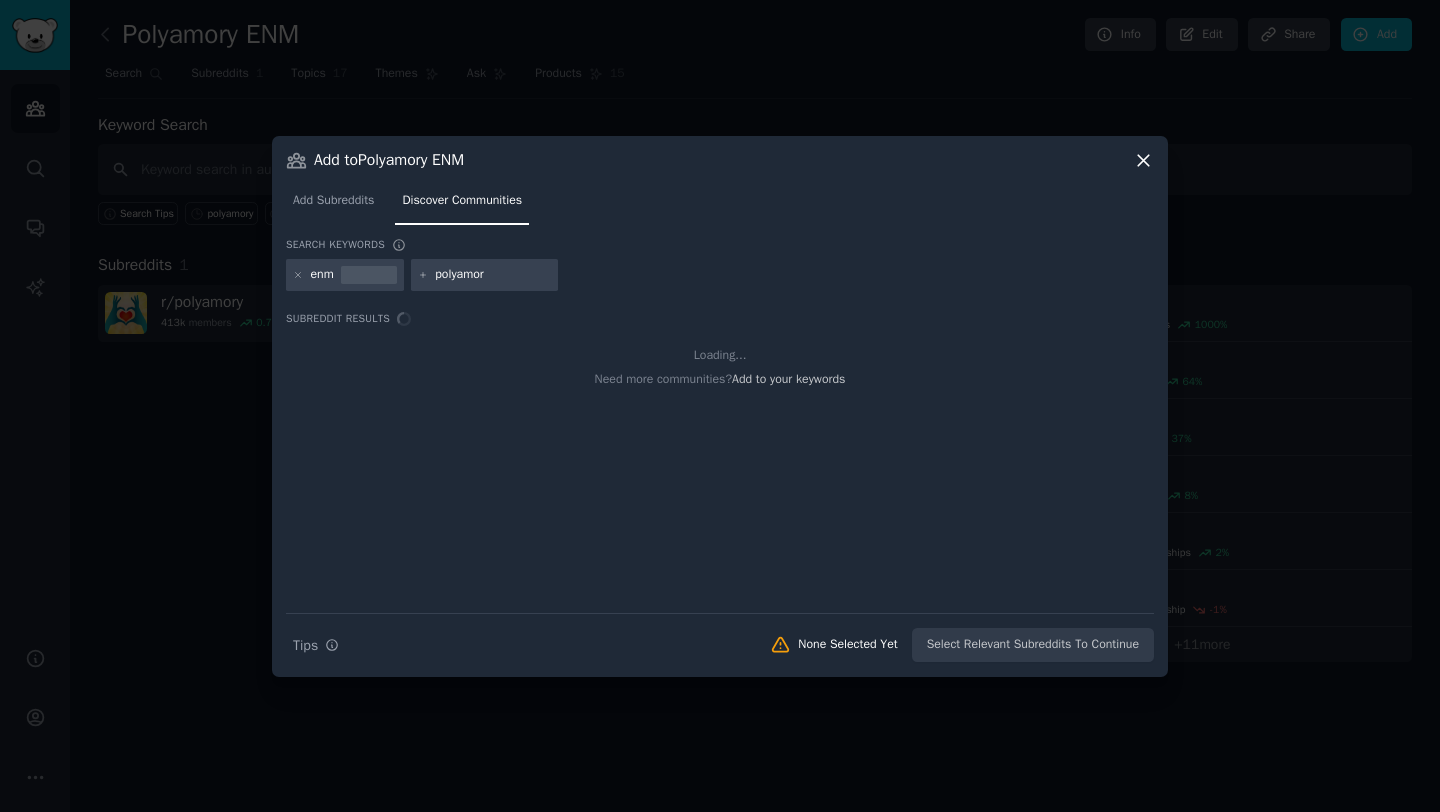 type on "polyamory" 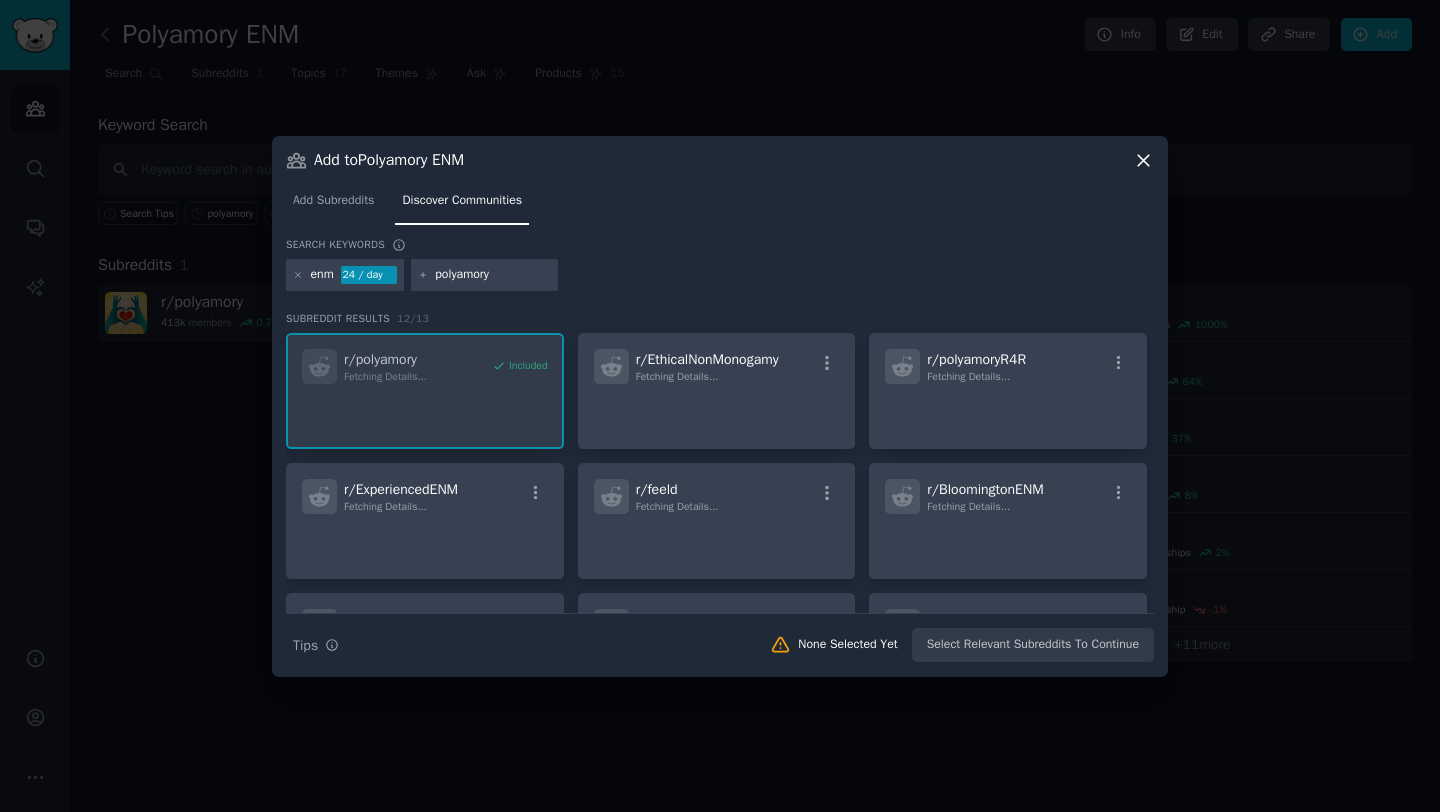 type 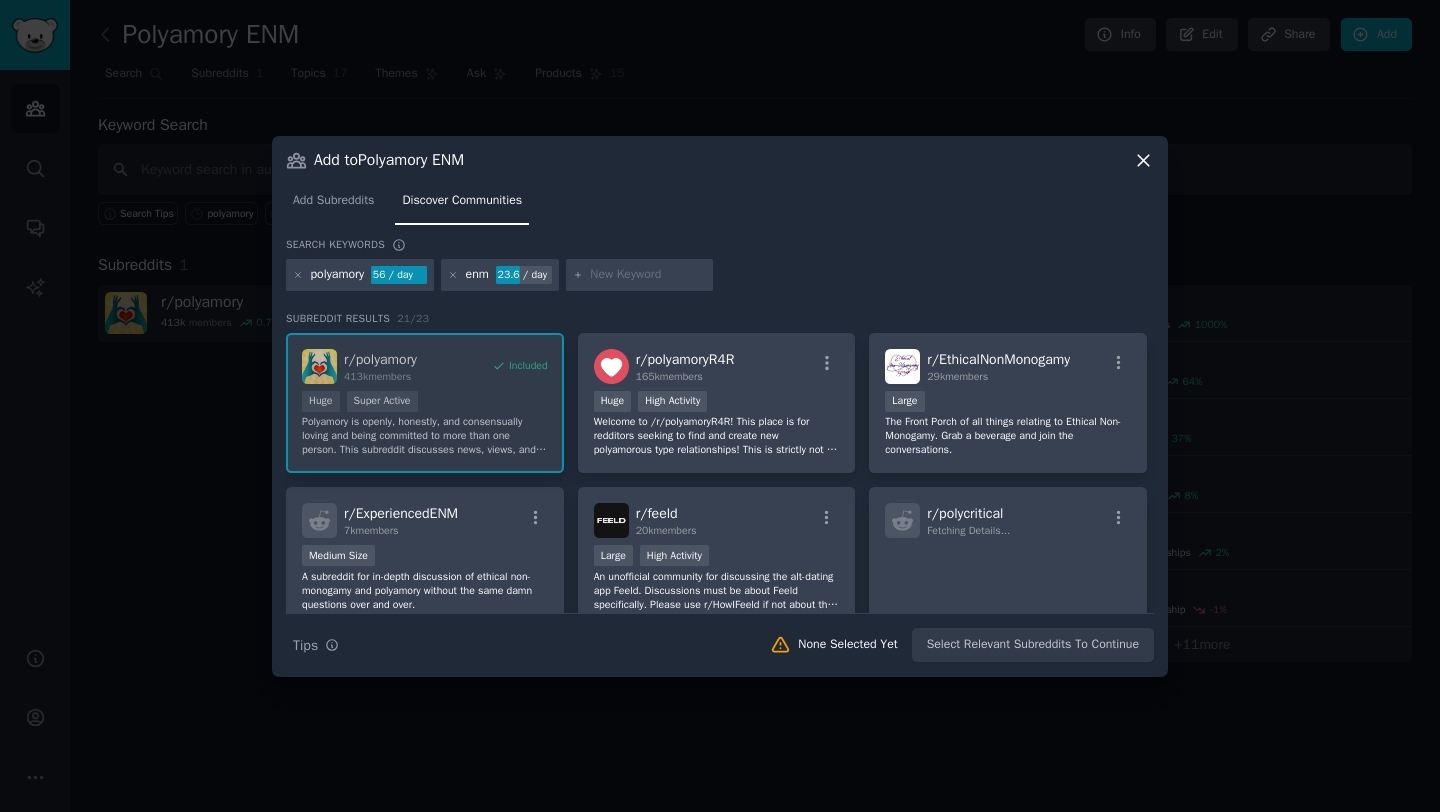 click 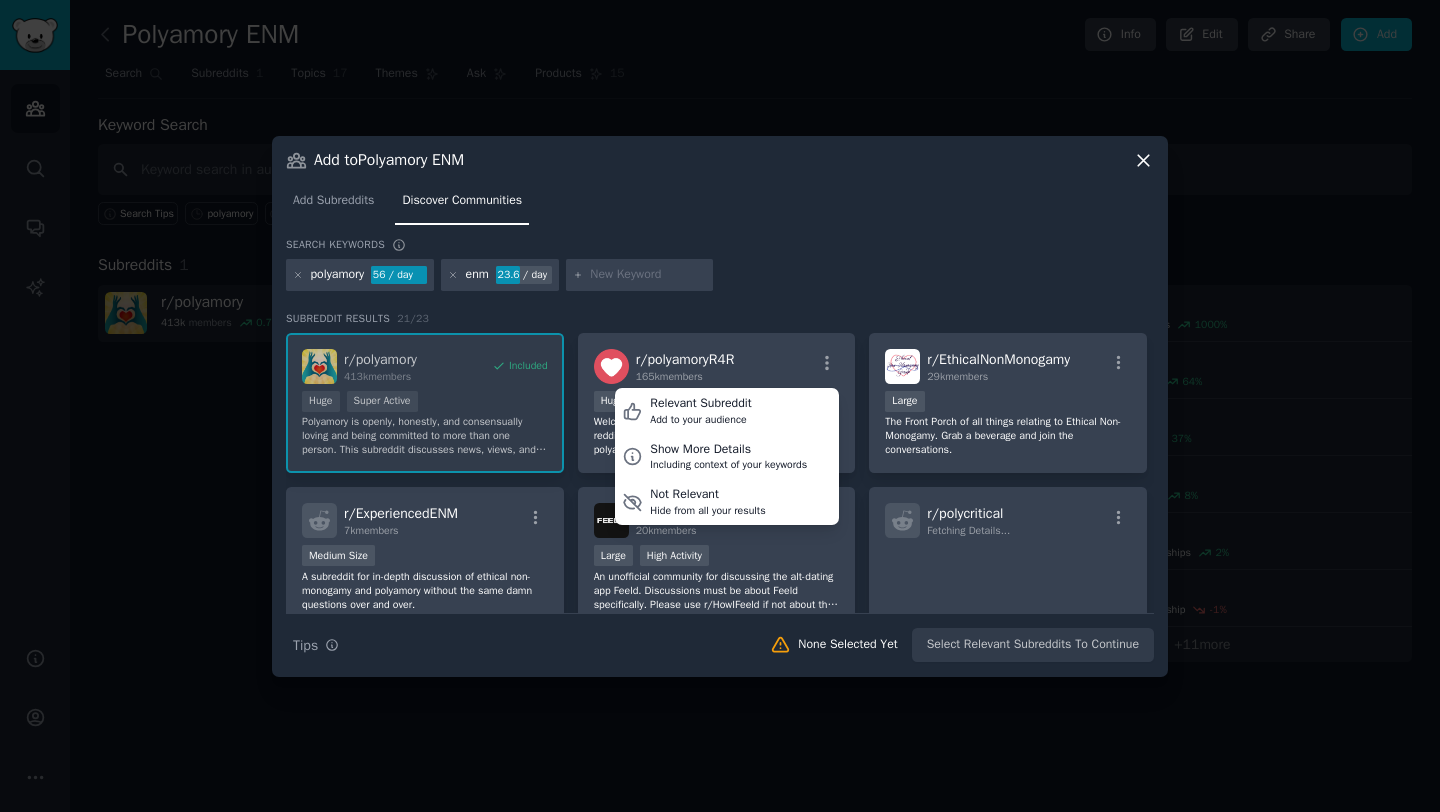 click on "Add Subreddits Discover Communities" at bounding box center [720, 205] 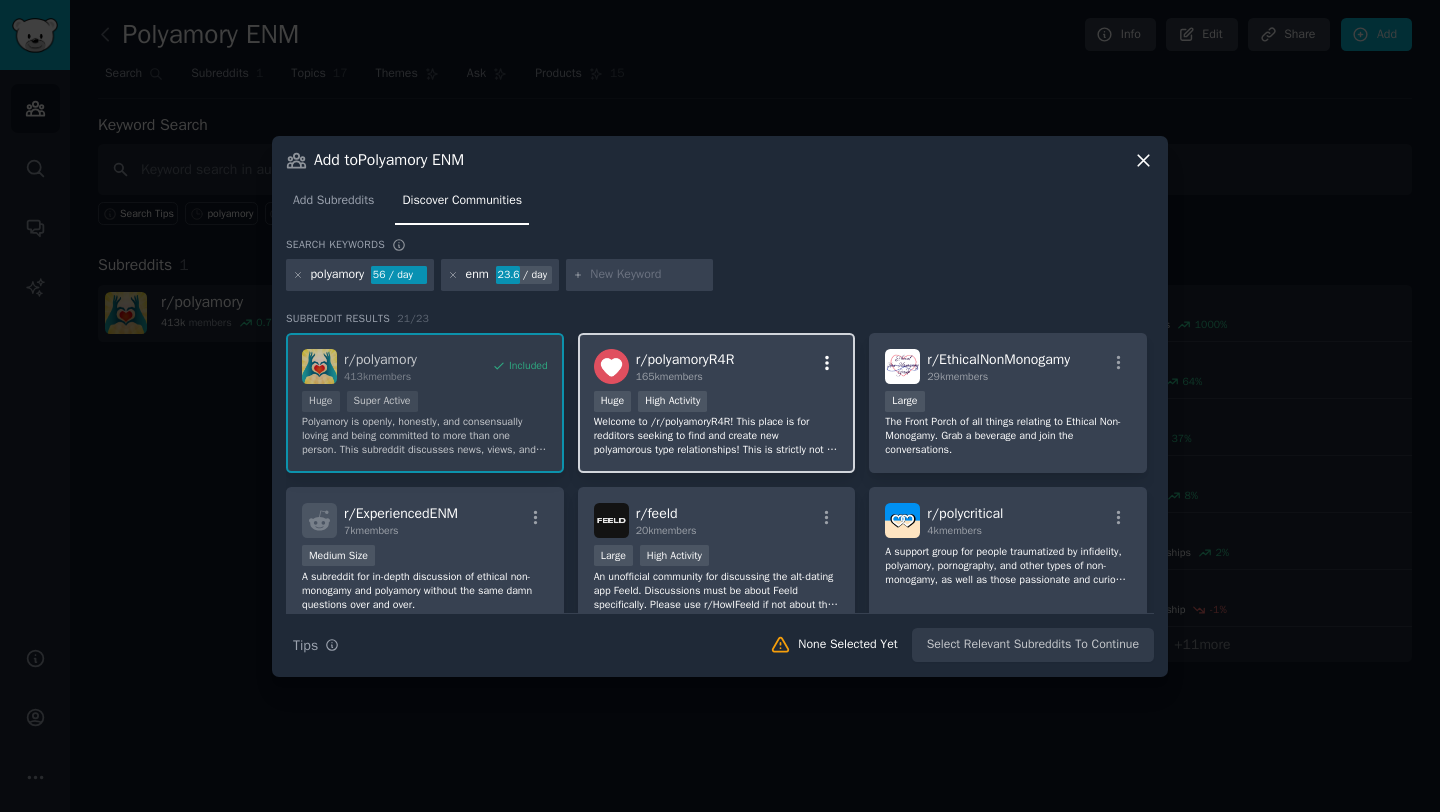click 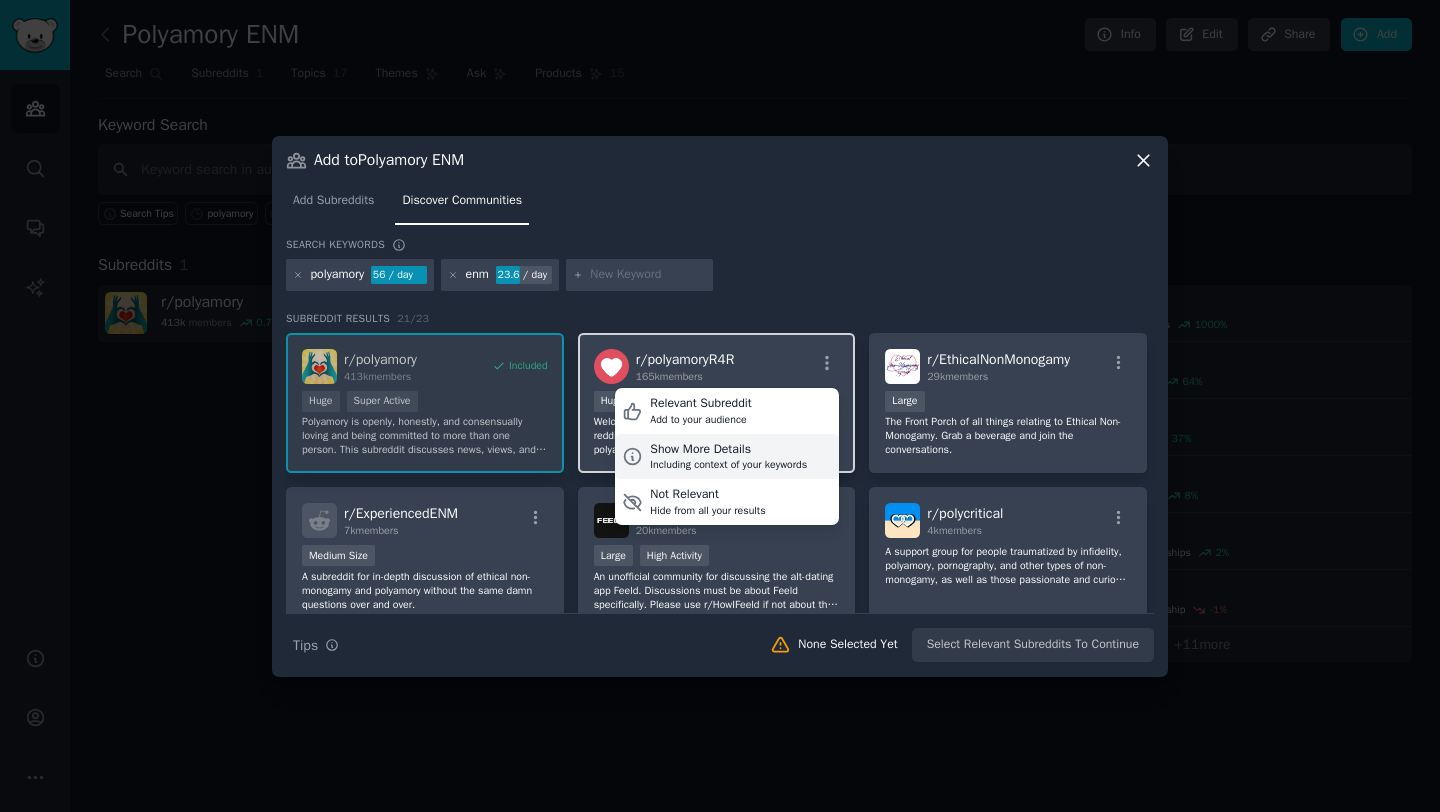 click on "Show More Details" at bounding box center (728, 450) 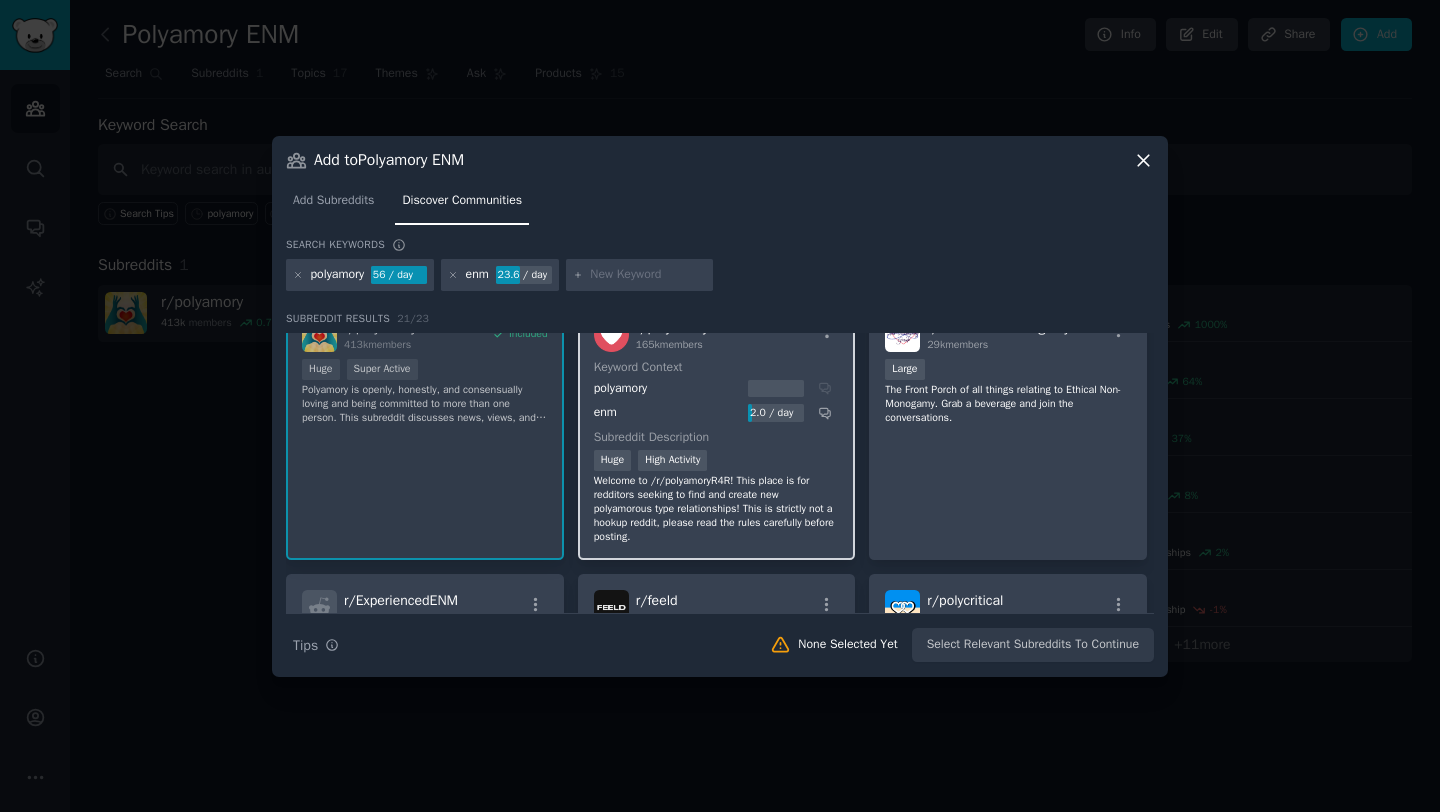 scroll, scrollTop: 0, scrollLeft: 0, axis: both 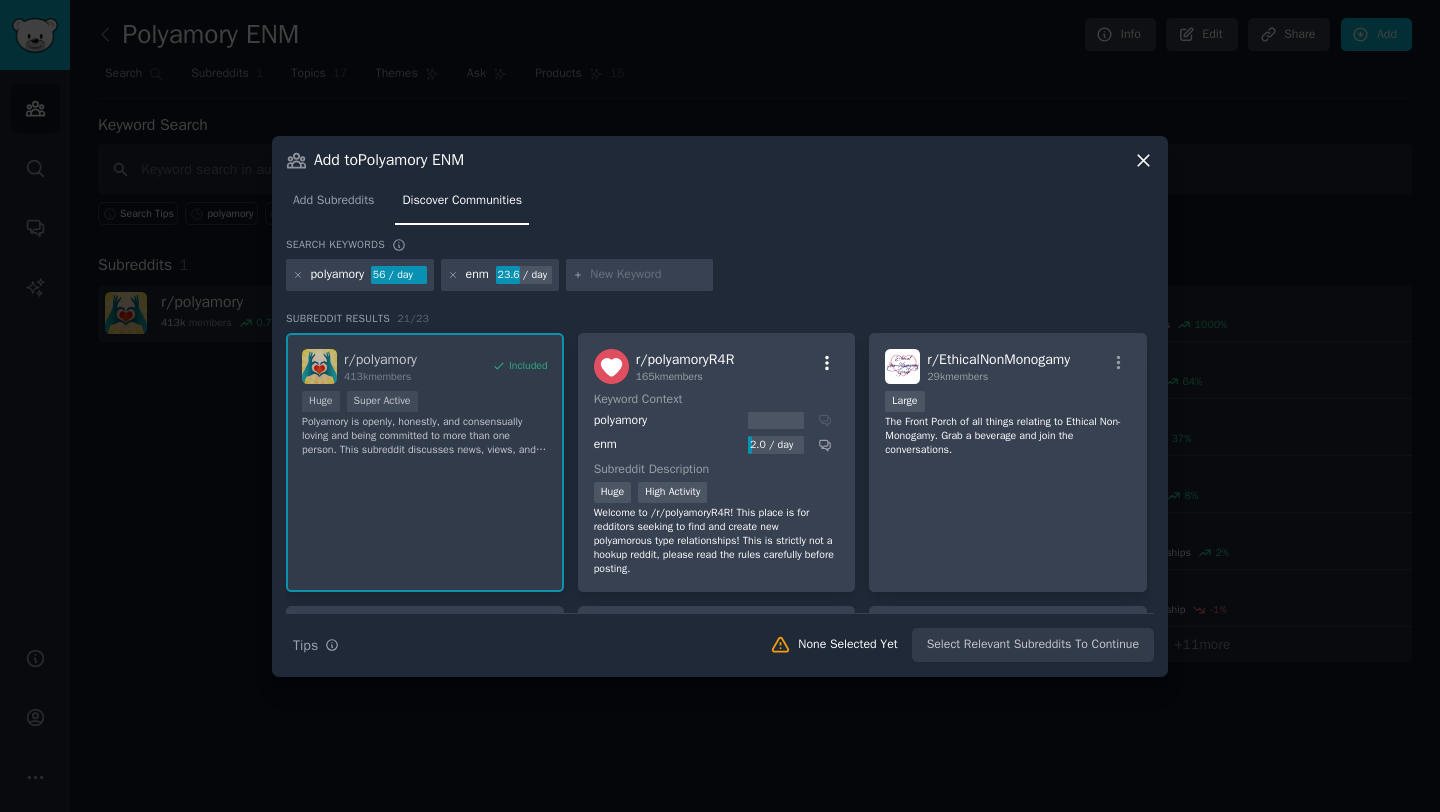 click 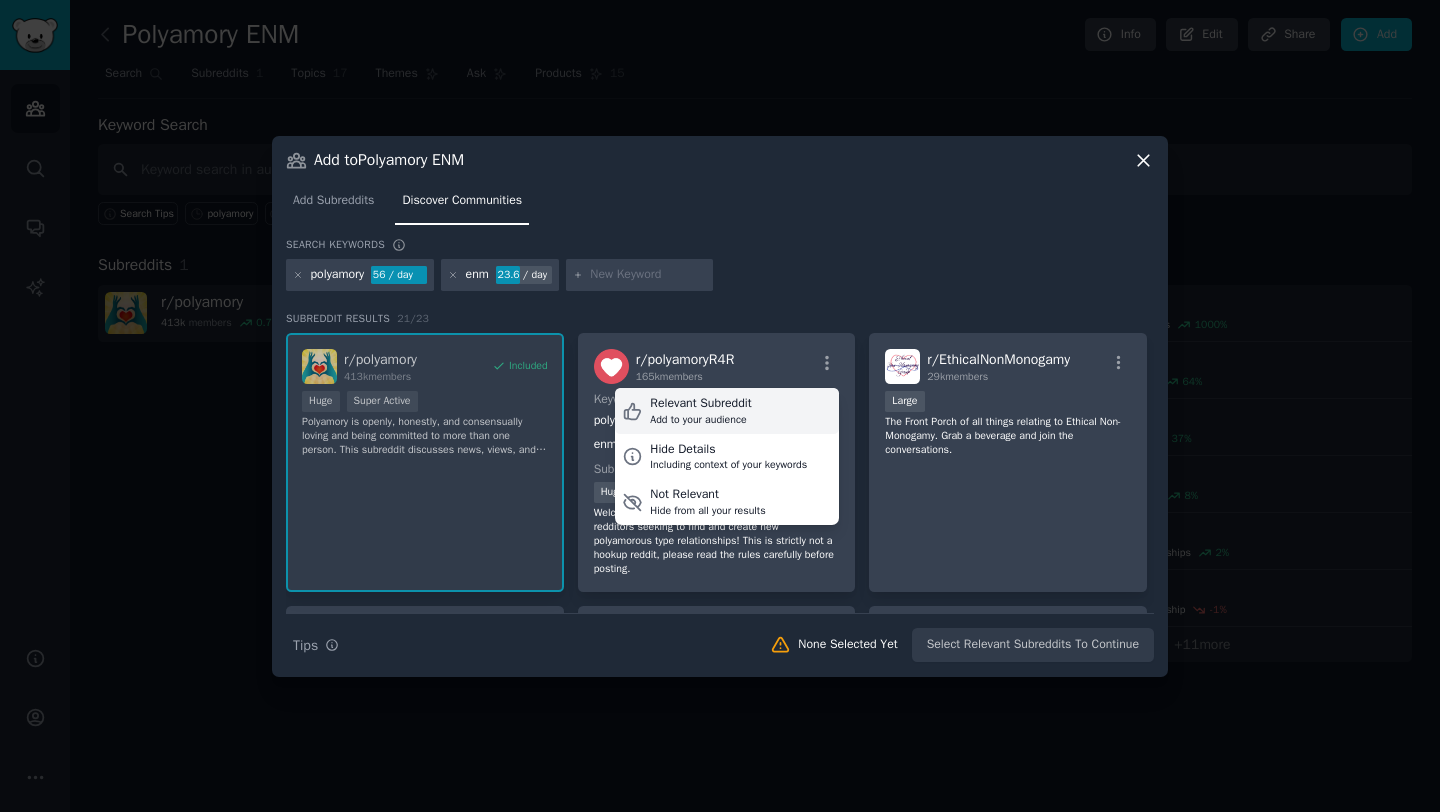 click on "Add to your audience" at bounding box center (700, 420) 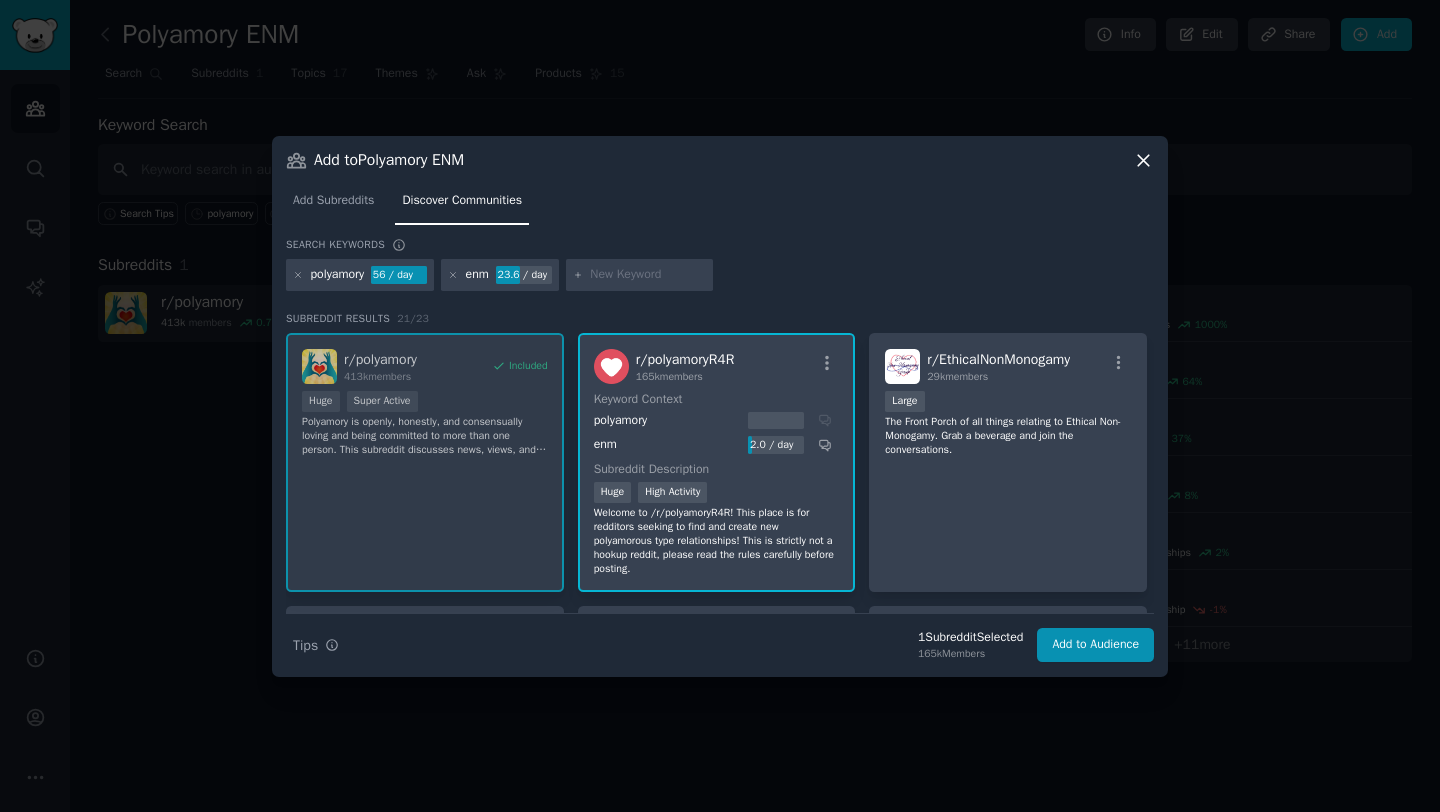 click on "polyamory [NUMBER] / day enm [NUMBER] / day" at bounding box center [720, 278] 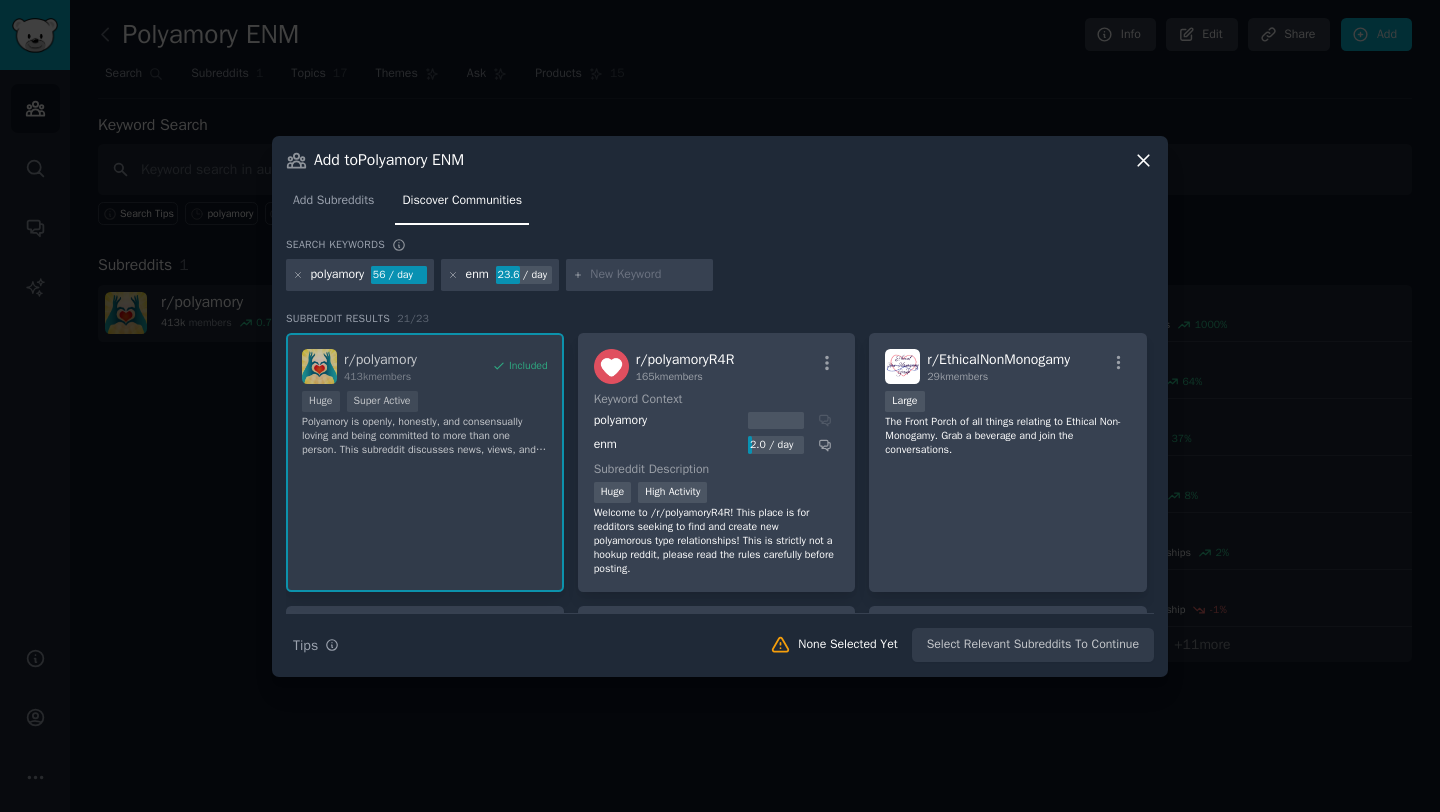 click on "r/ polyamoryR4R" at bounding box center [685, 359] 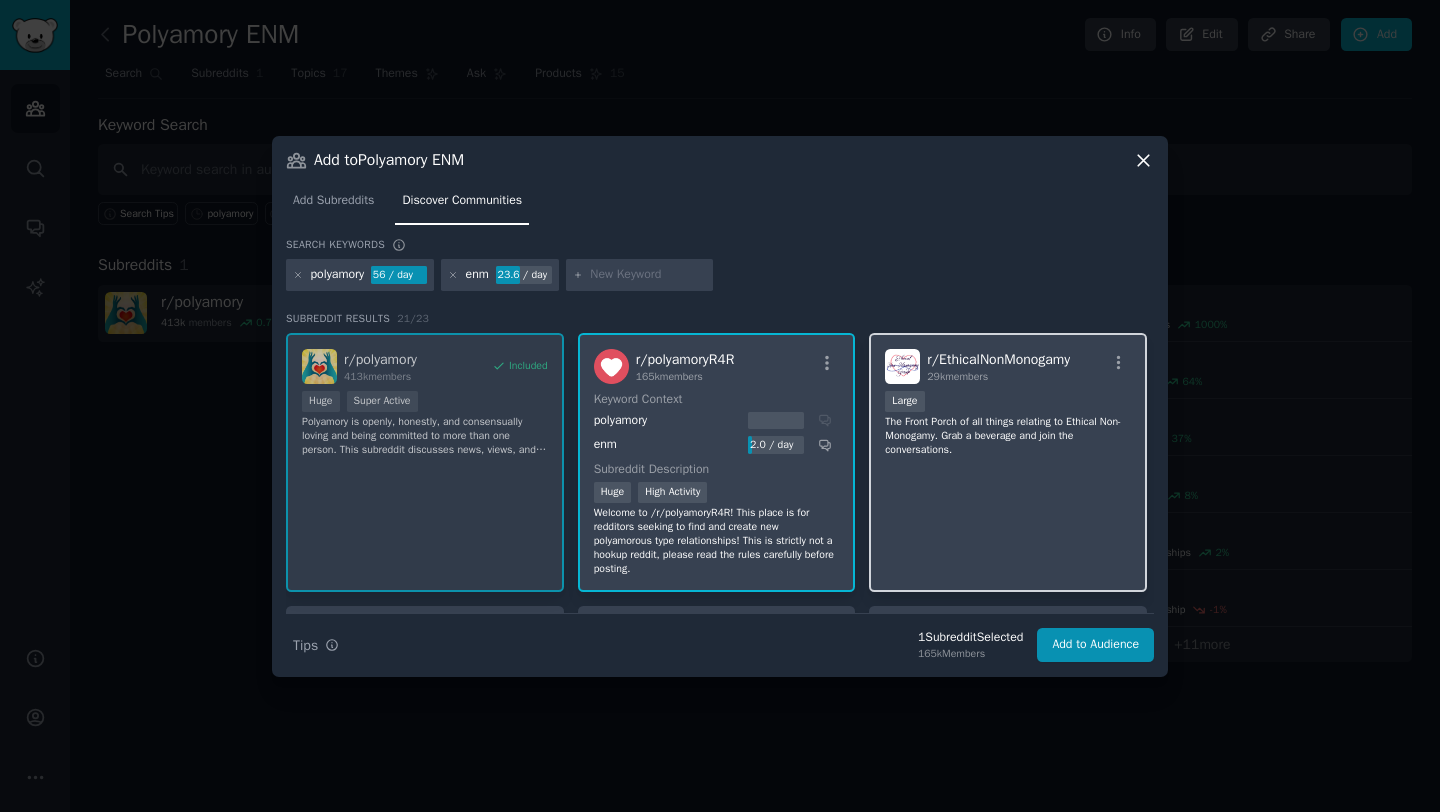 click on "The Front Porch of all things relating to Ethical Non-Monogamy. Grab a beverage and join the conversations." at bounding box center [1008, 436] 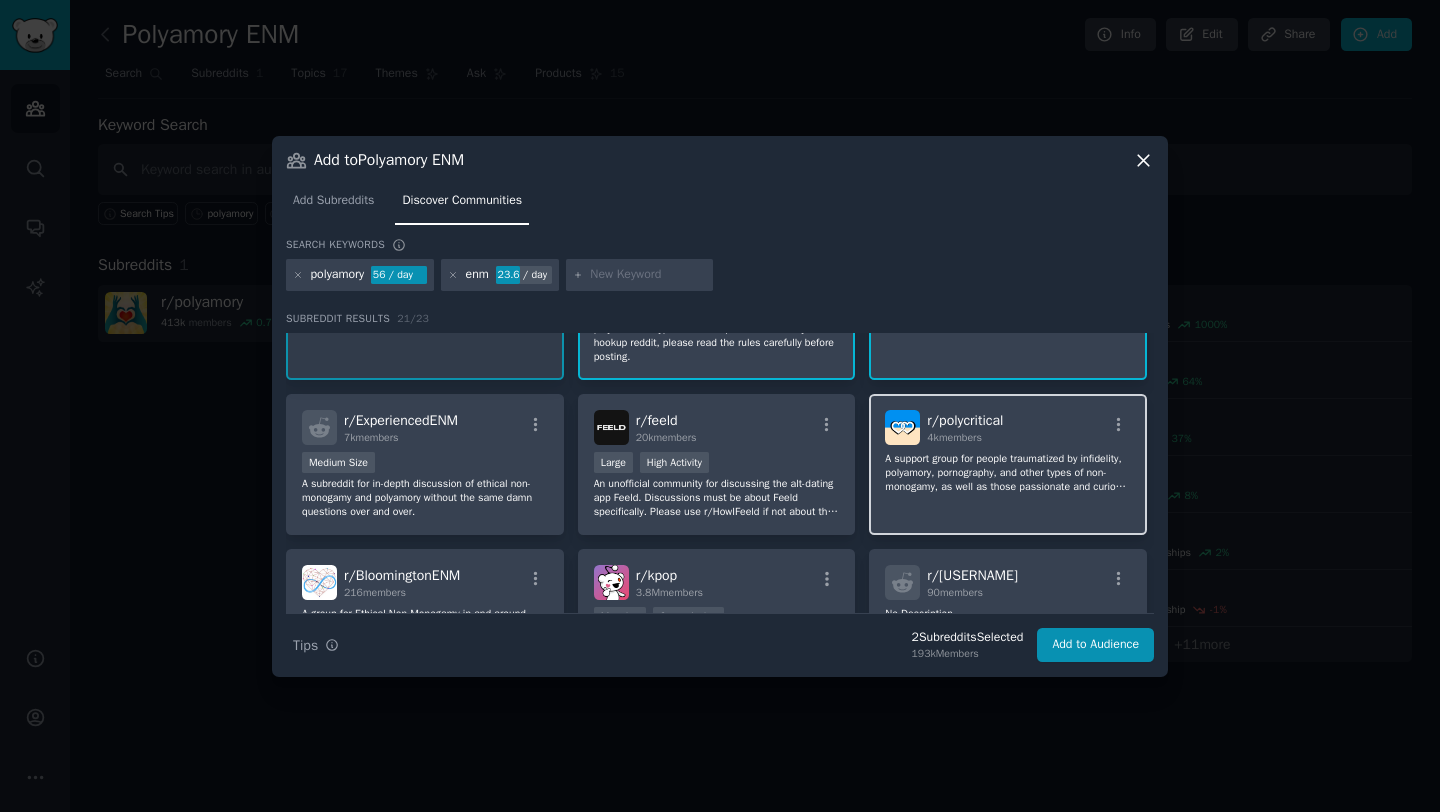 scroll, scrollTop: 236, scrollLeft: 0, axis: vertical 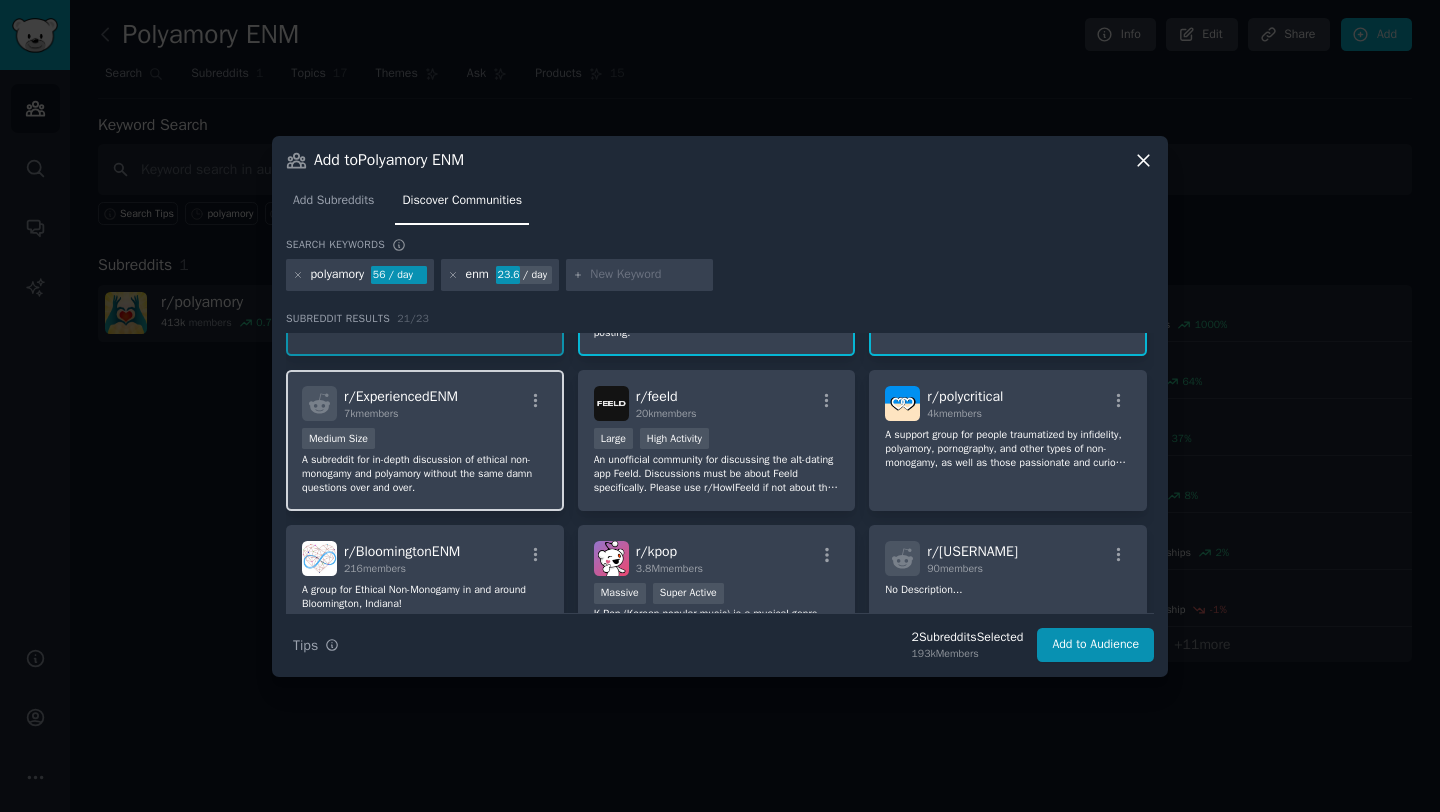 click on "Medium Size" at bounding box center (425, 440) 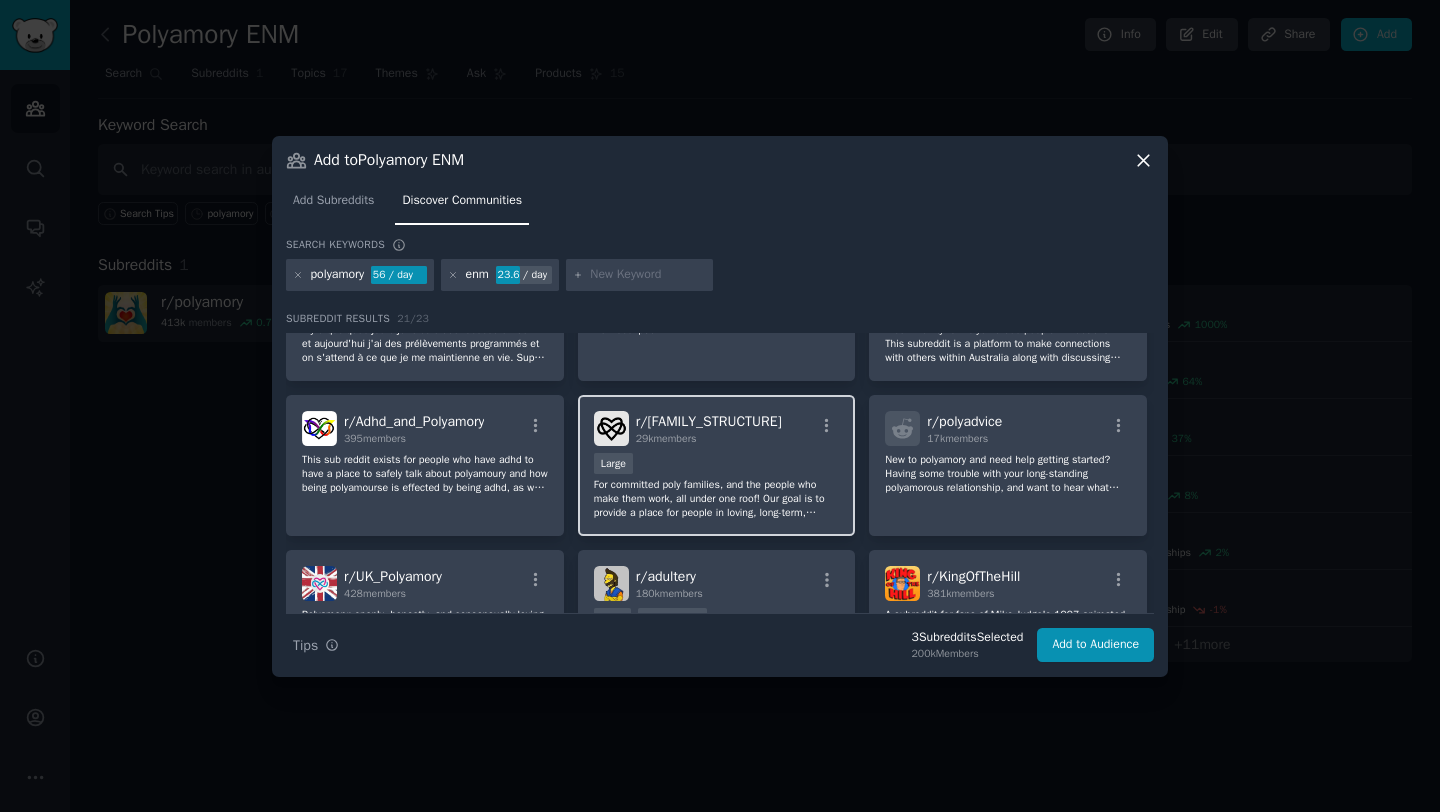scroll, scrollTop: 677, scrollLeft: 0, axis: vertical 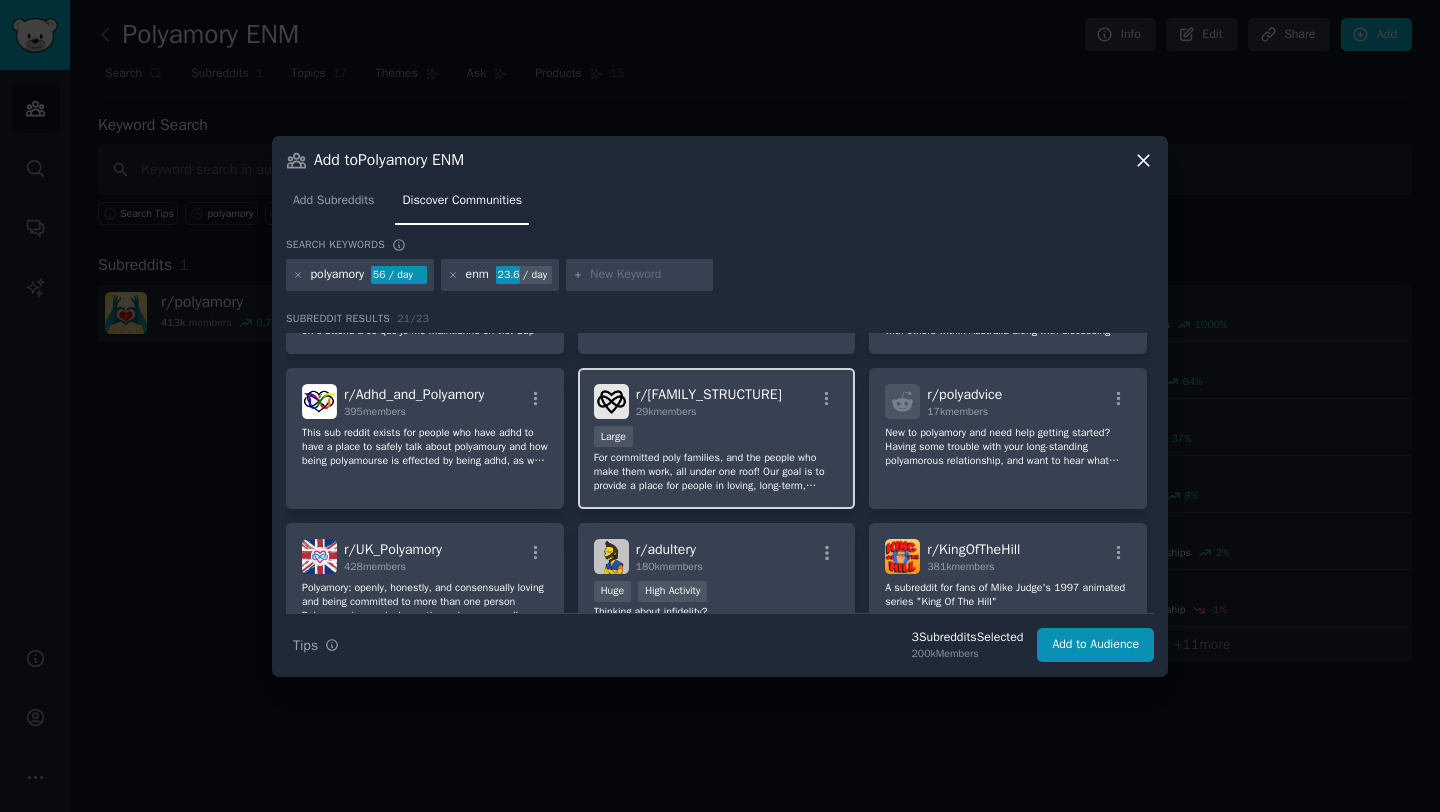 click on "r/ polyfamilies [NUMBER] members" at bounding box center (717, 401) 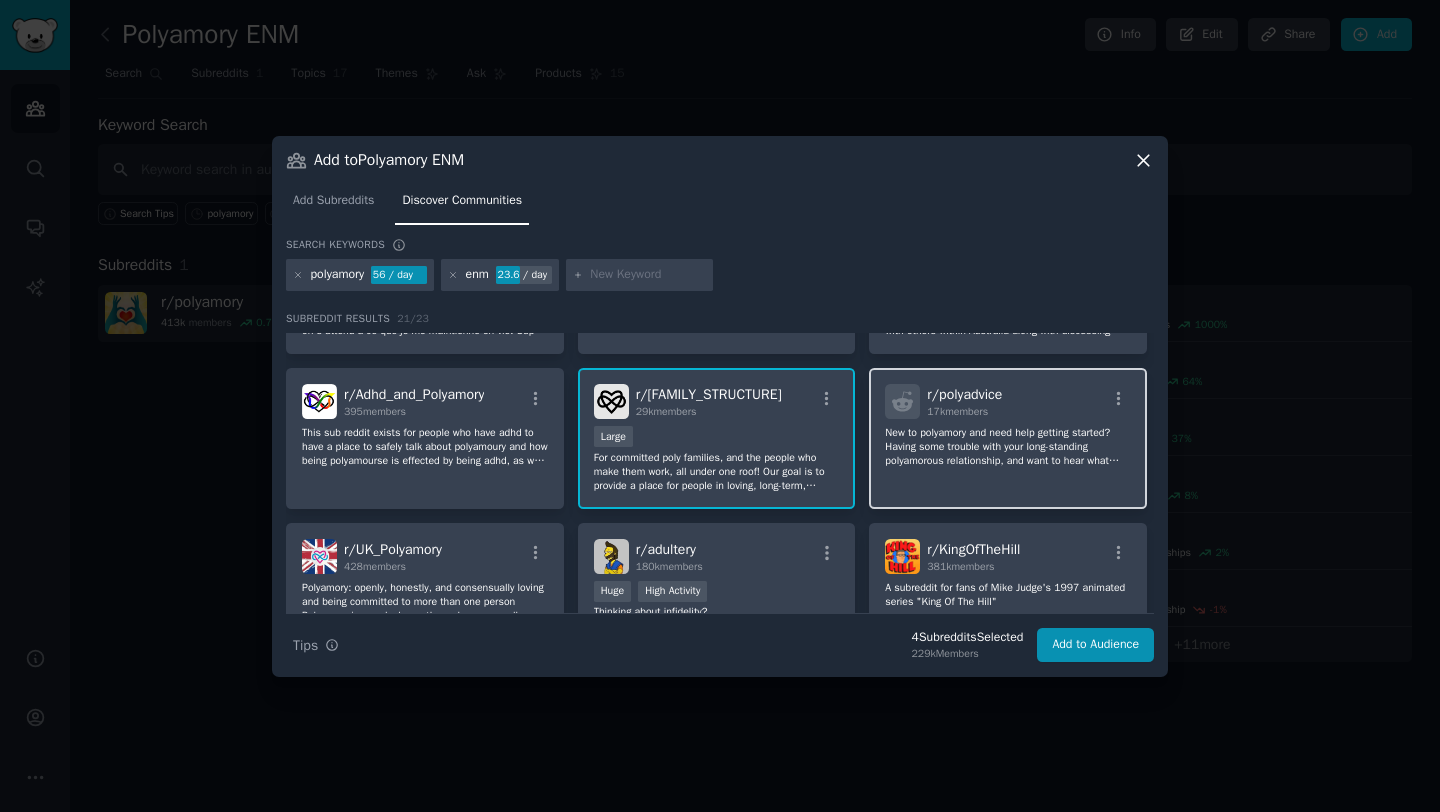click on "New to polyamory and need help getting started?
Having some trouble with your long-standing polyamorous relationship, and want to hear what some other experienced folks have to say?
Come on in!" 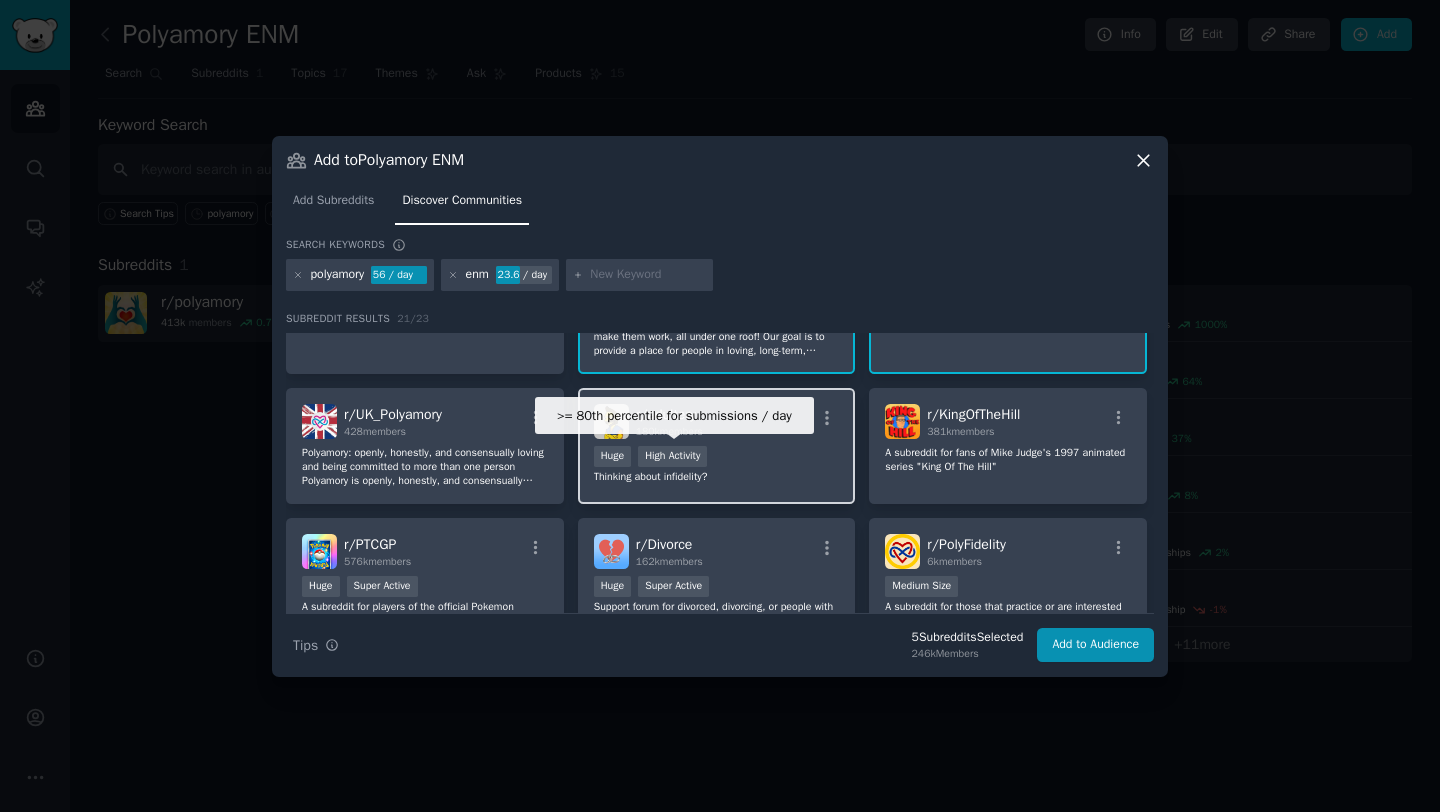 scroll, scrollTop: 927, scrollLeft: 0, axis: vertical 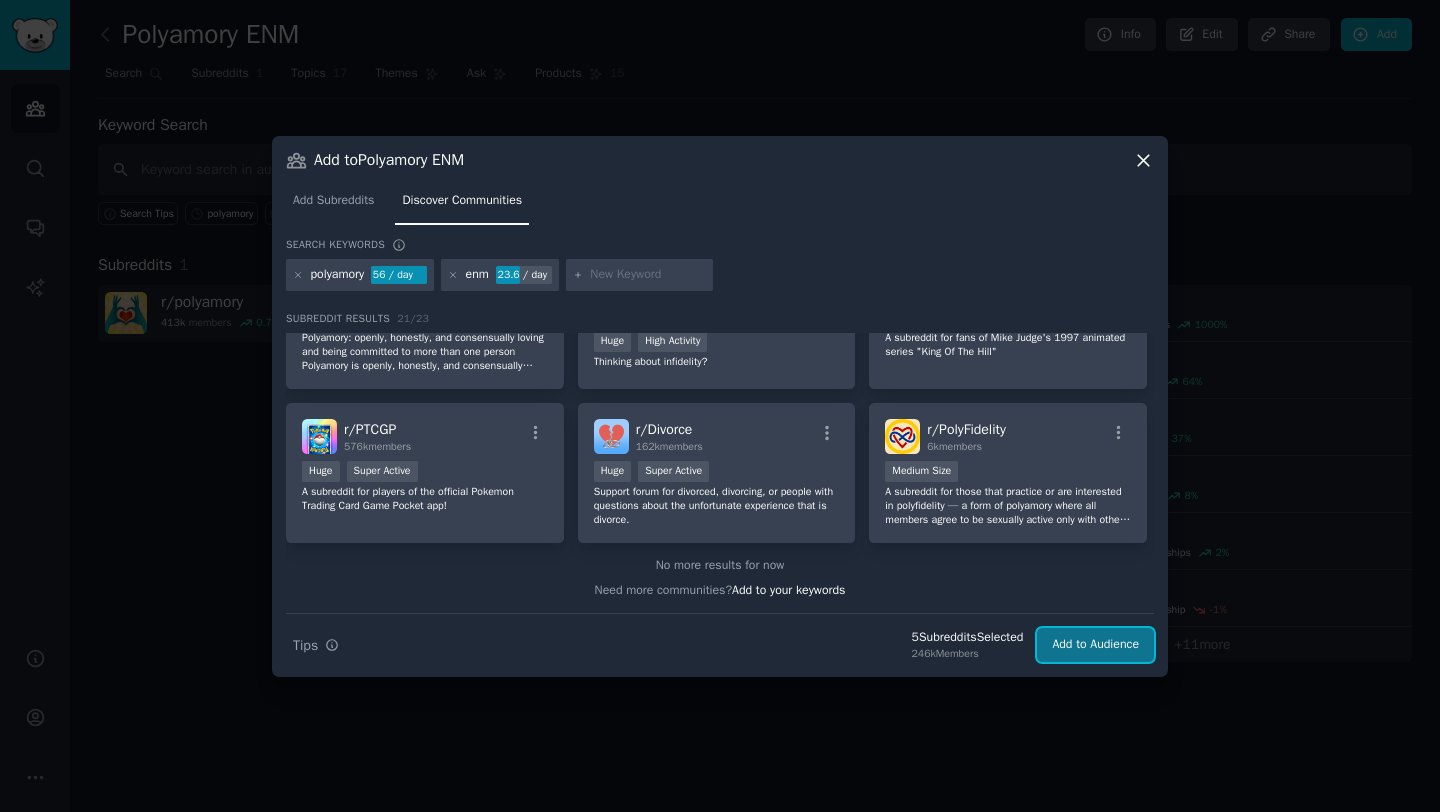 click on "Add to Audience" at bounding box center (1095, 645) 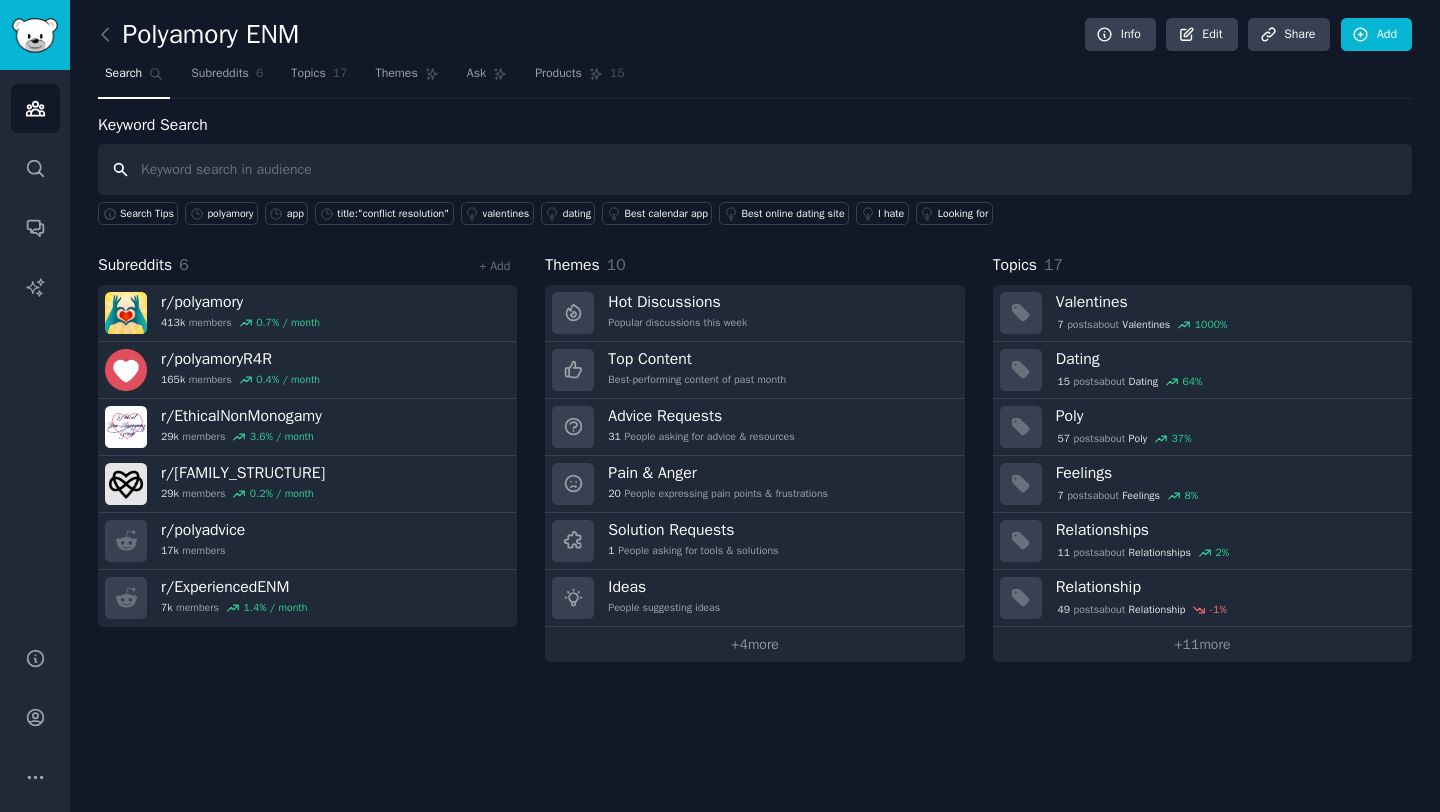 click at bounding box center (755, 169) 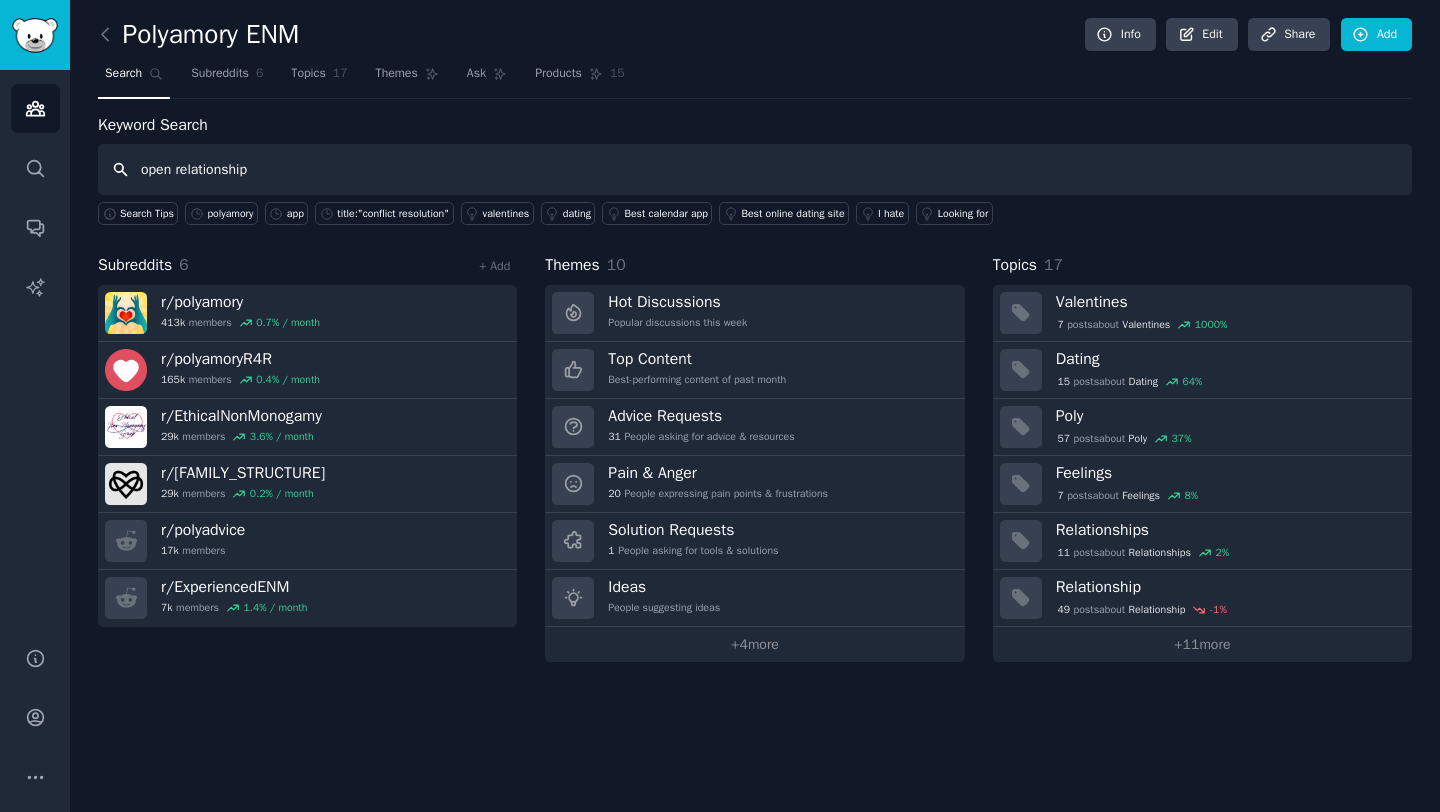 type on "open relationship" 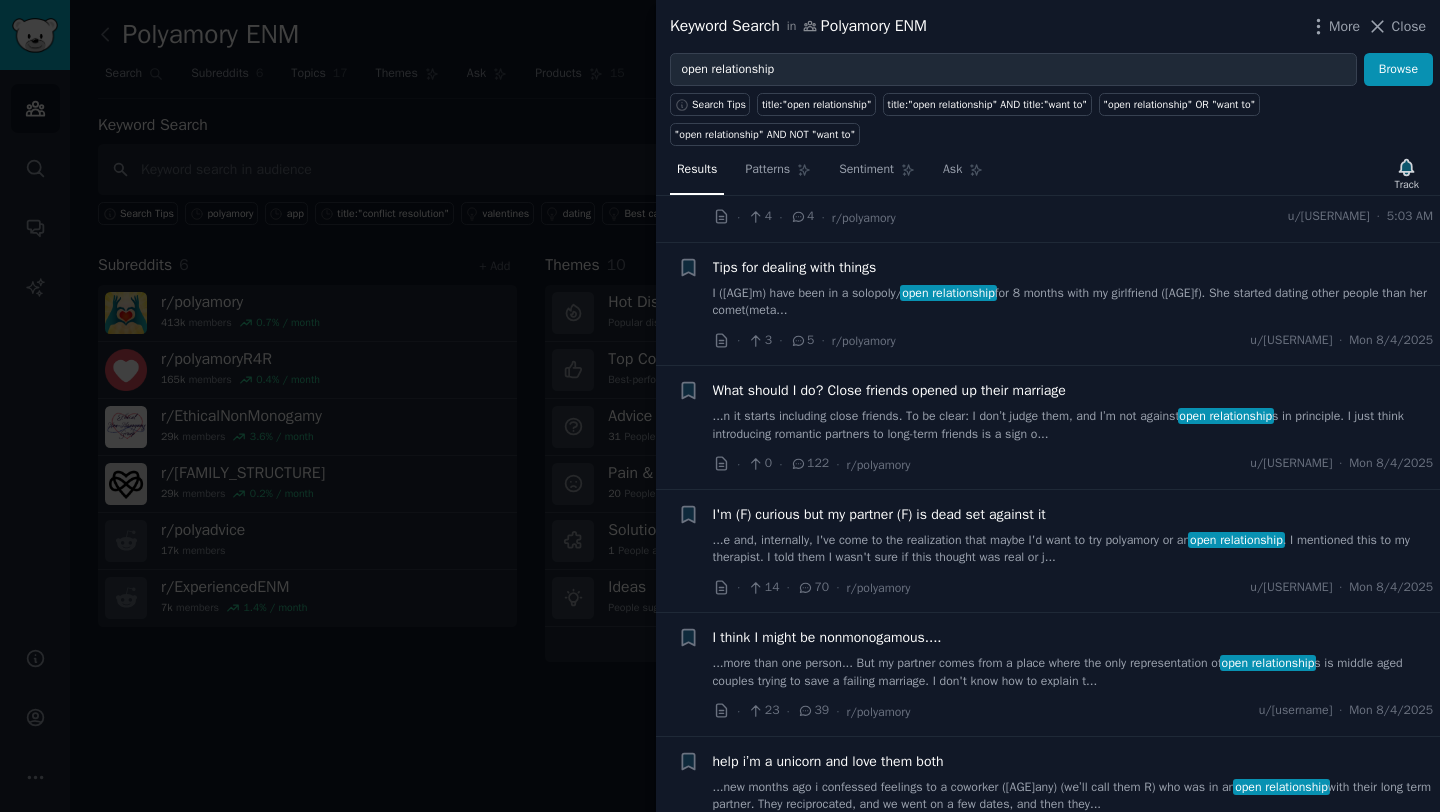 scroll, scrollTop: 0, scrollLeft: 0, axis: both 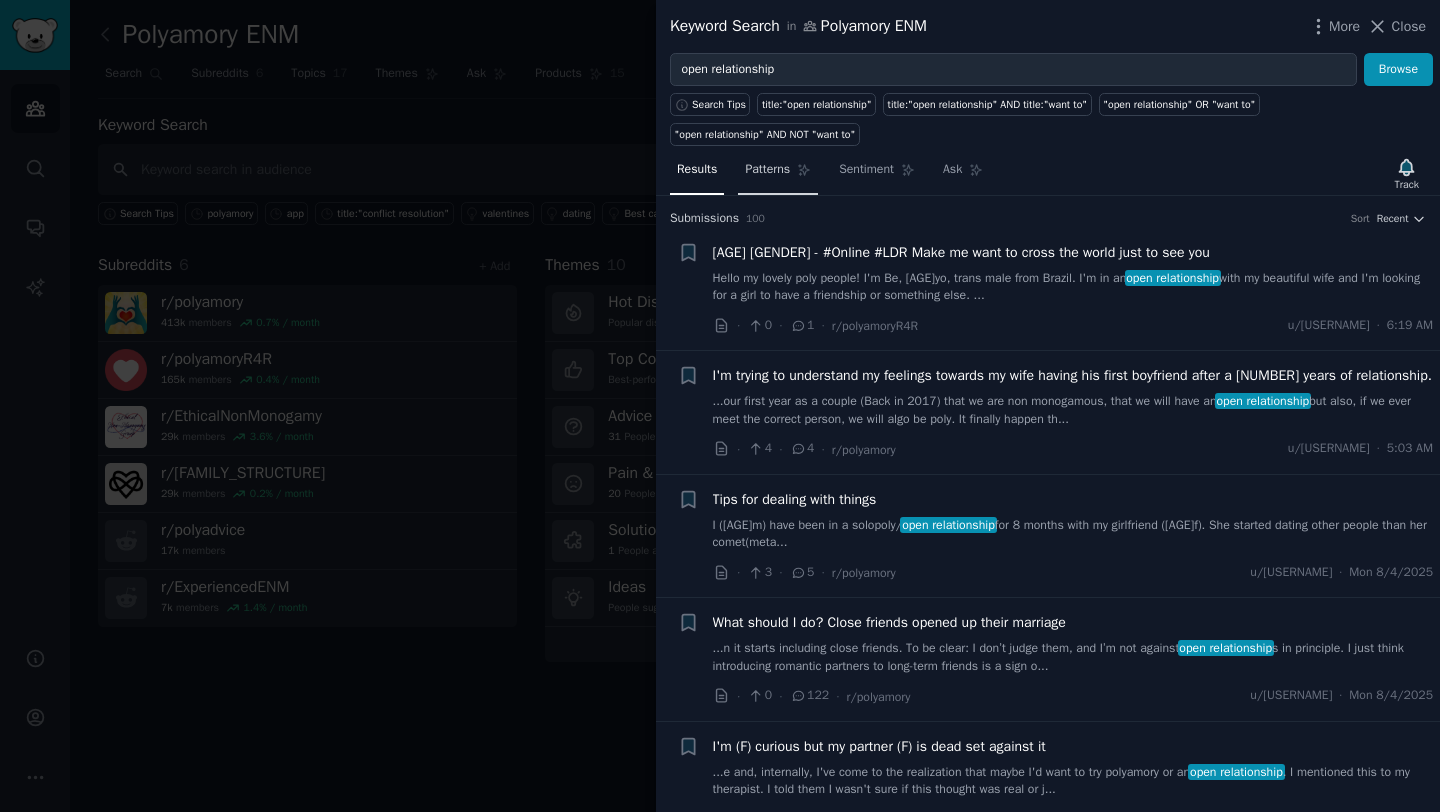 click on "Patterns" at bounding box center [767, 170] 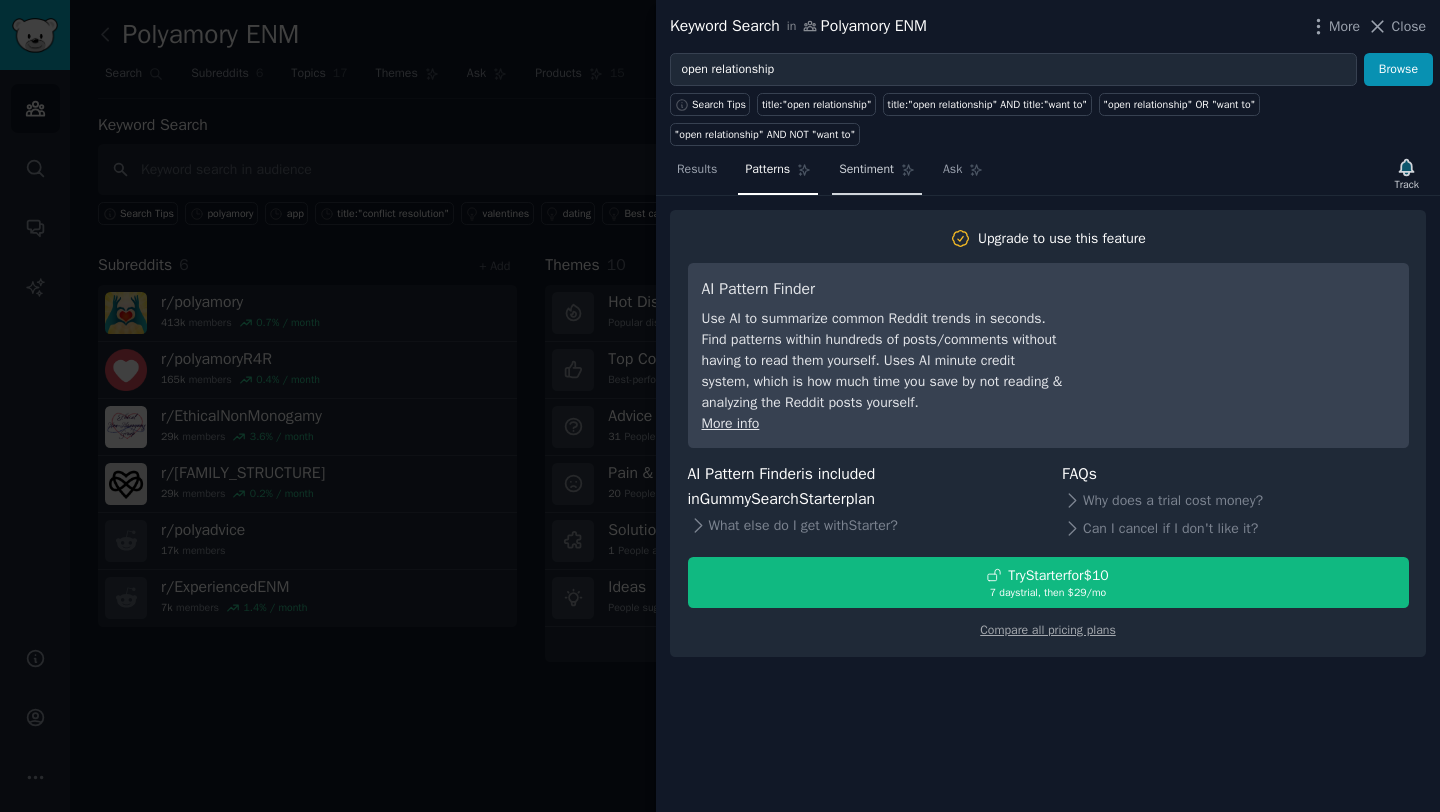 click on "Sentiment" at bounding box center [877, 174] 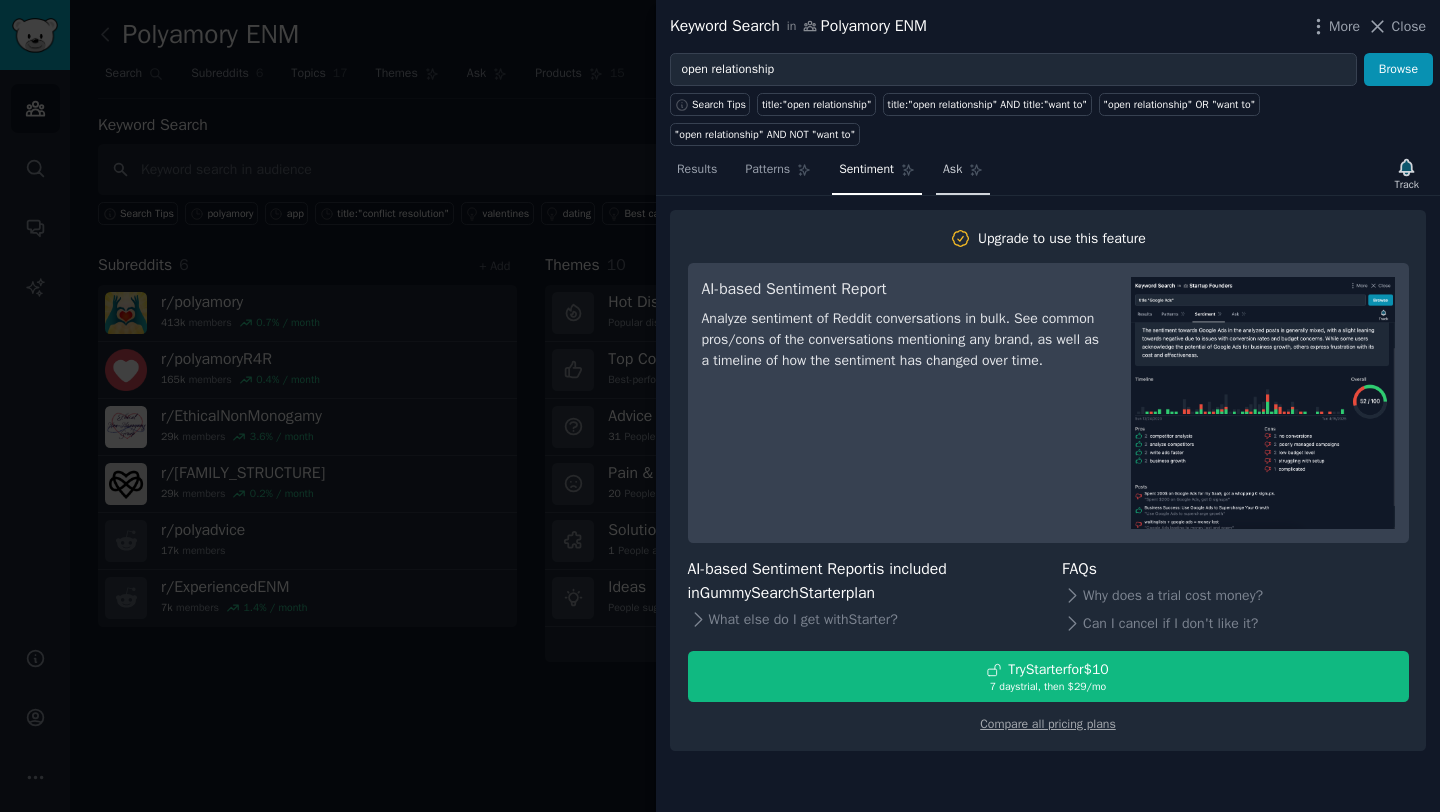 click on "Ask" at bounding box center (963, 174) 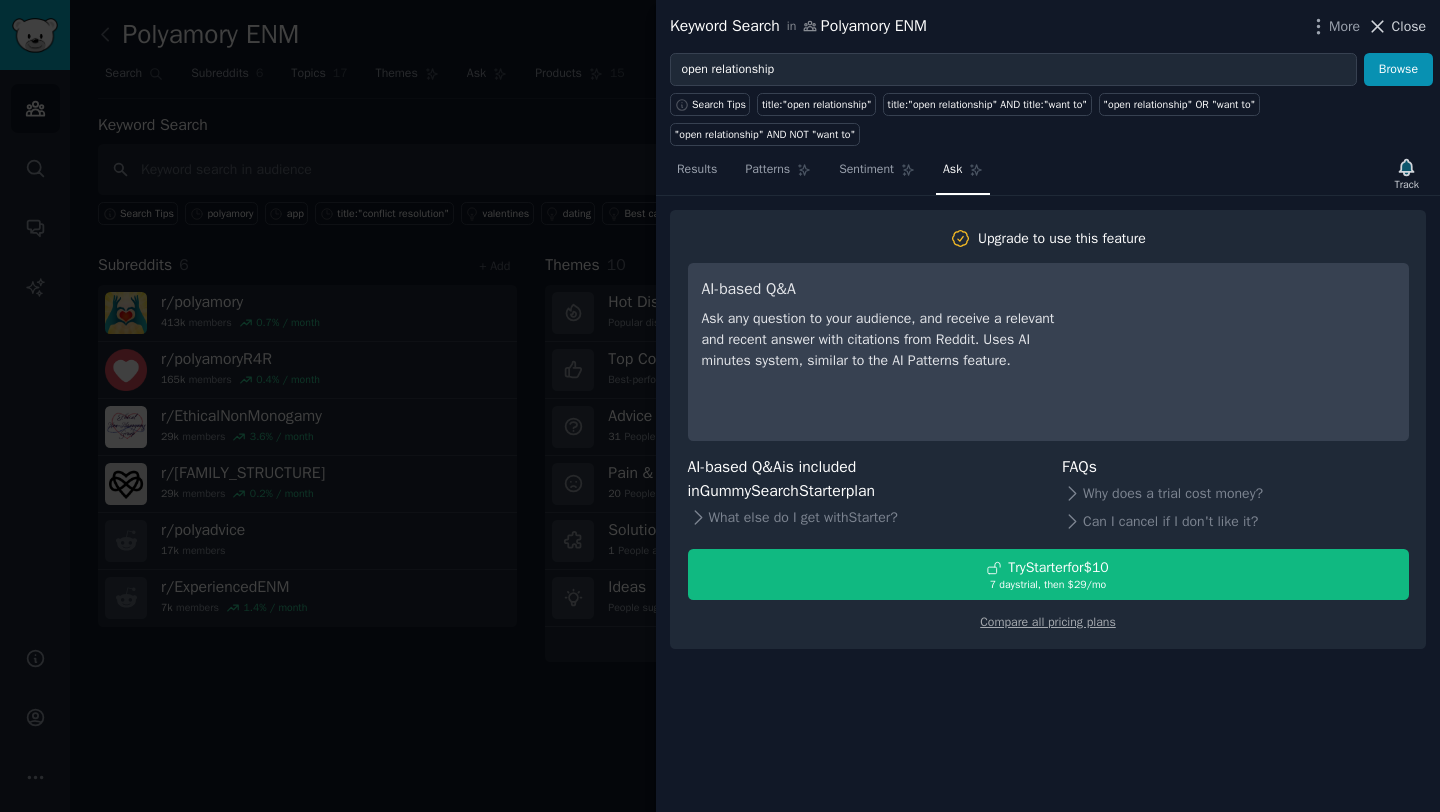click 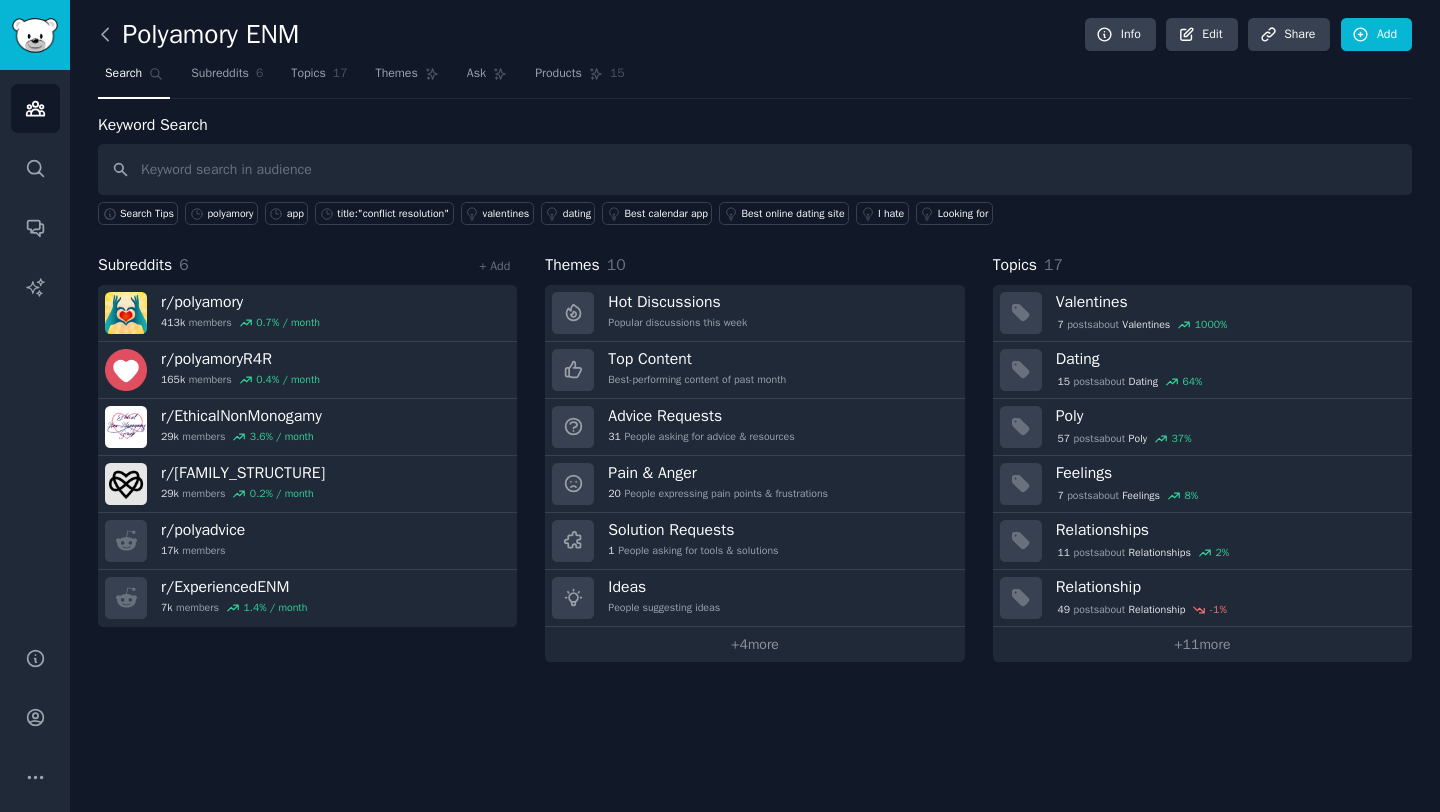 click 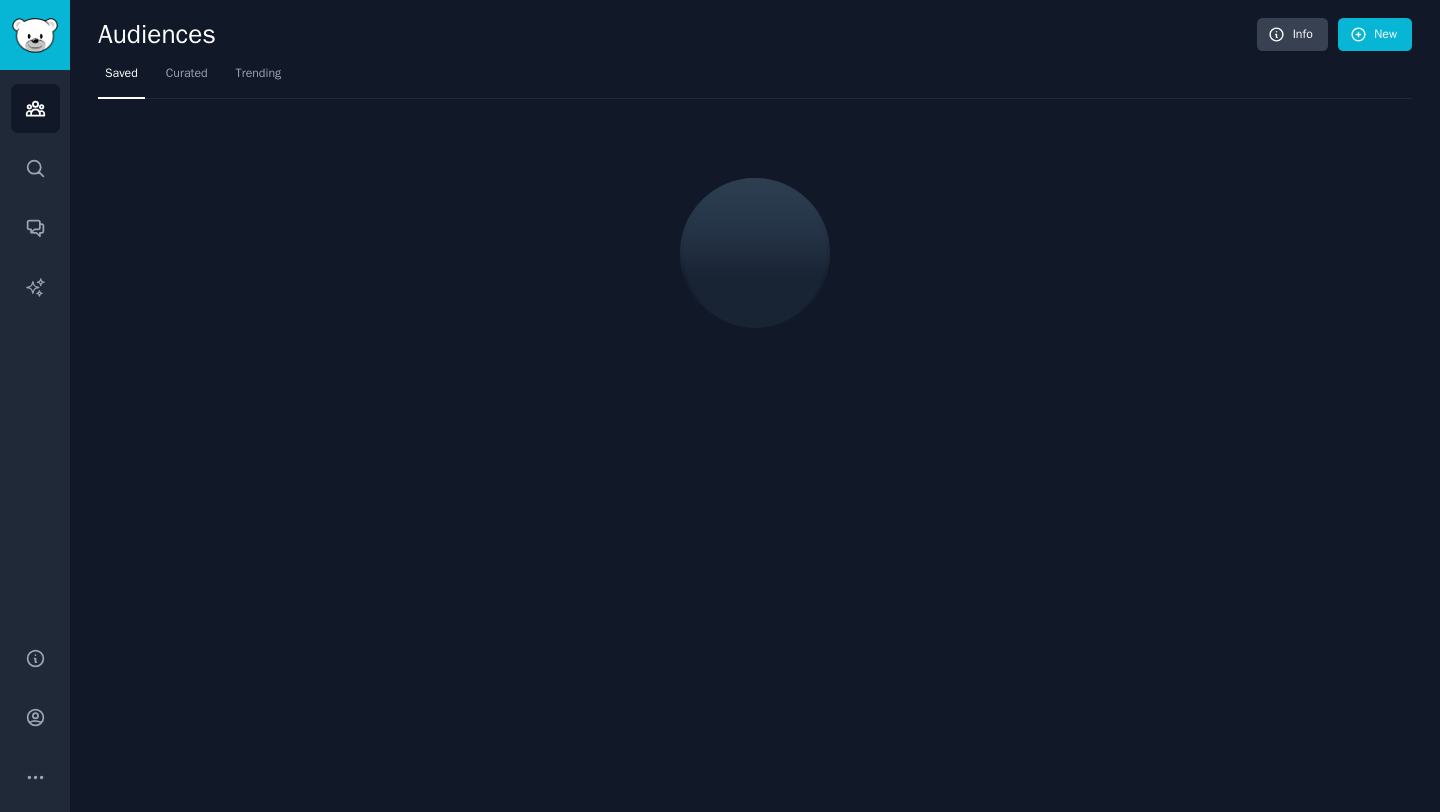 scroll, scrollTop: 0, scrollLeft: 0, axis: both 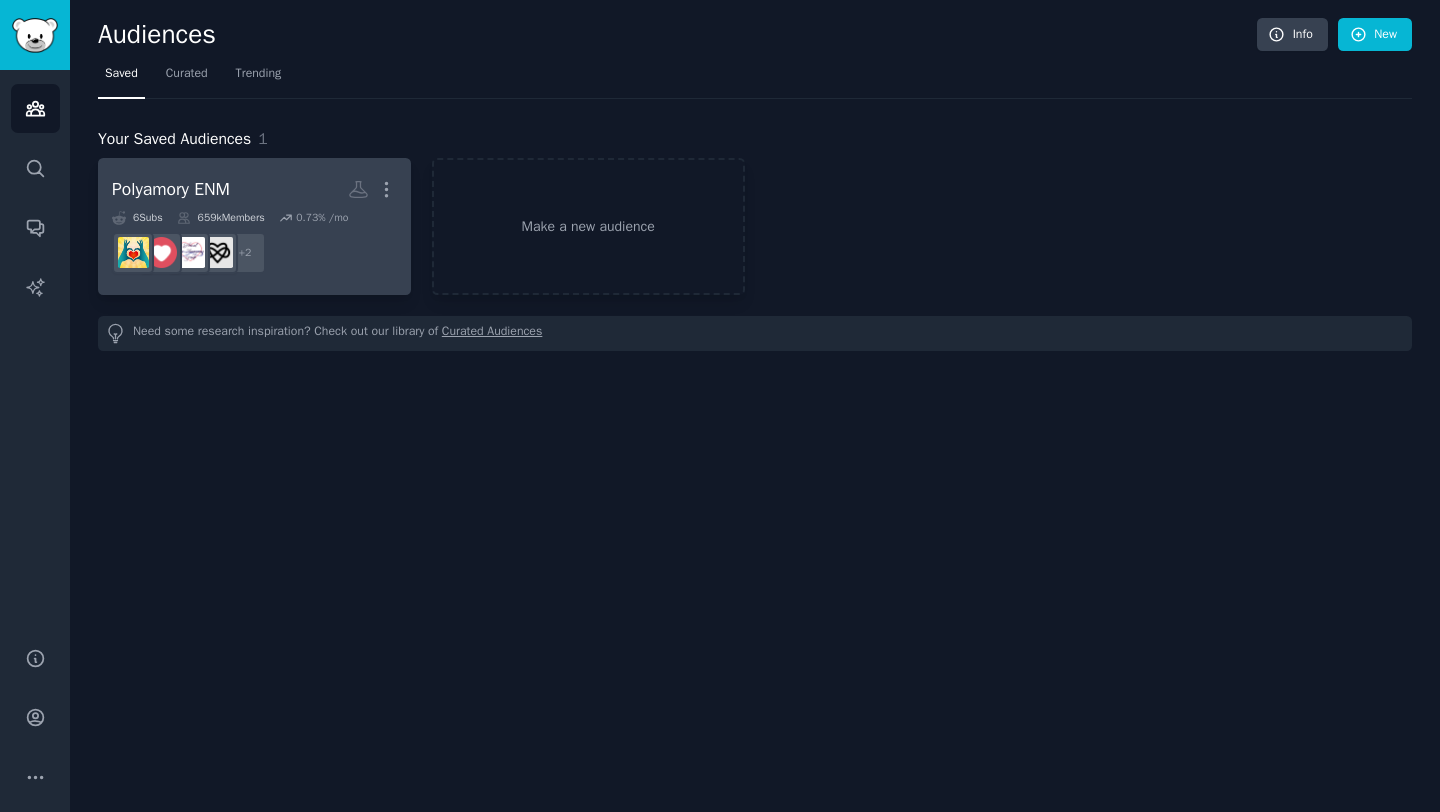 click on "Polyamory ENM" at bounding box center (171, 189) 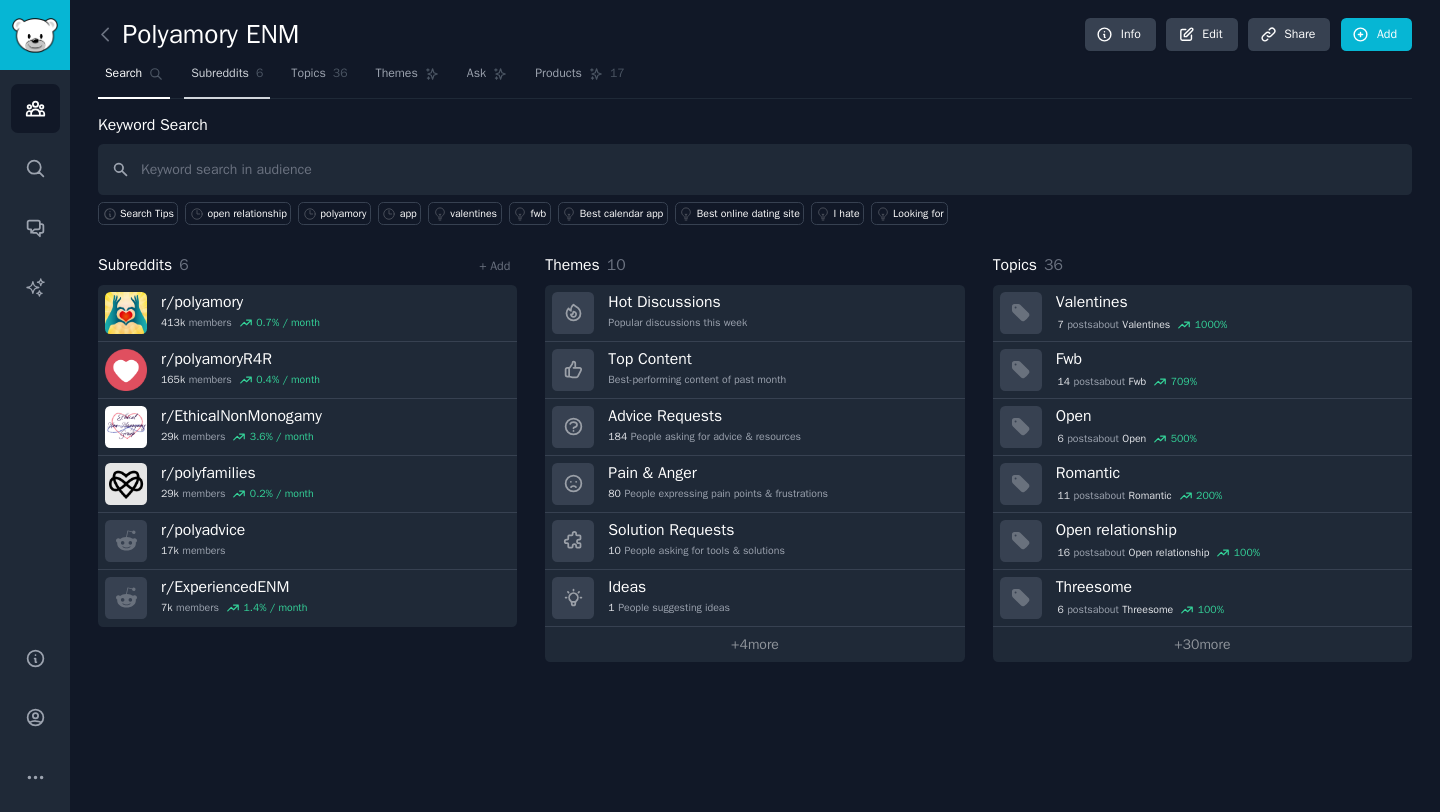 click on "Subreddits" at bounding box center (220, 74) 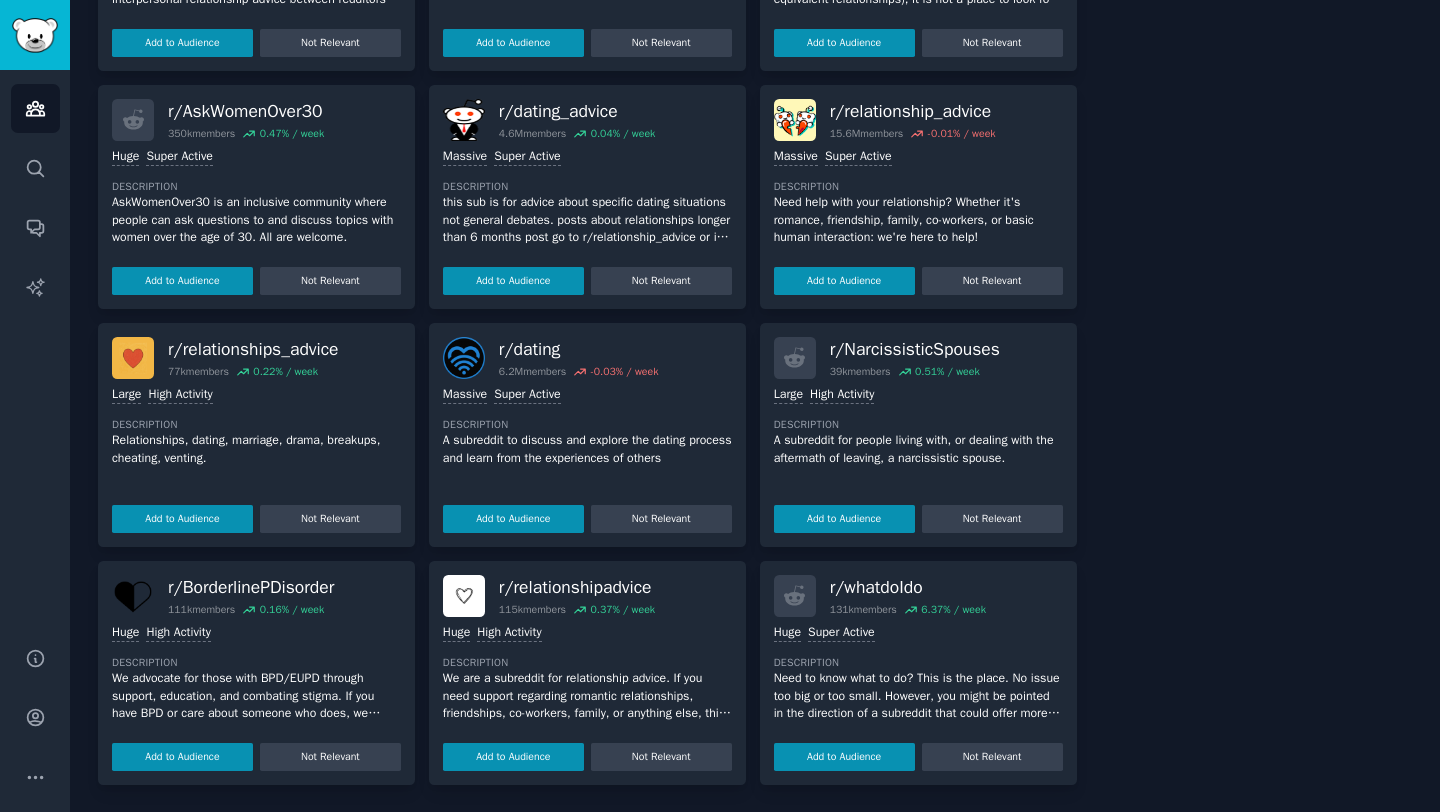 scroll, scrollTop: 0, scrollLeft: 0, axis: both 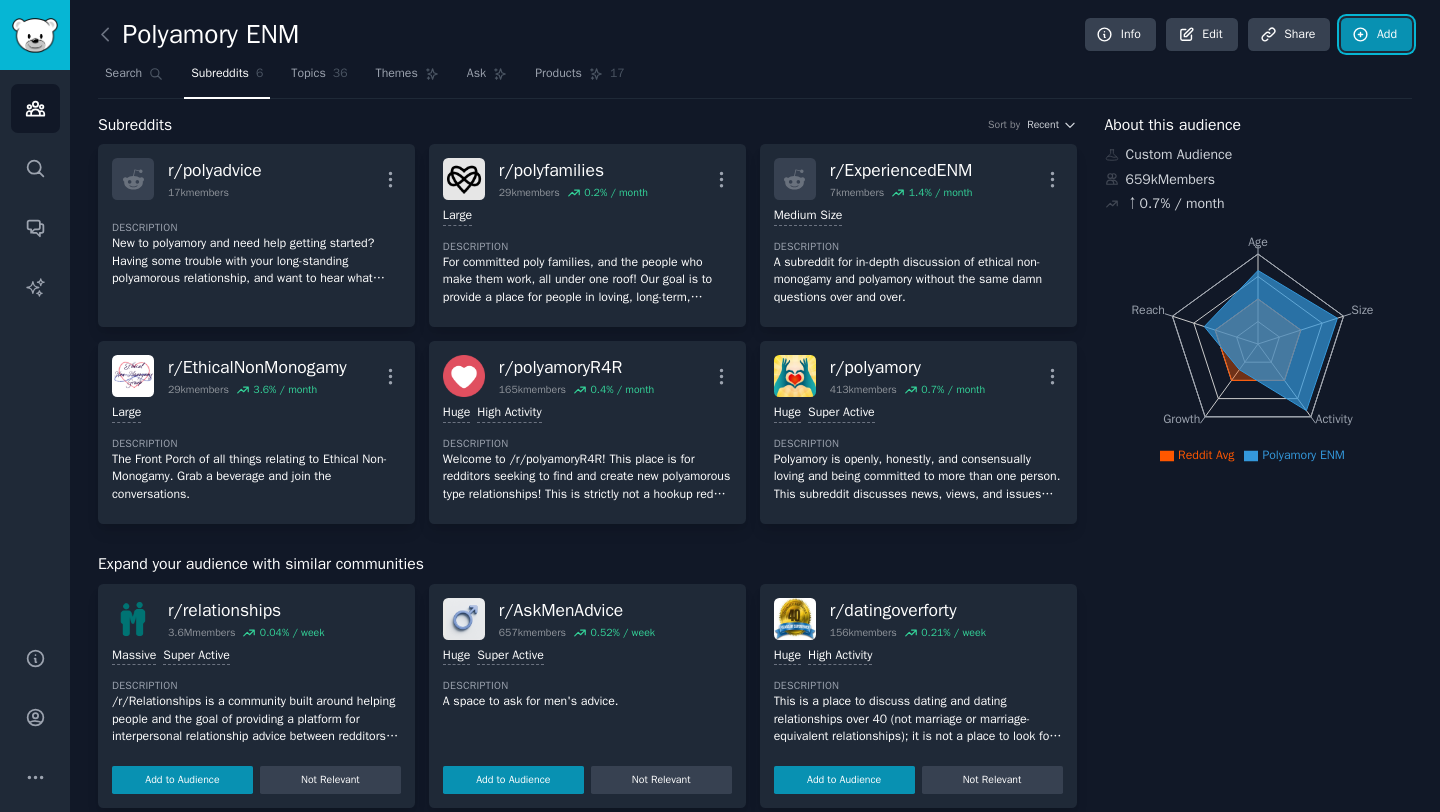 click on "Add" at bounding box center (1376, 35) 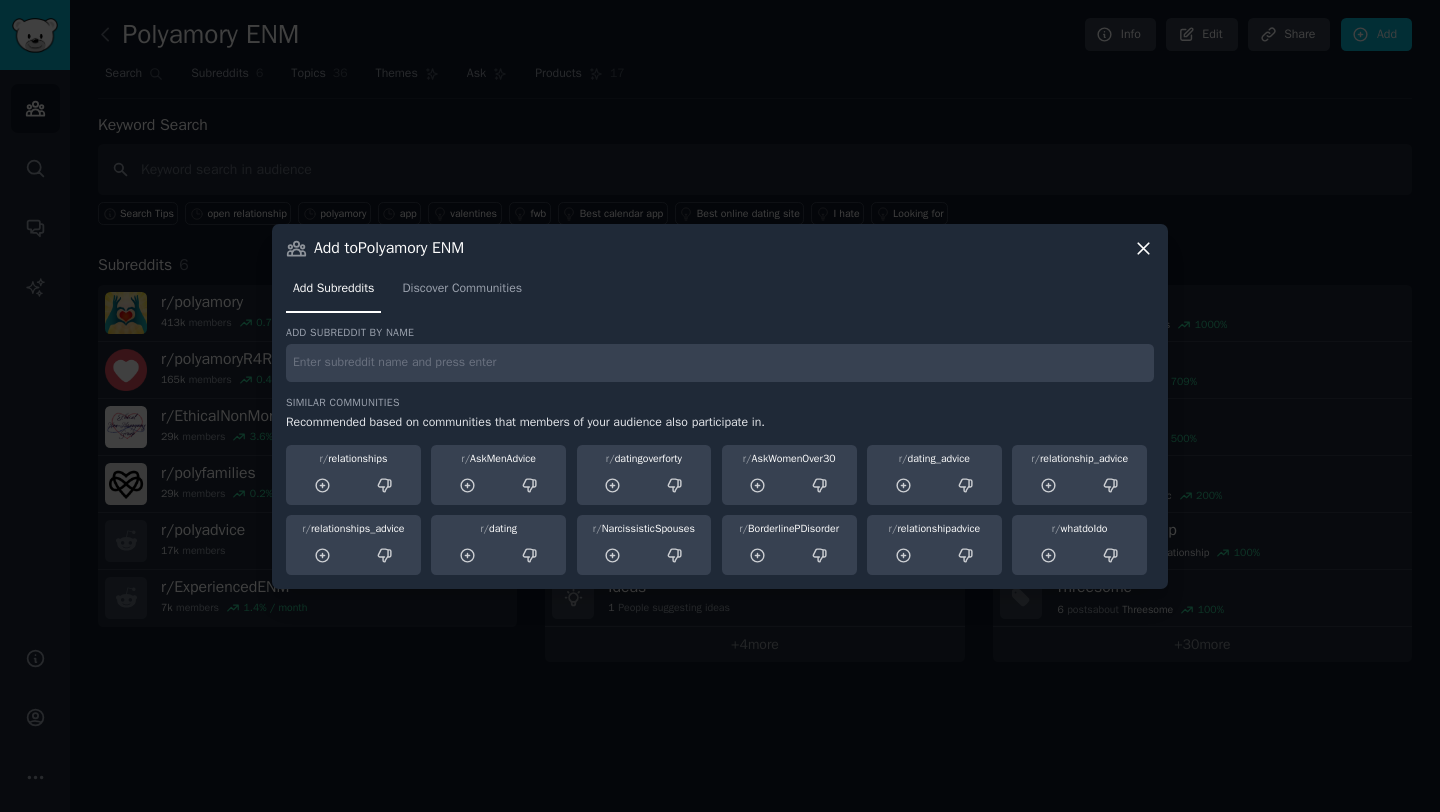 click at bounding box center (720, 363) 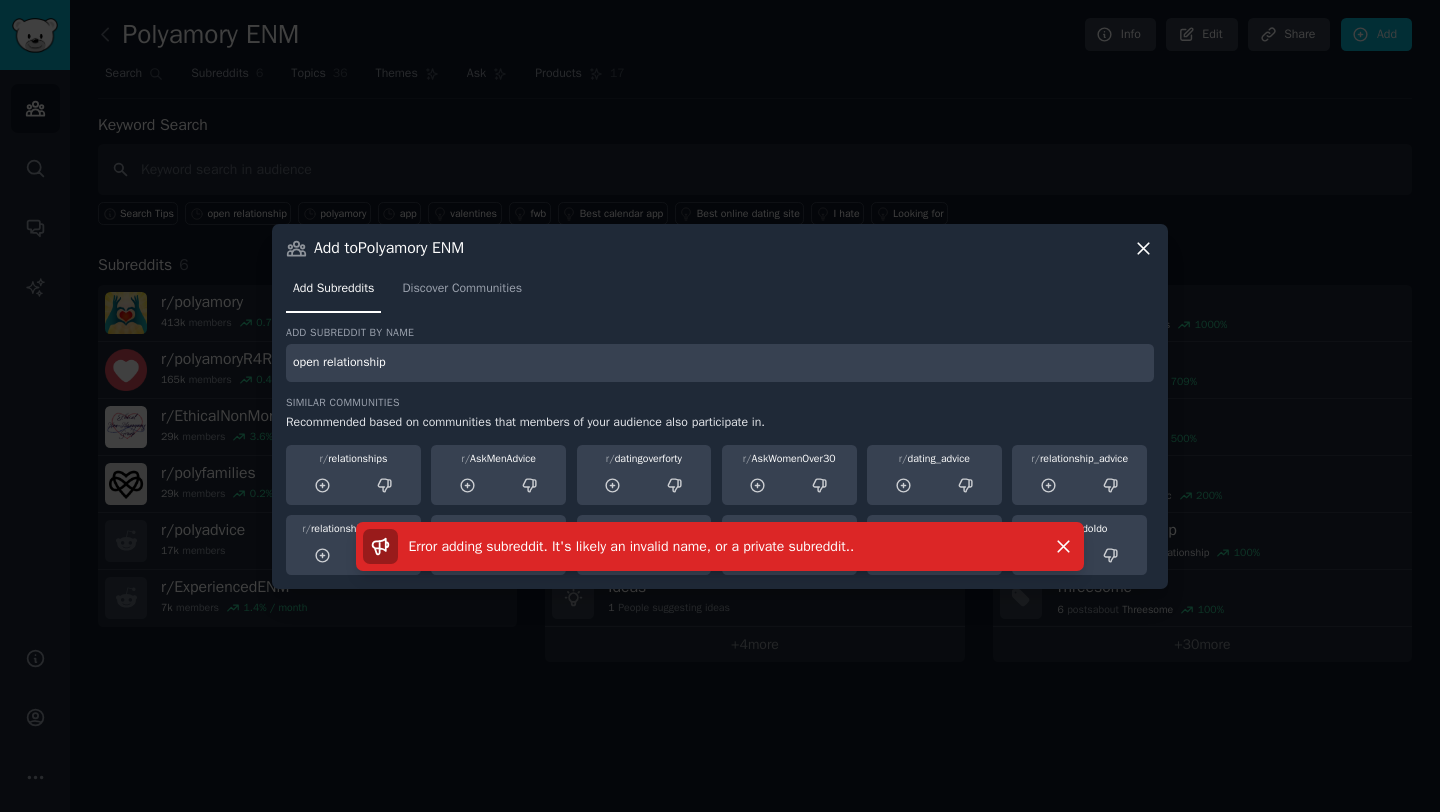 click on "open relationship" at bounding box center [720, 363] 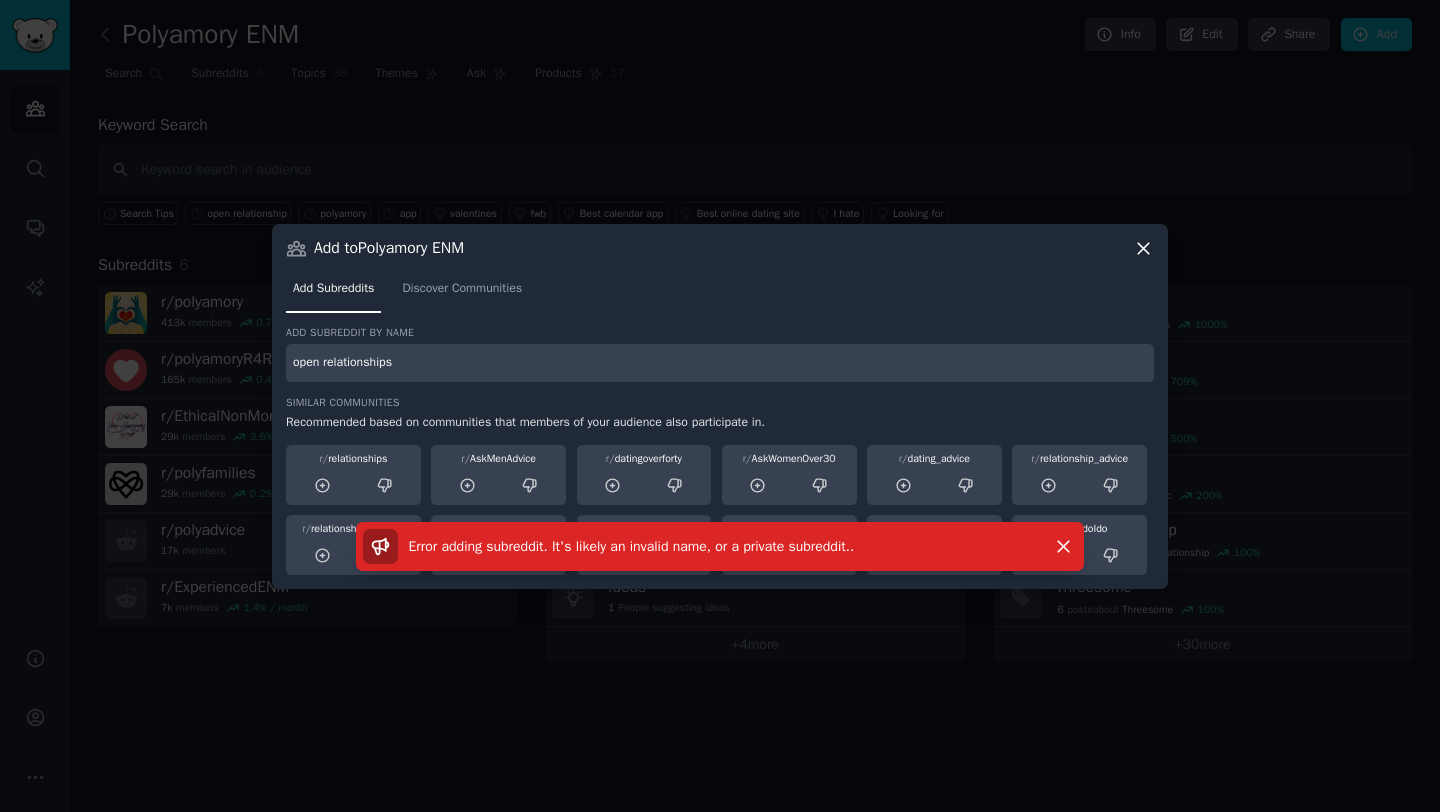 type on "open relationships" 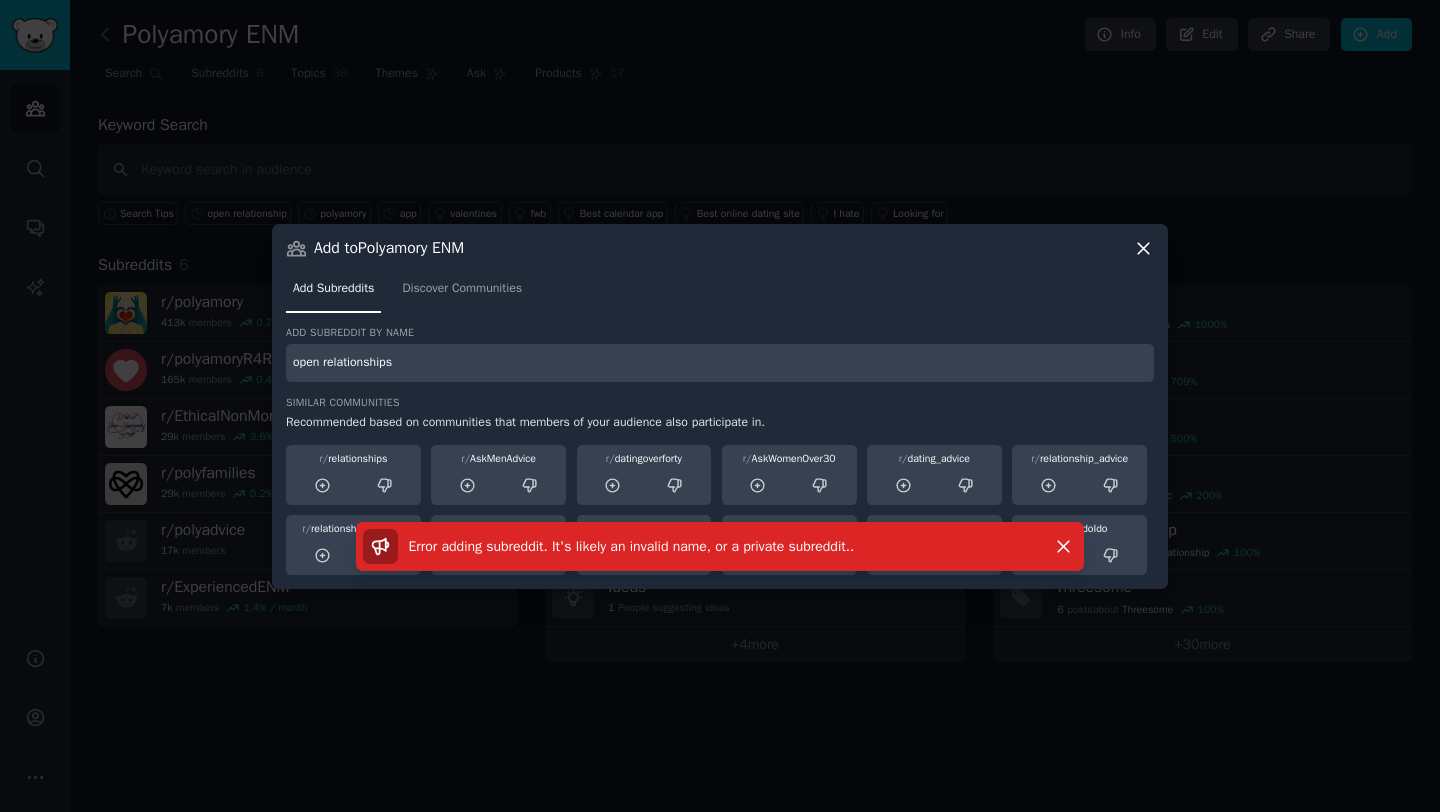 drag, startPoint x: 427, startPoint y: 361, endPoint x: 202, endPoint y: 361, distance: 225 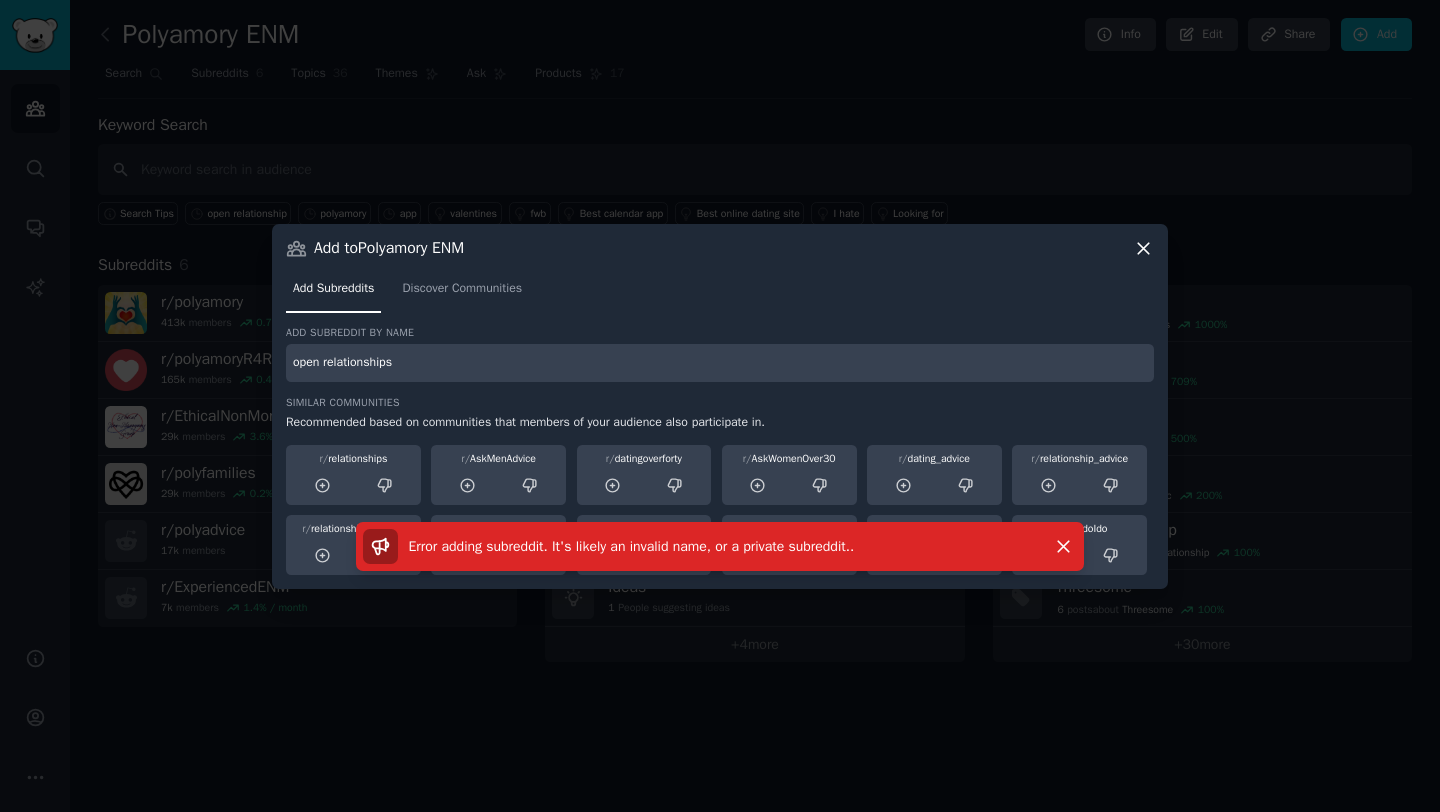 click on "​ Add to  Polyamory ENM Add Subreddits Discover Communities Add subreddit by name open relationships Similar Communities Recommended based on communities that members of your audience also participate in. r/ relationships r/ AskMenAdvice r/ datingoverforty r/ AskWomenOver30 r/ dating_advice r/ relationship_advice r/ relationships_advice r/ dating r/ NarcissisticSpouses r/ BorderlinePDisorder r/ relationshipadvice r/ whatdoIdo Error adding subreddit. It's likely an invalid name, or a private subreddit. .  Dismiss" at bounding box center (720, 406) 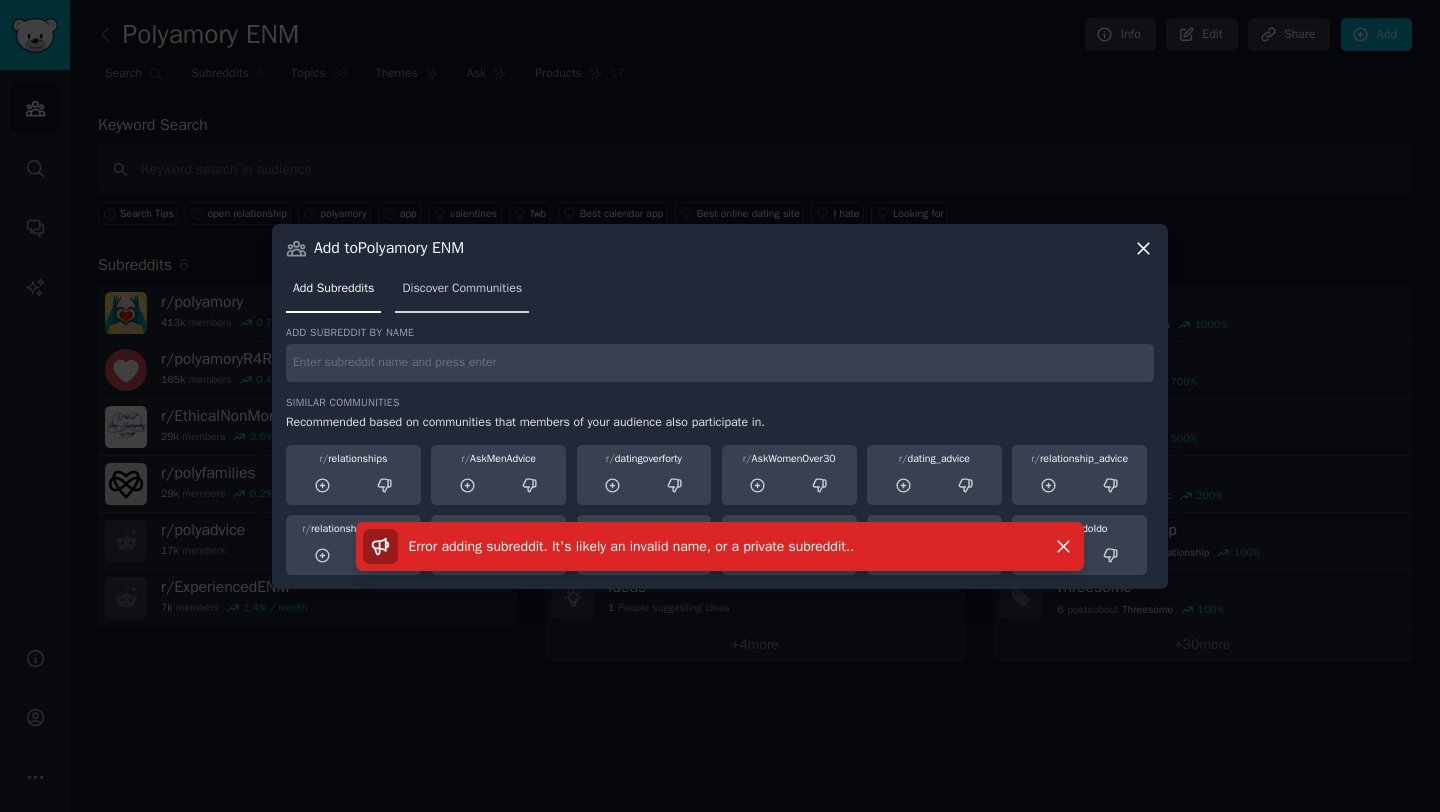type 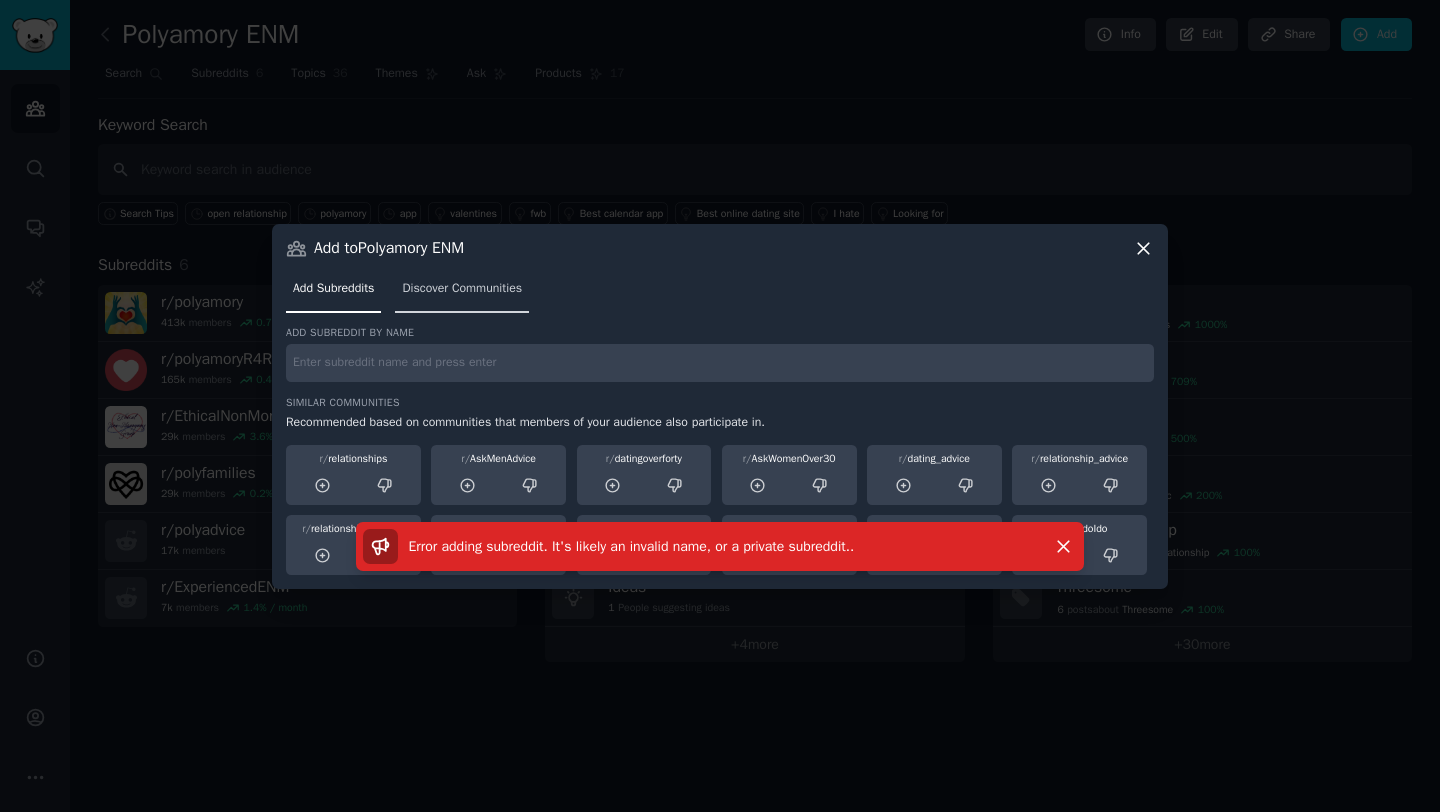 click on "Discover Communities" at bounding box center (462, 289) 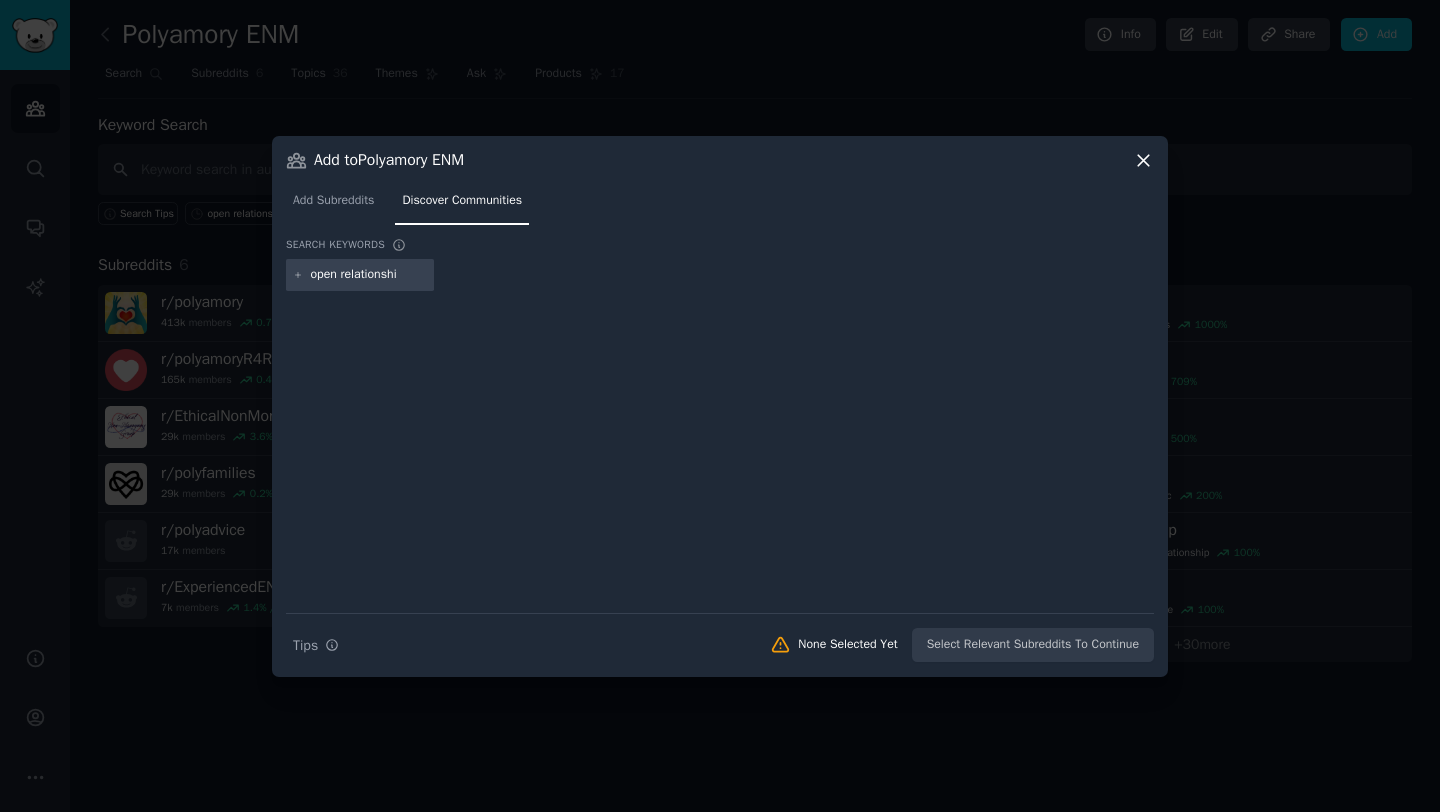 type on "open relationship" 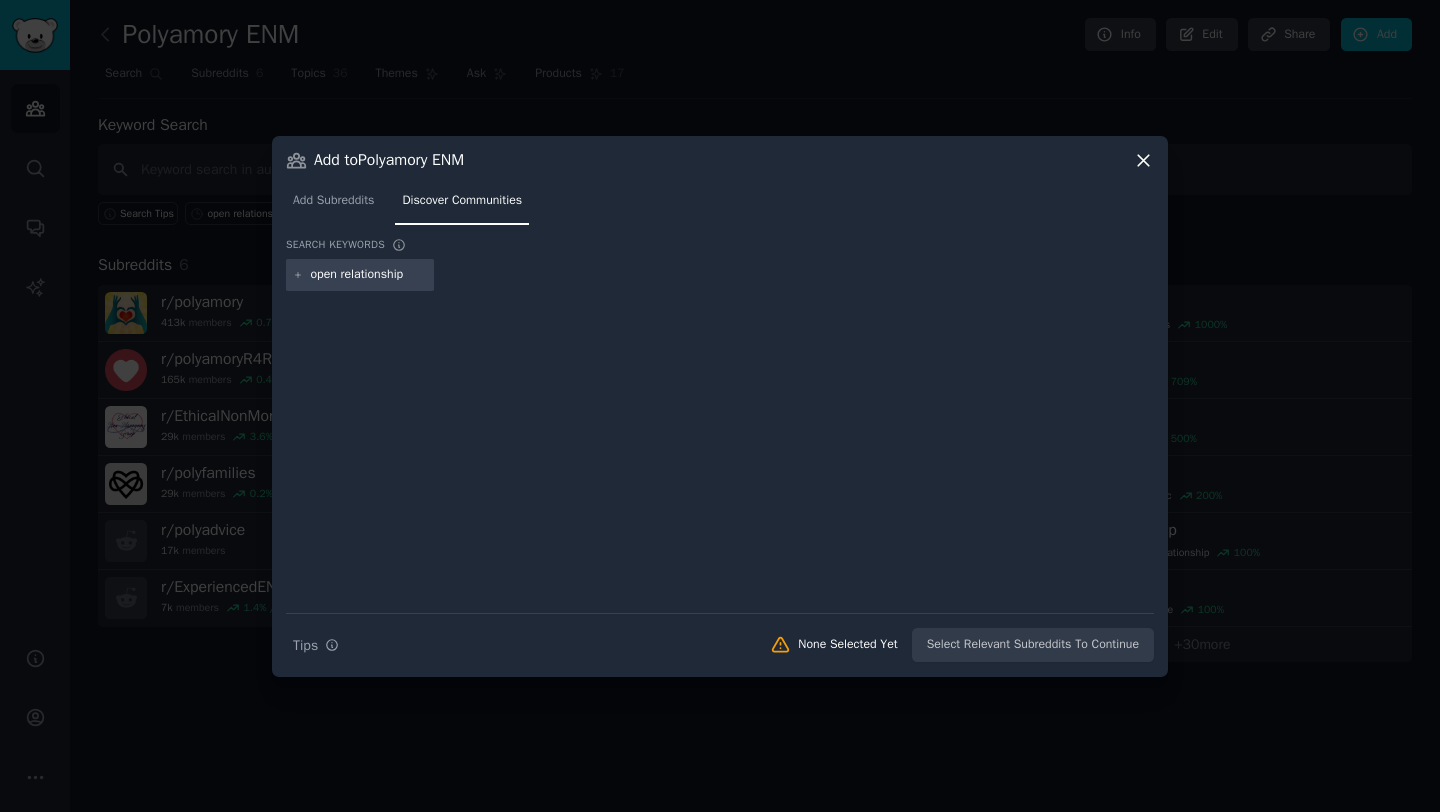 type 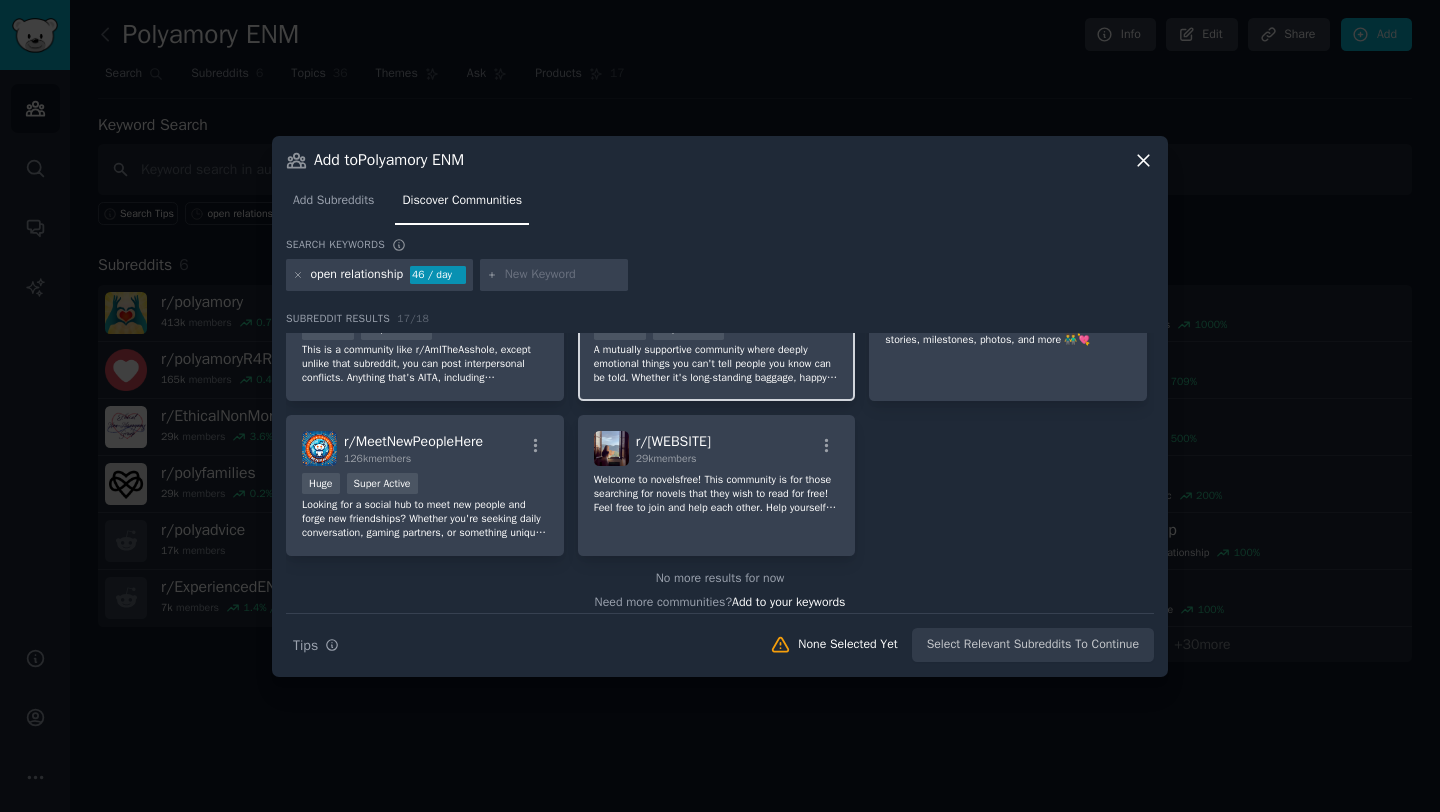 scroll, scrollTop: 689, scrollLeft: 0, axis: vertical 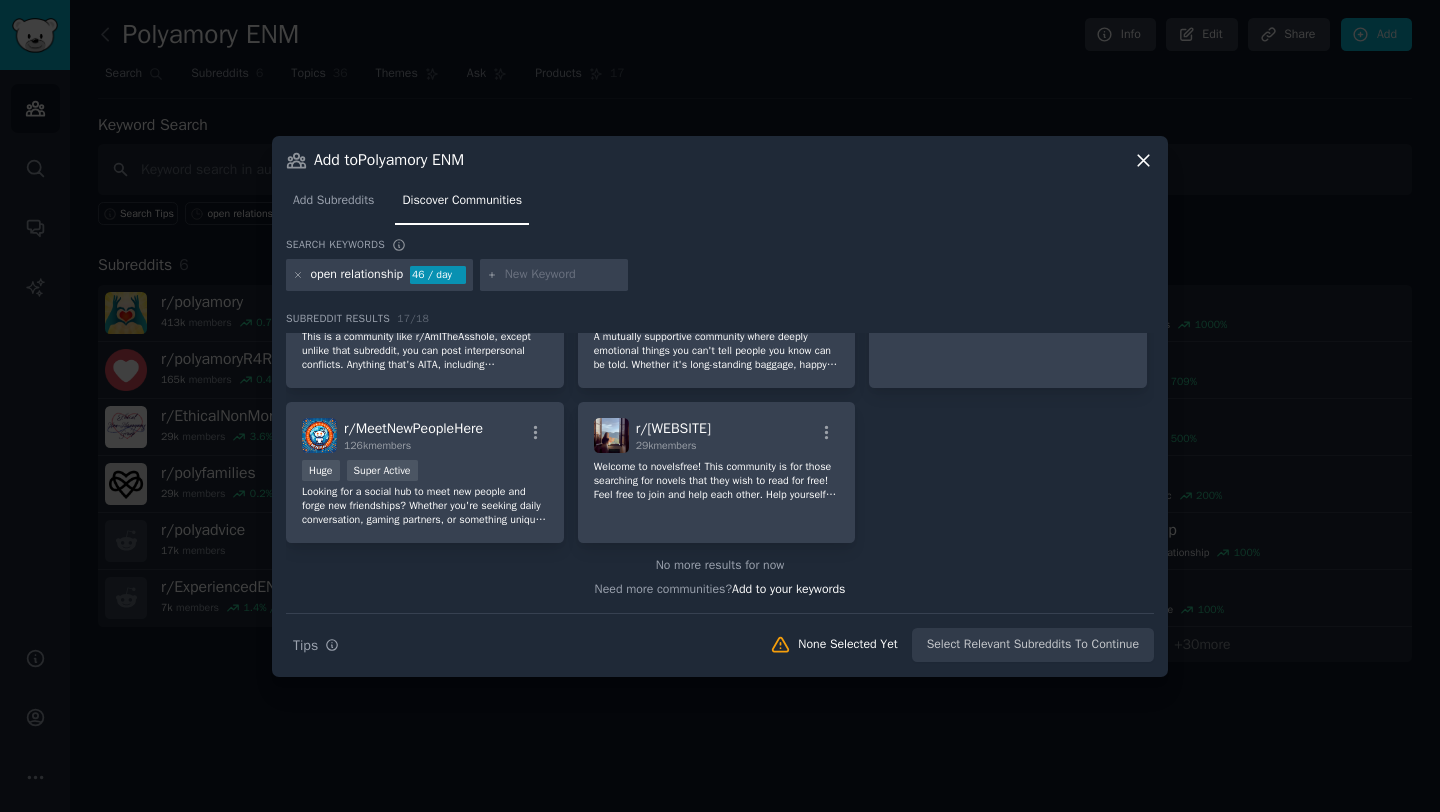 click 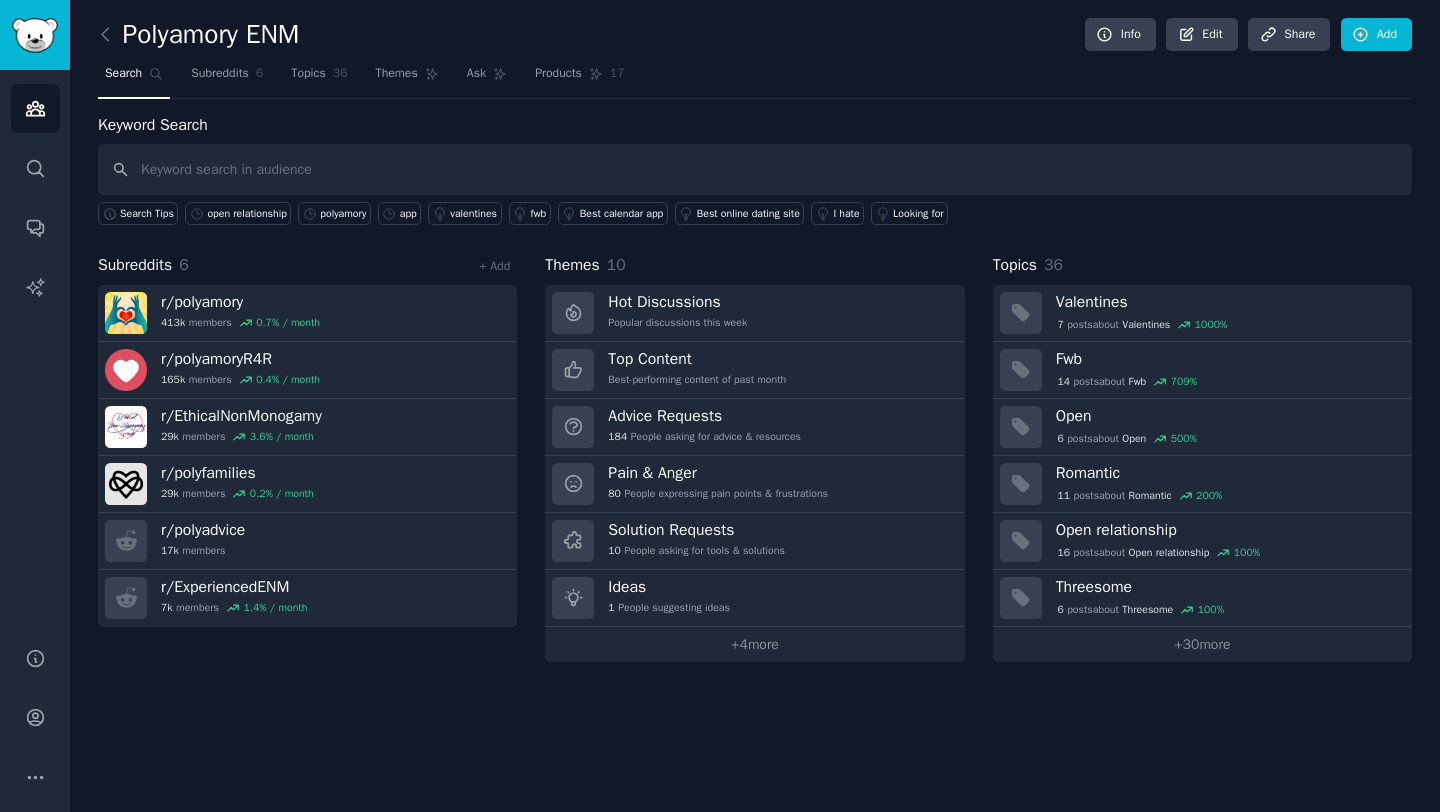 click on "Polyamory ENM" at bounding box center [198, 35] 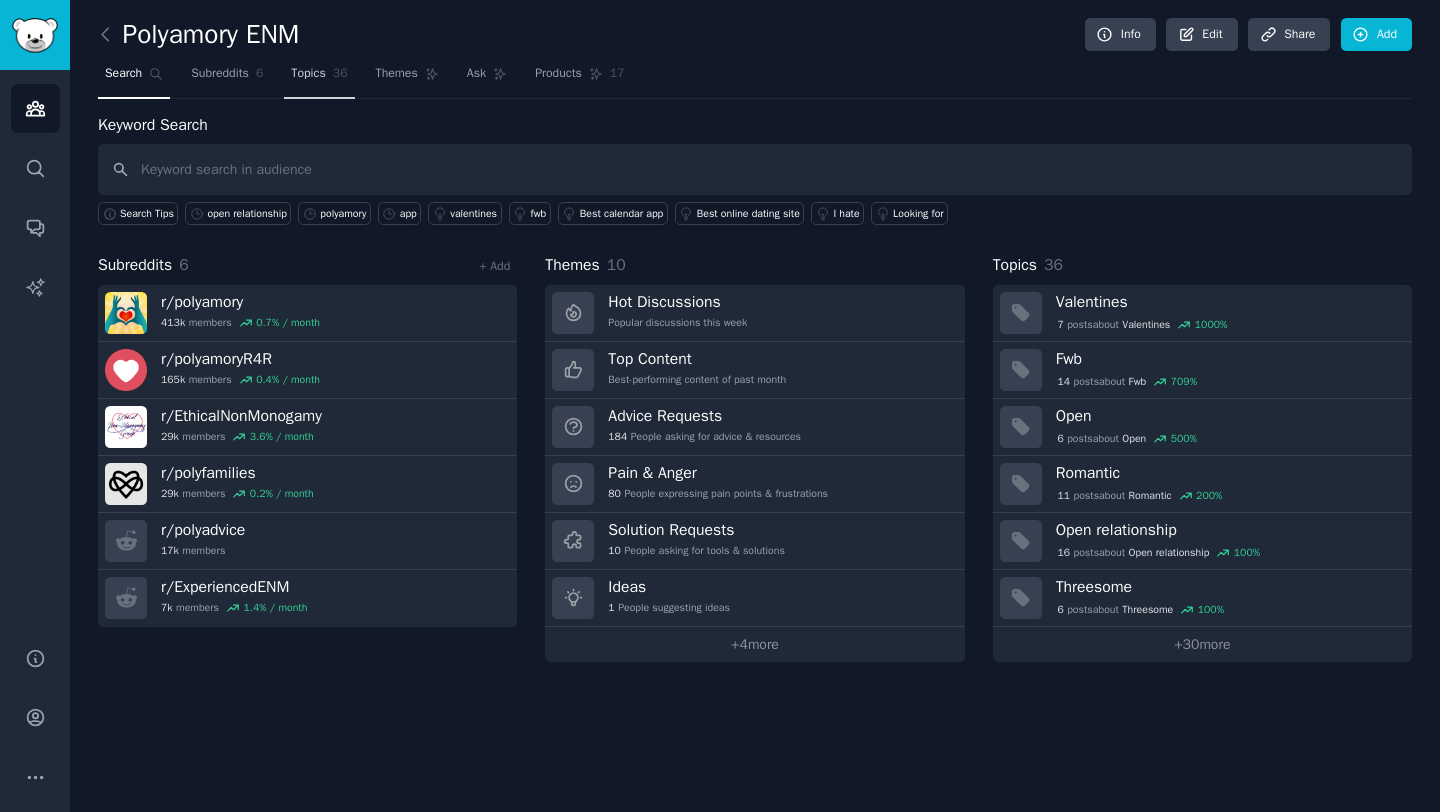 click on "36" 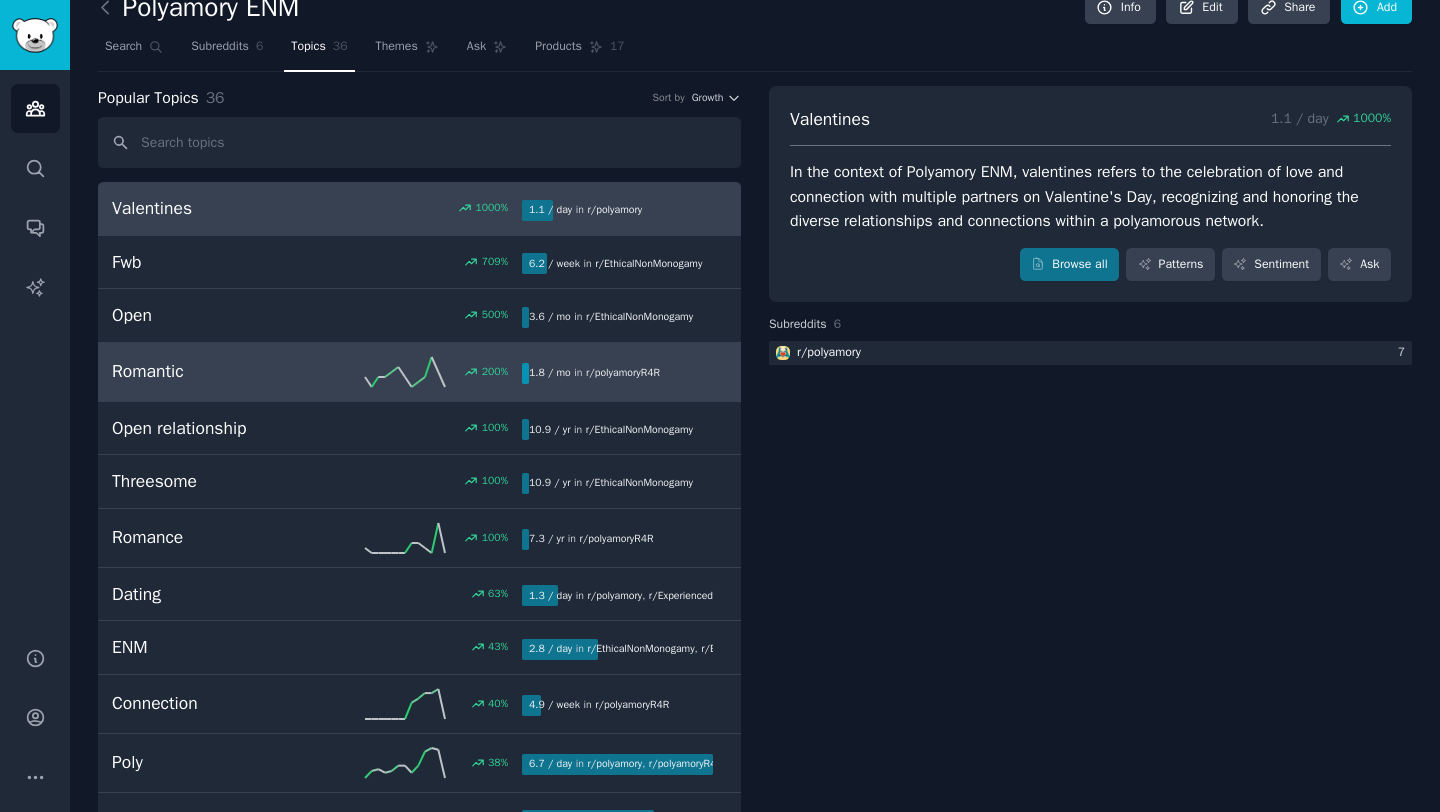 scroll, scrollTop: 0, scrollLeft: 0, axis: both 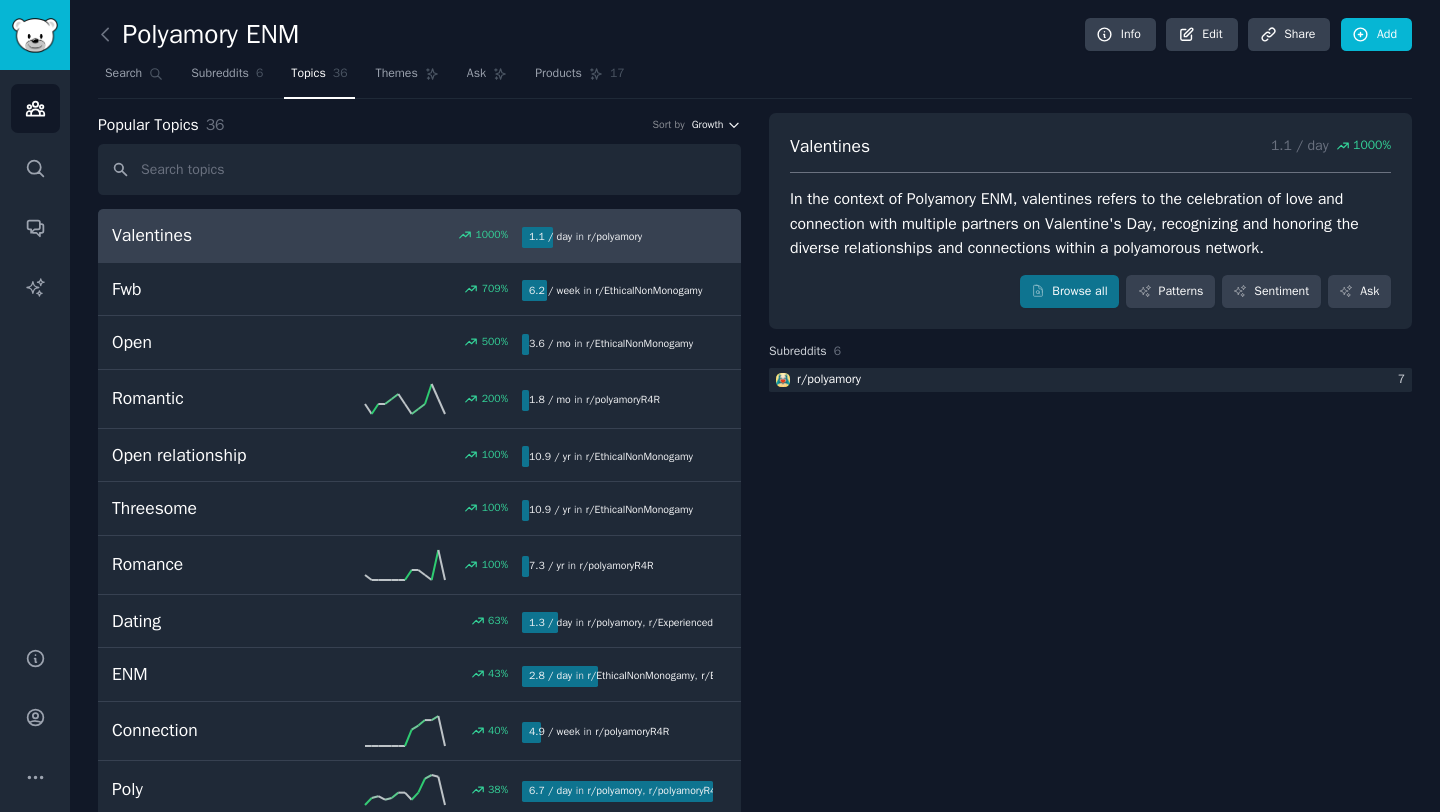 click on "Growth" at bounding box center (708, 125) 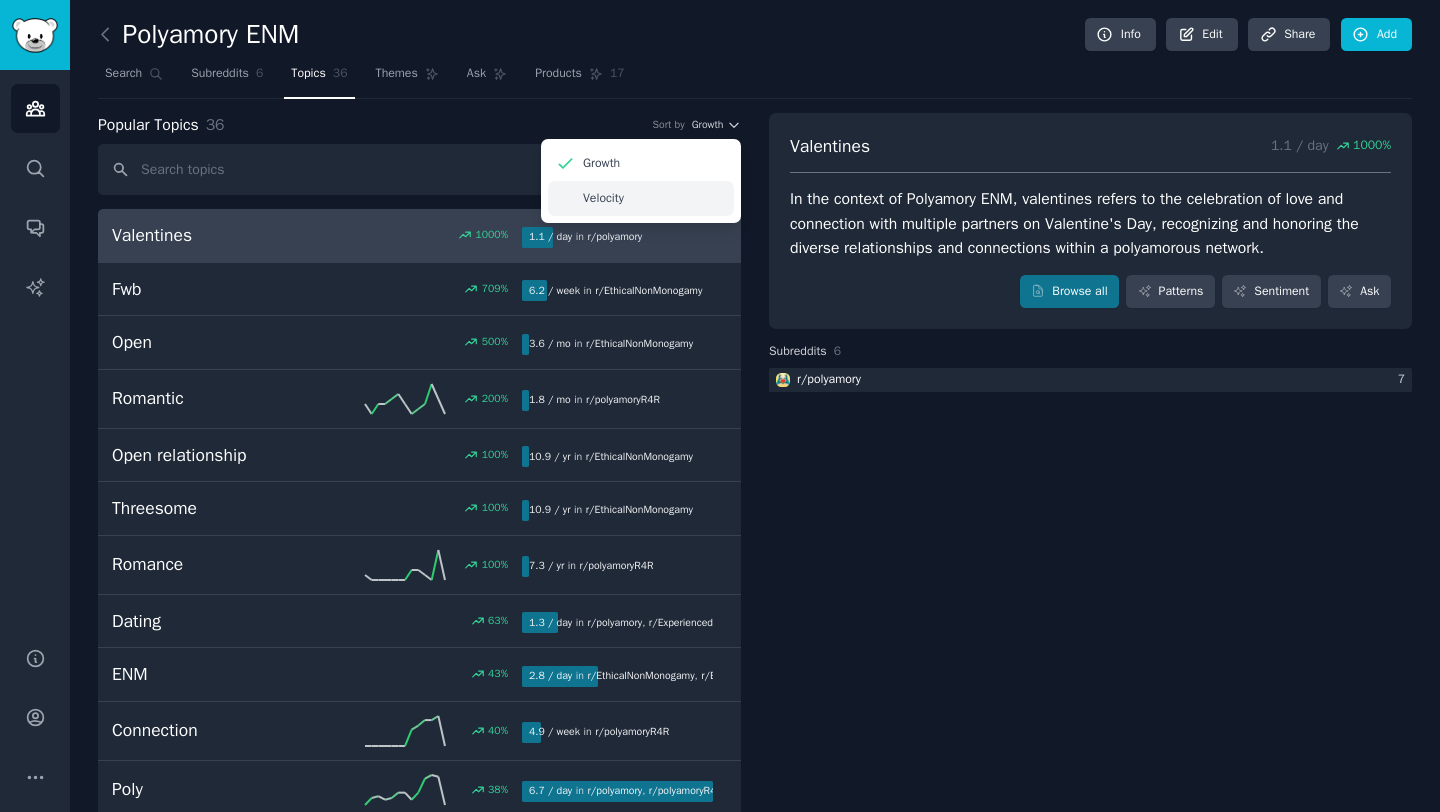 click on "Velocity" at bounding box center [603, 199] 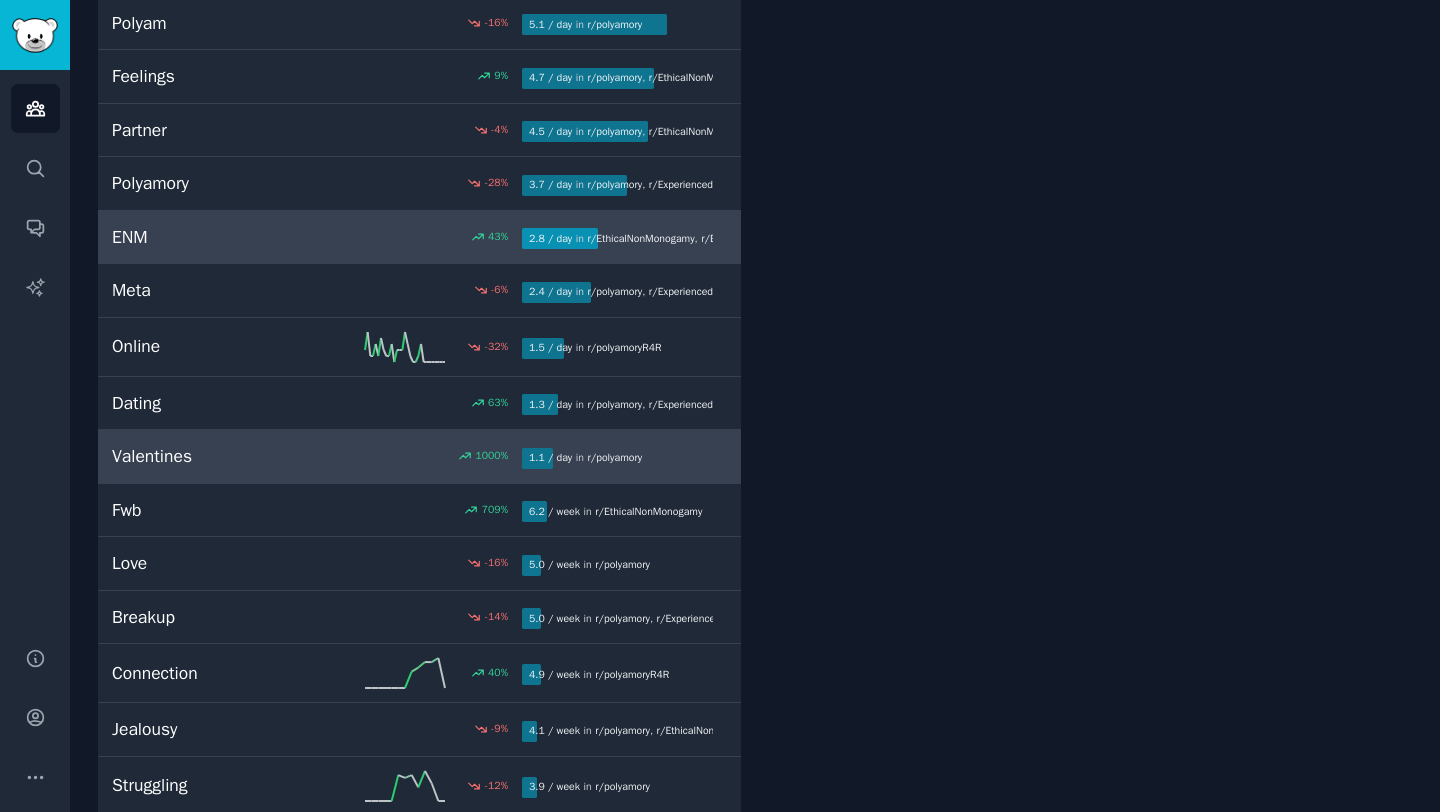 scroll, scrollTop: 0, scrollLeft: 0, axis: both 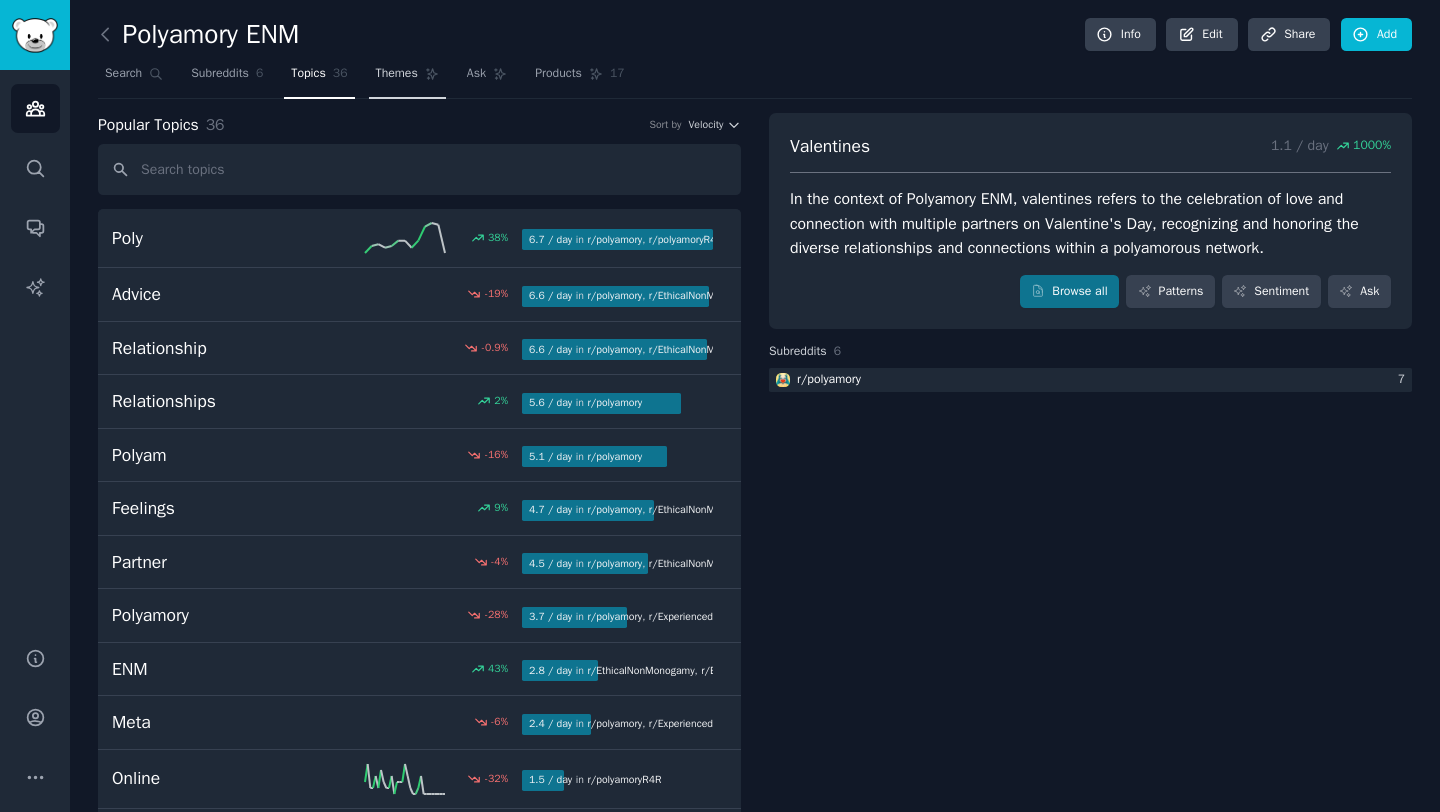 click on "Themes" at bounding box center [397, 74] 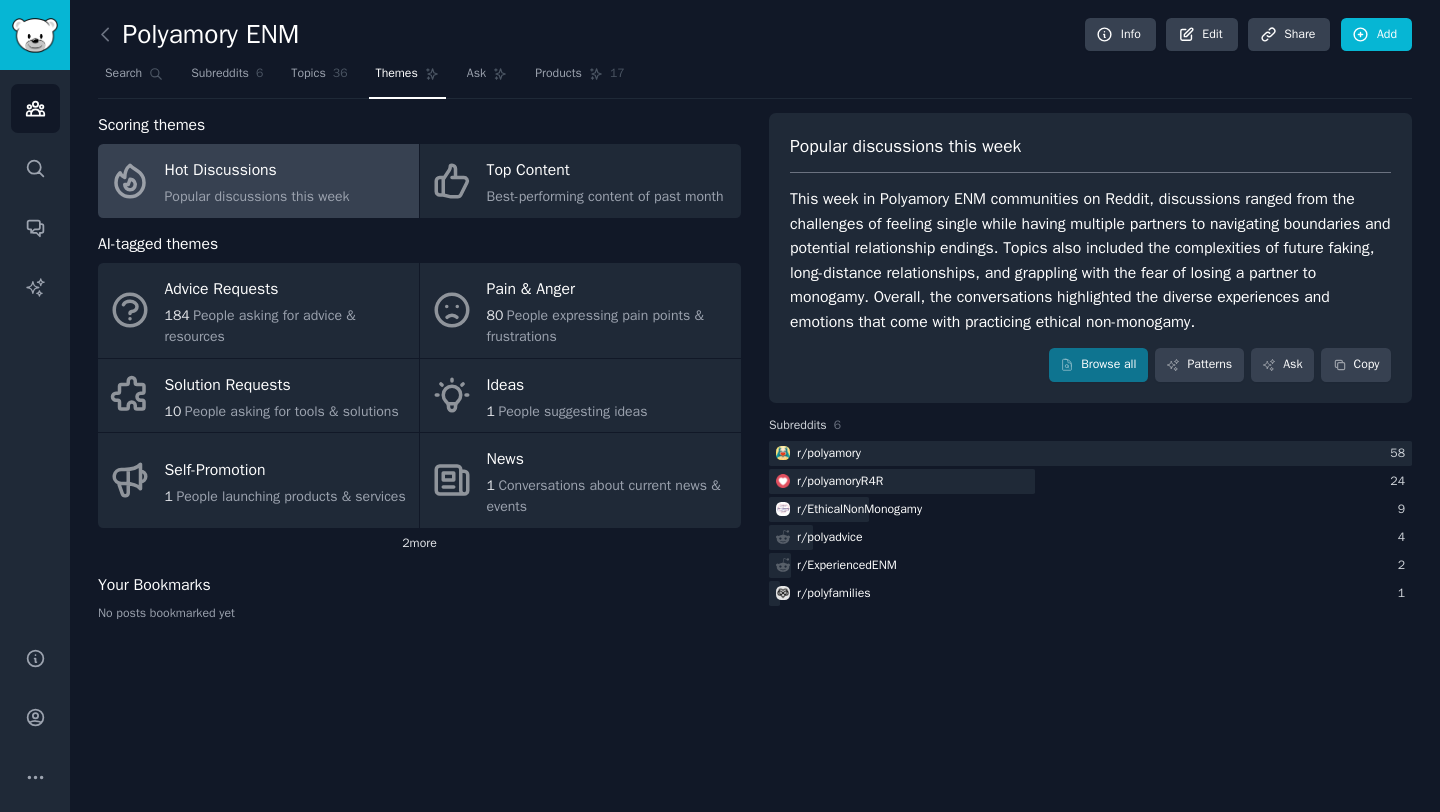 click on "2  more" 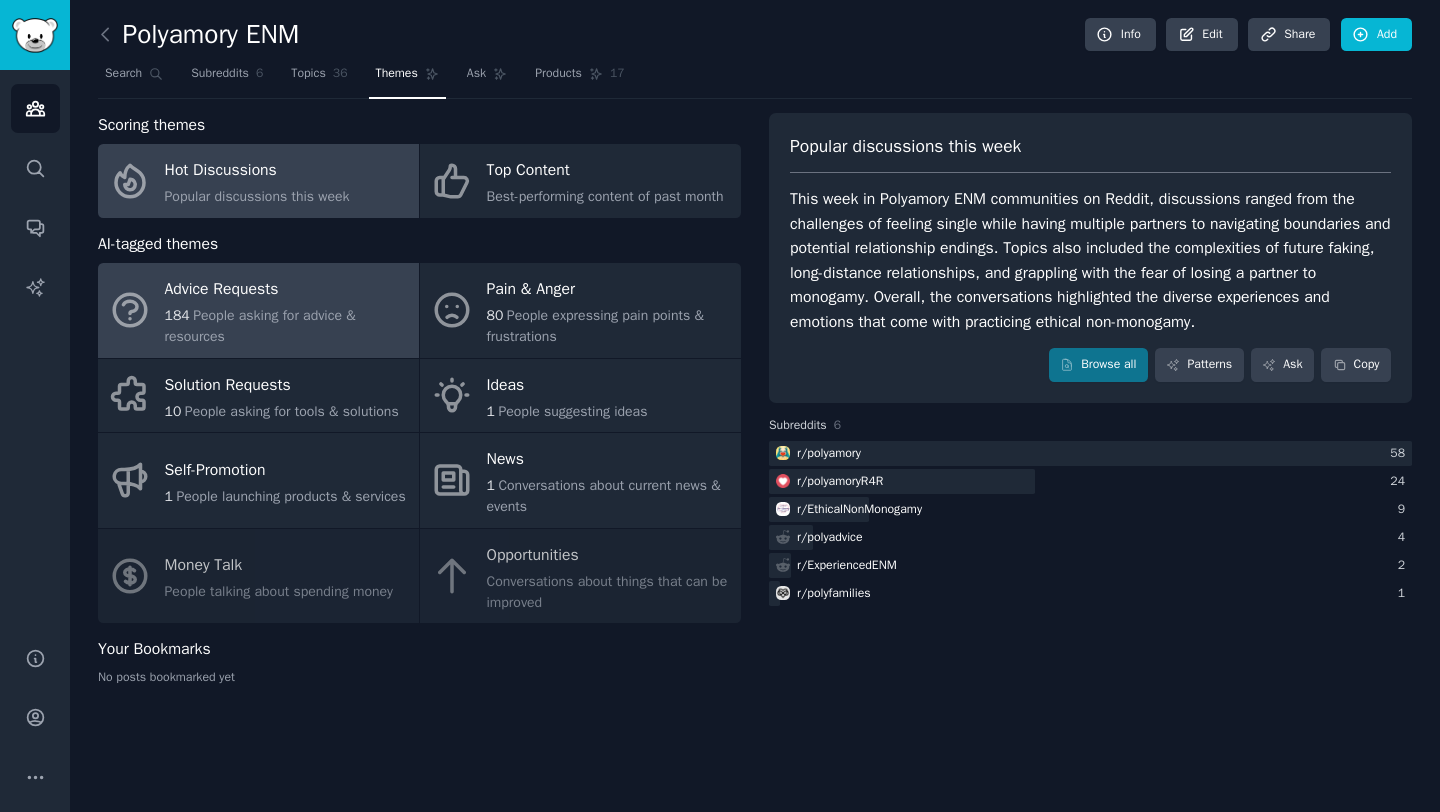 click on "People asking for advice & resources" at bounding box center [260, 326] 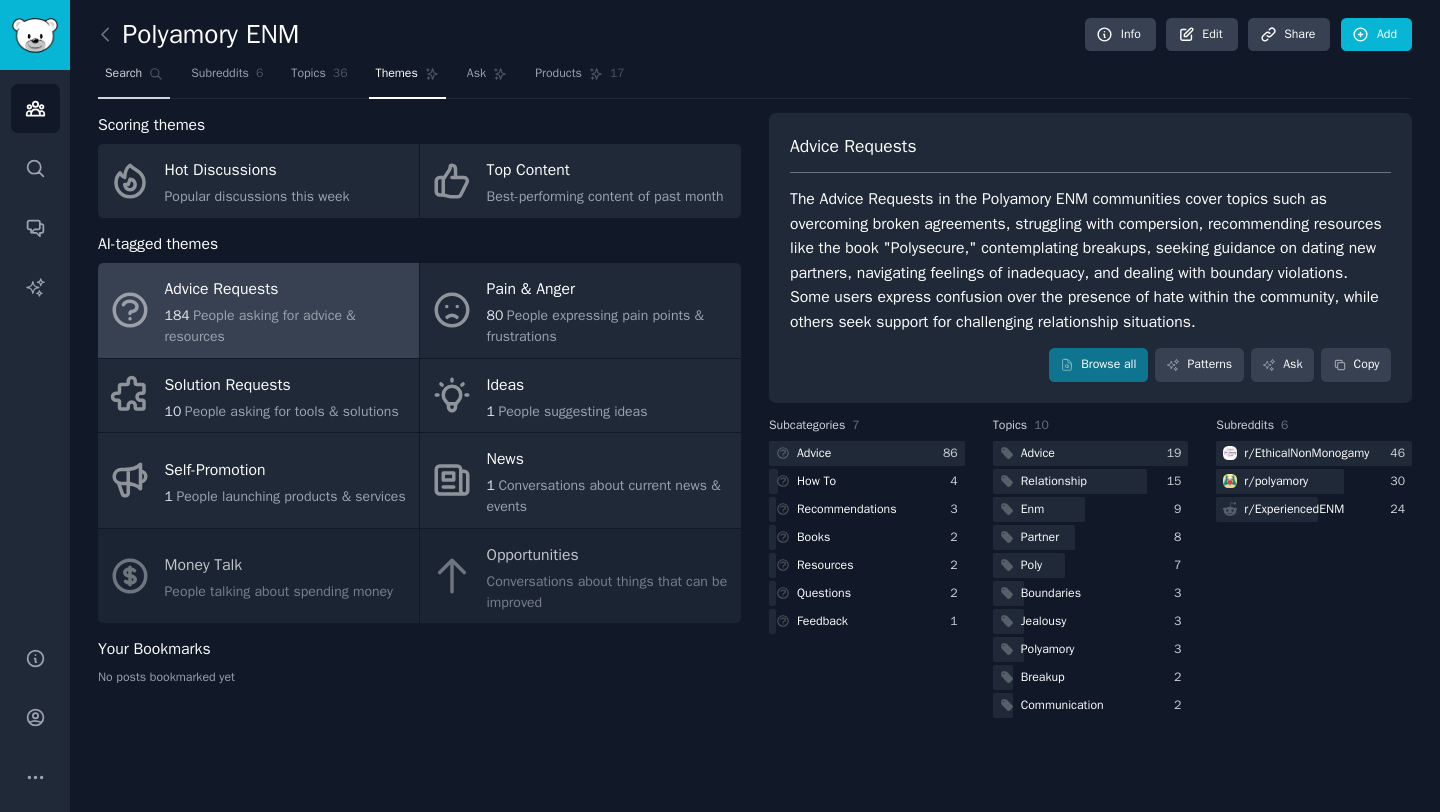 click on "Search" at bounding box center [123, 74] 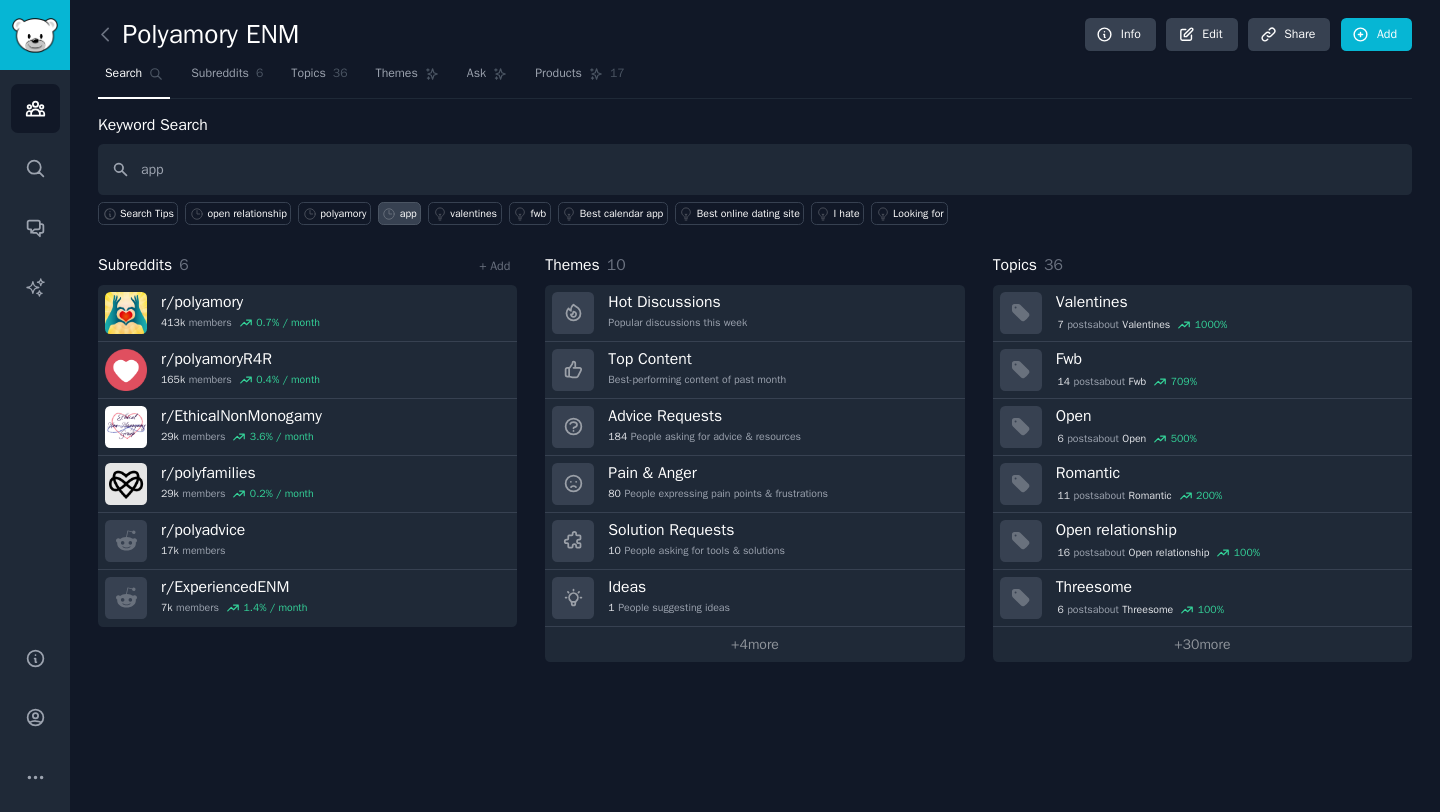 type on "app" 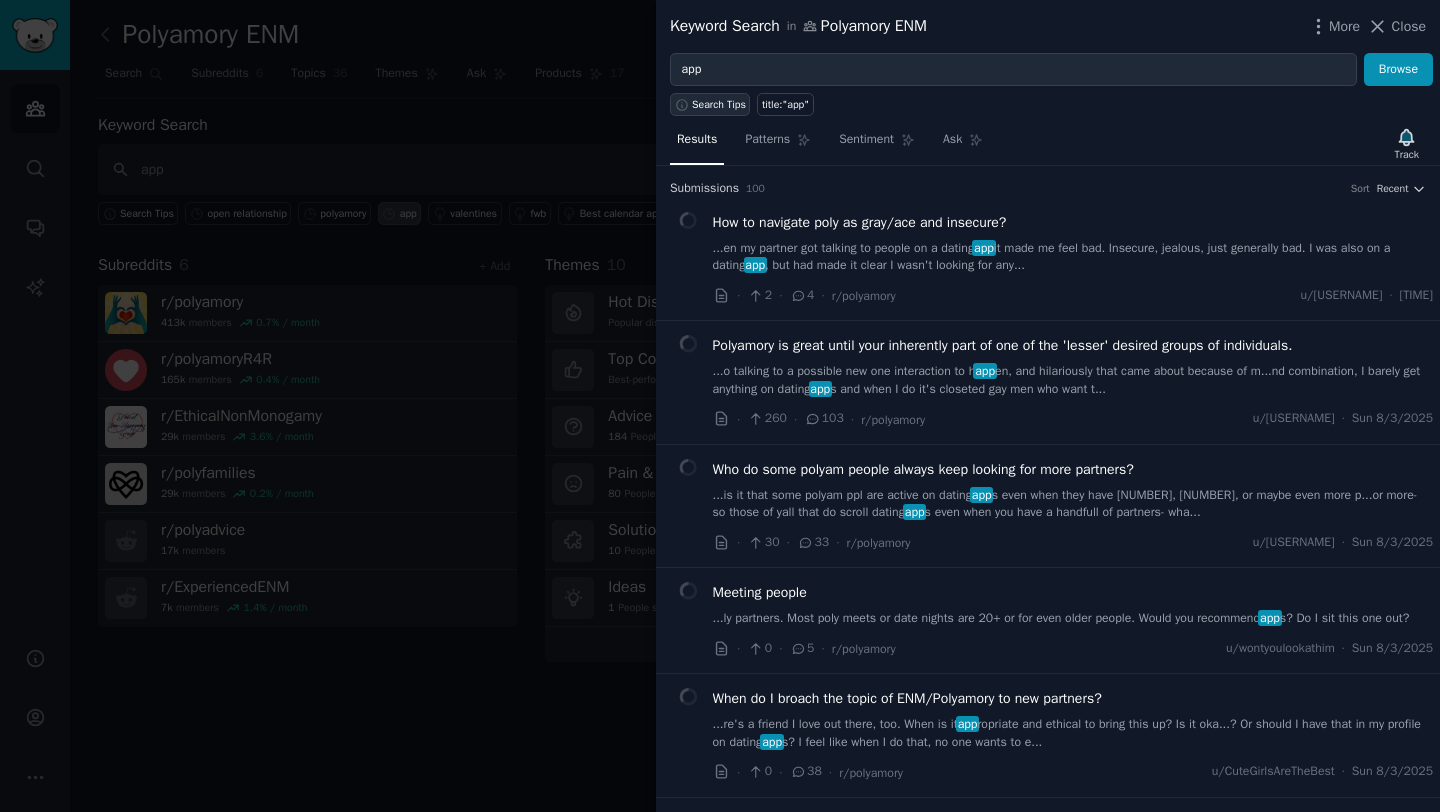 click on "Search Tips" at bounding box center (719, 105) 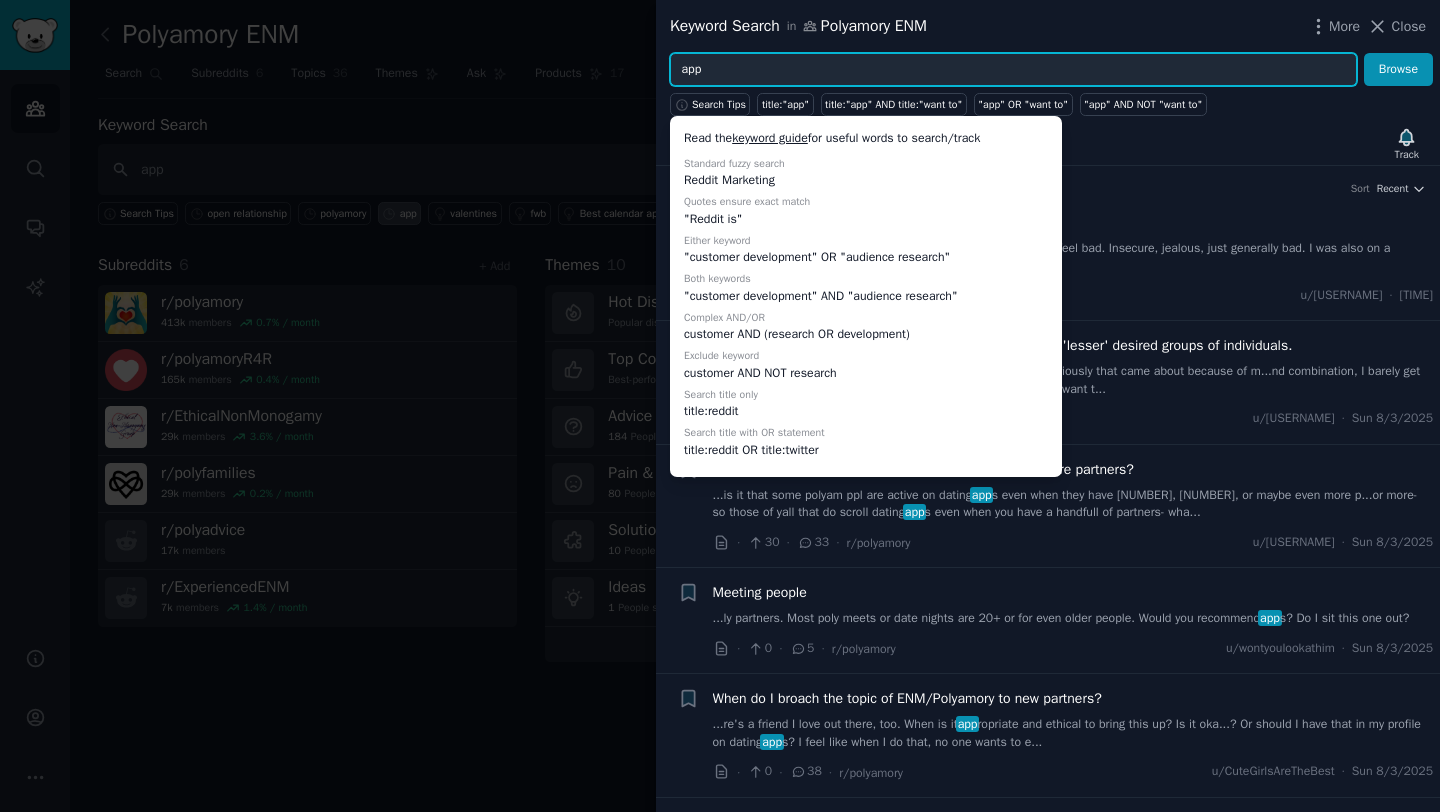 click on "app" at bounding box center [1013, 70] 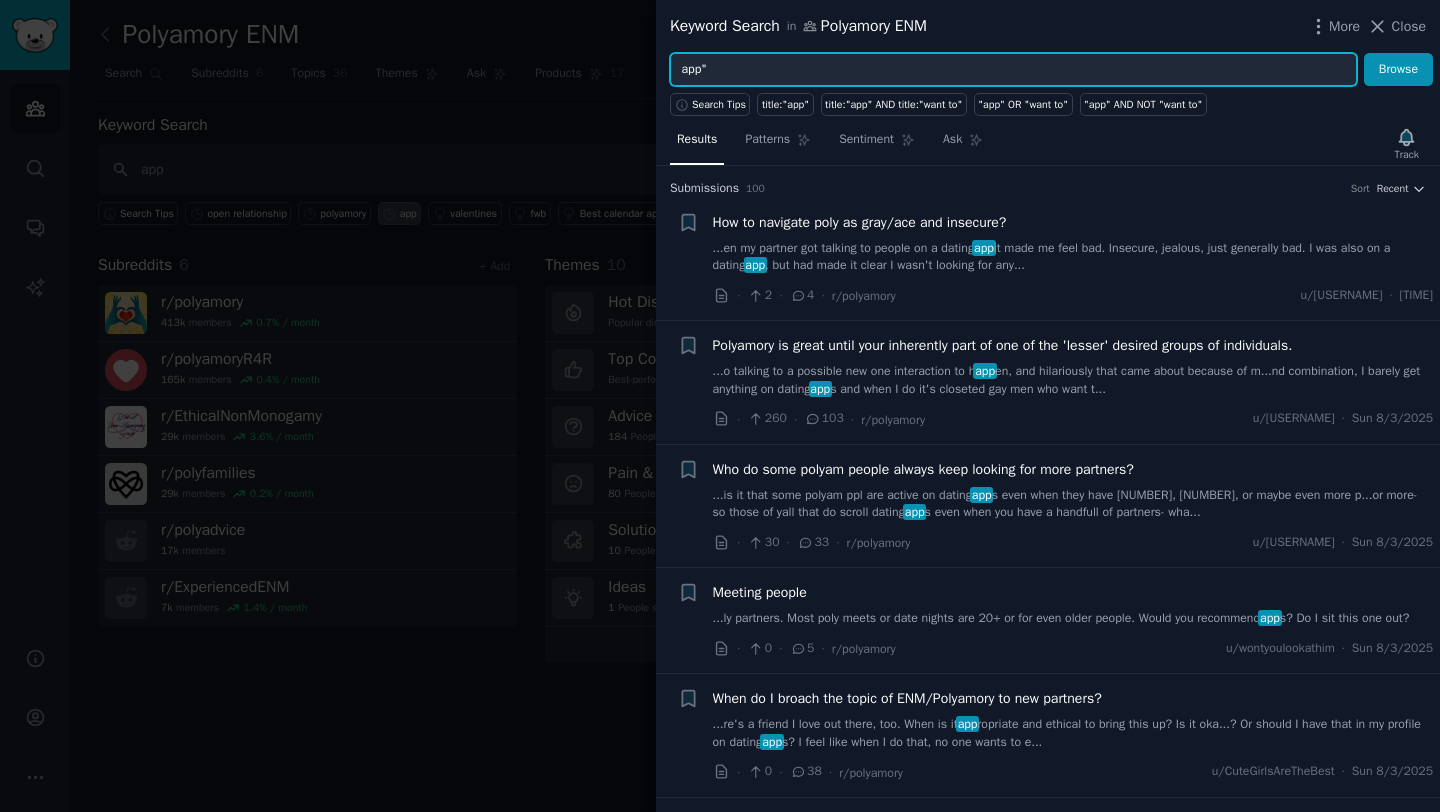 click on "app"" at bounding box center (1013, 70) 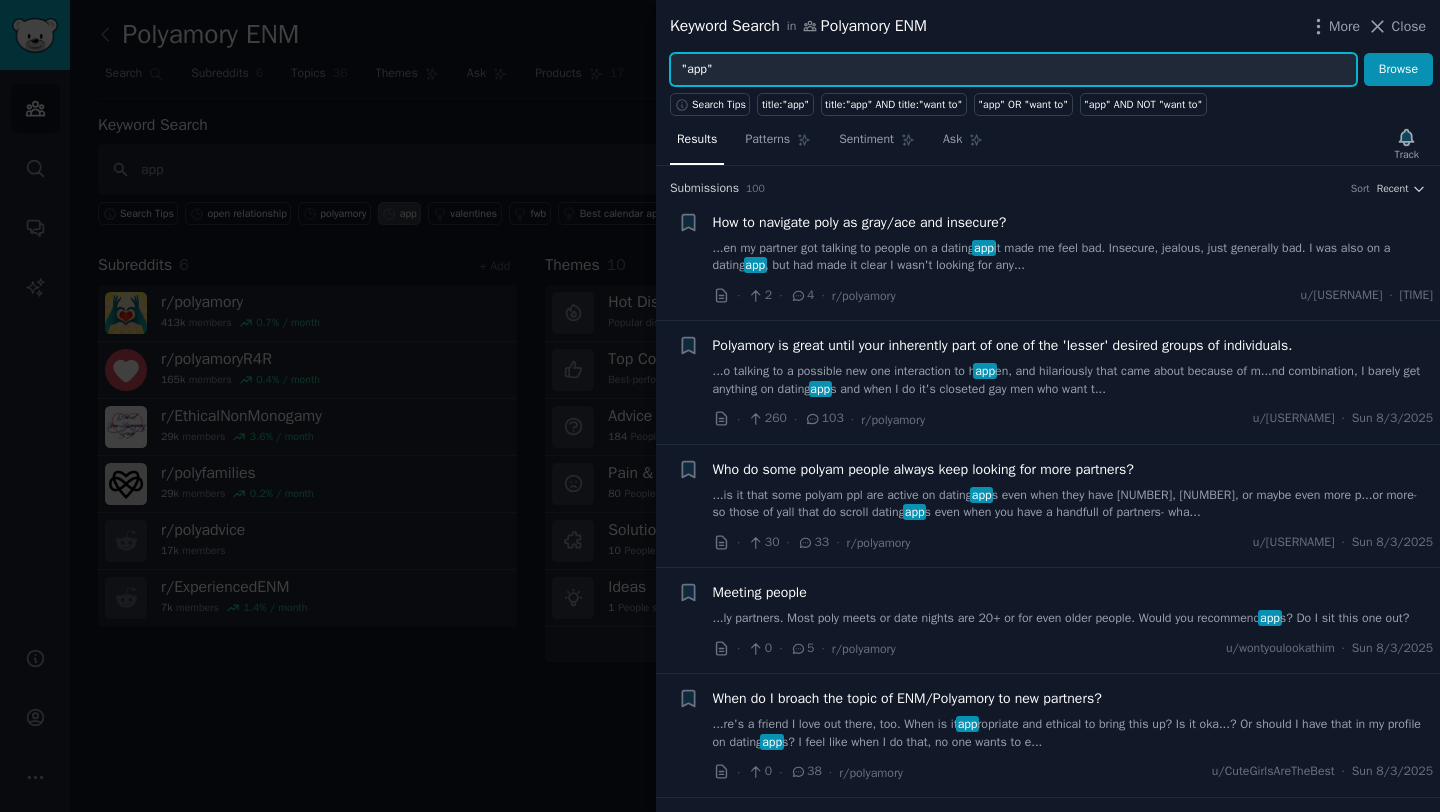 click on ""app"" at bounding box center [1013, 70] 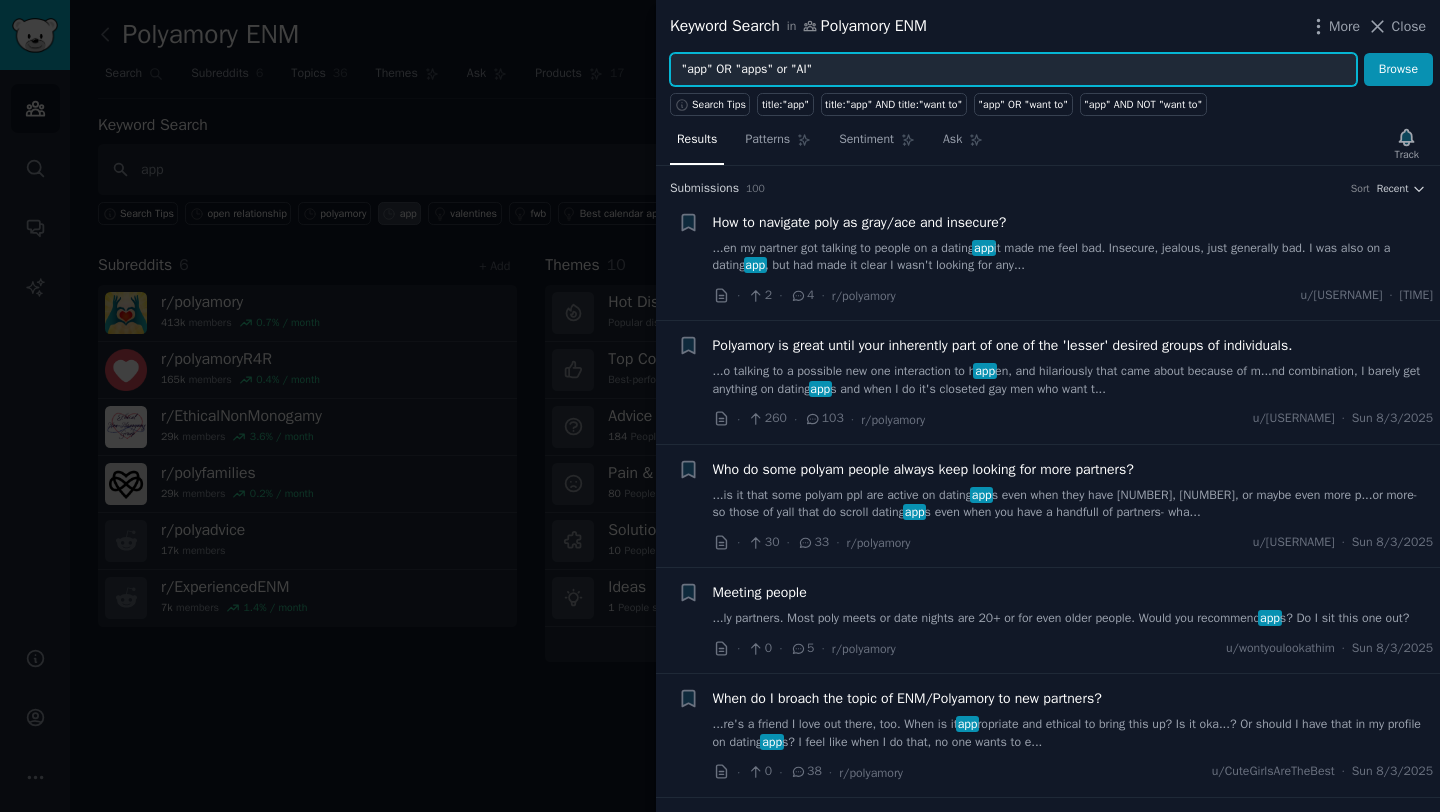 click on "Browse" at bounding box center (1398, 70) 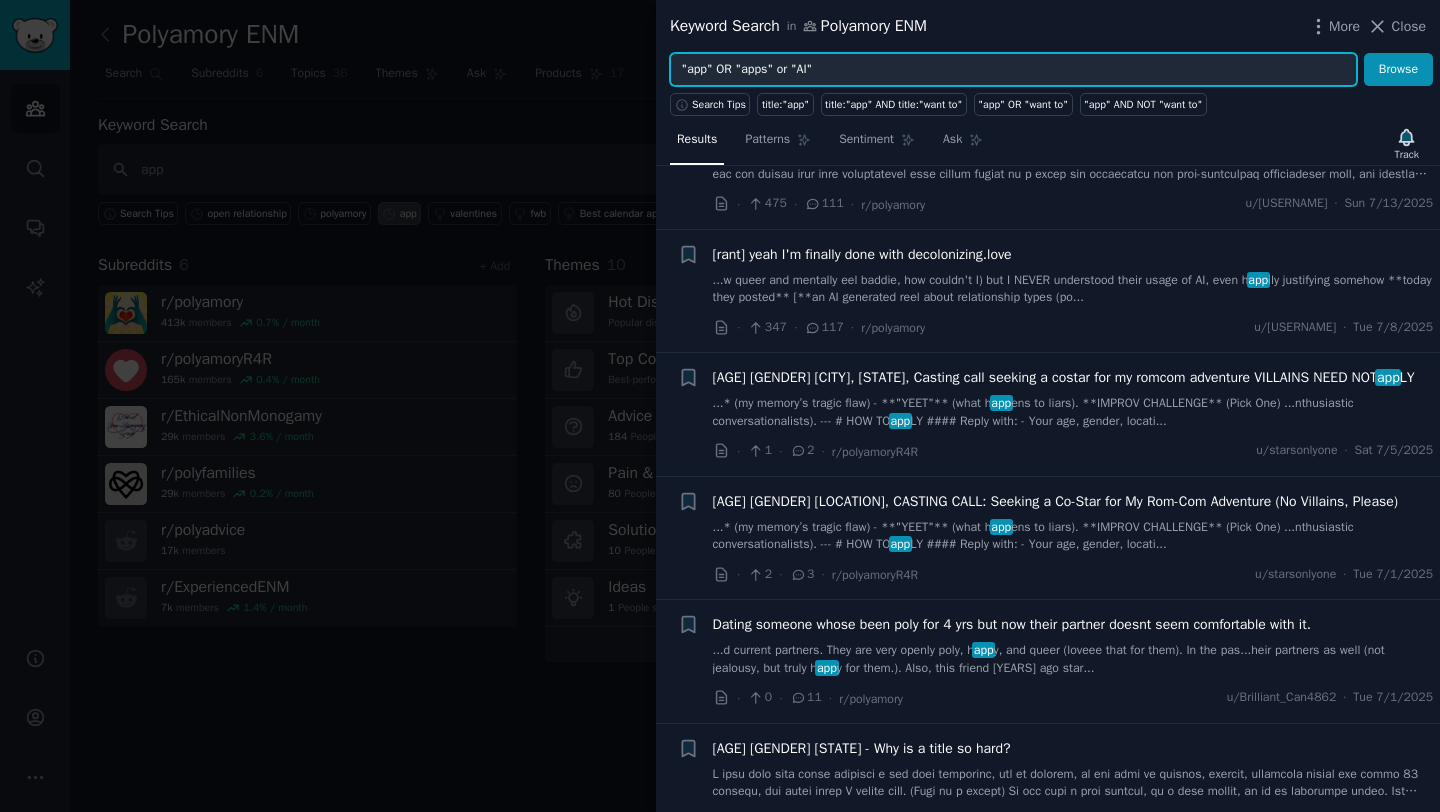 scroll, scrollTop: 216, scrollLeft: 0, axis: vertical 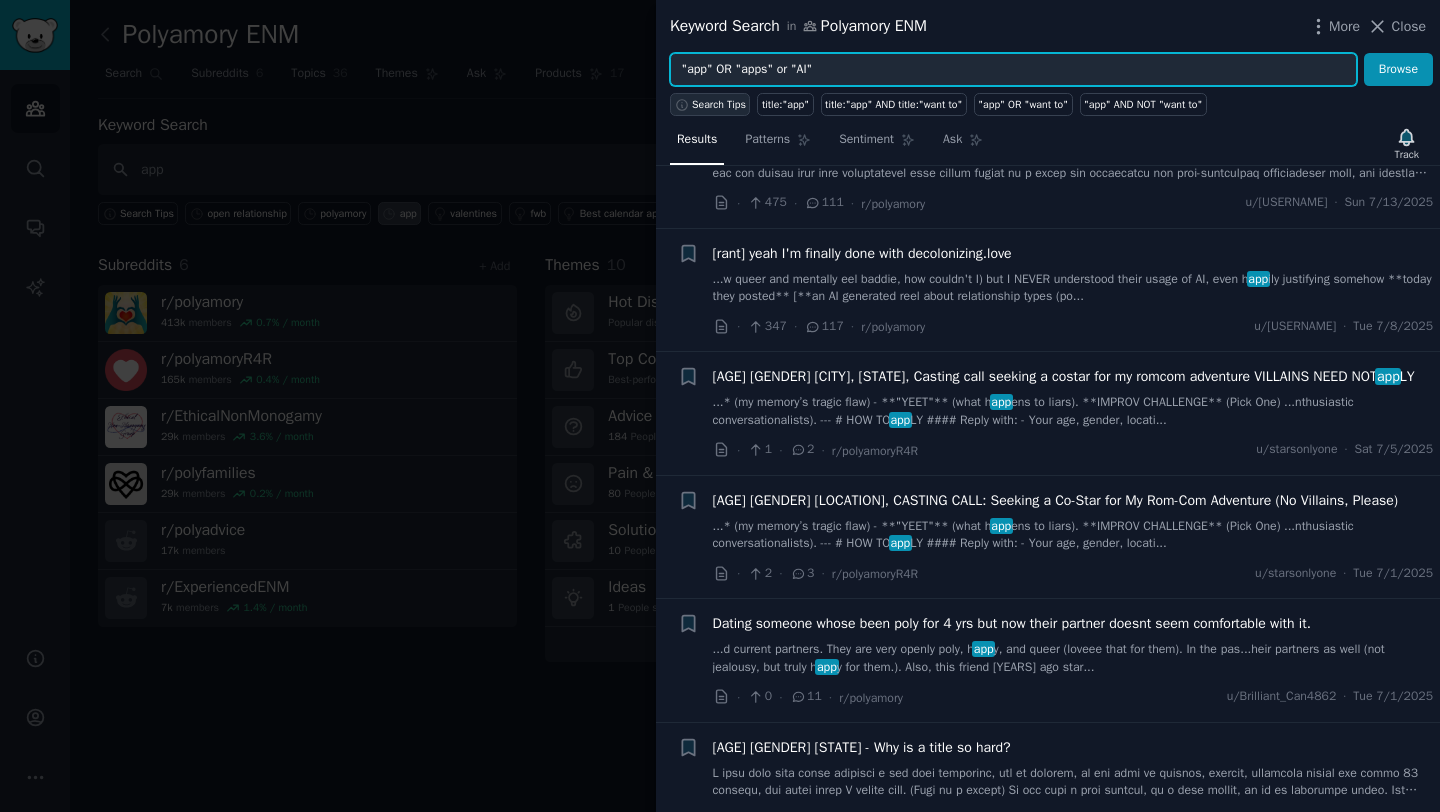 click on "Search Tips" at bounding box center [719, 105] 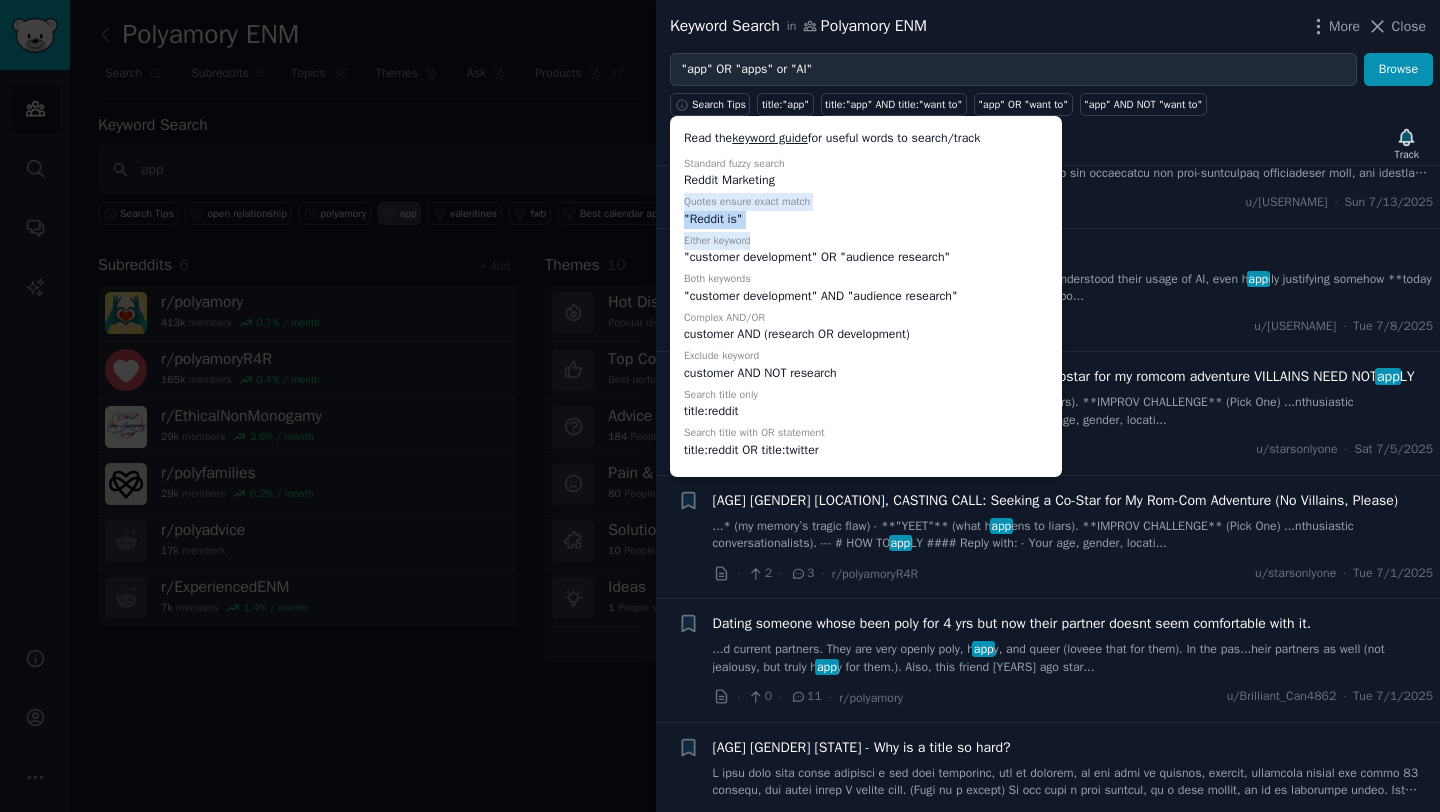 drag, startPoint x: 681, startPoint y: 203, endPoint x: 829, endPoint y: 235, distance: 151.41995 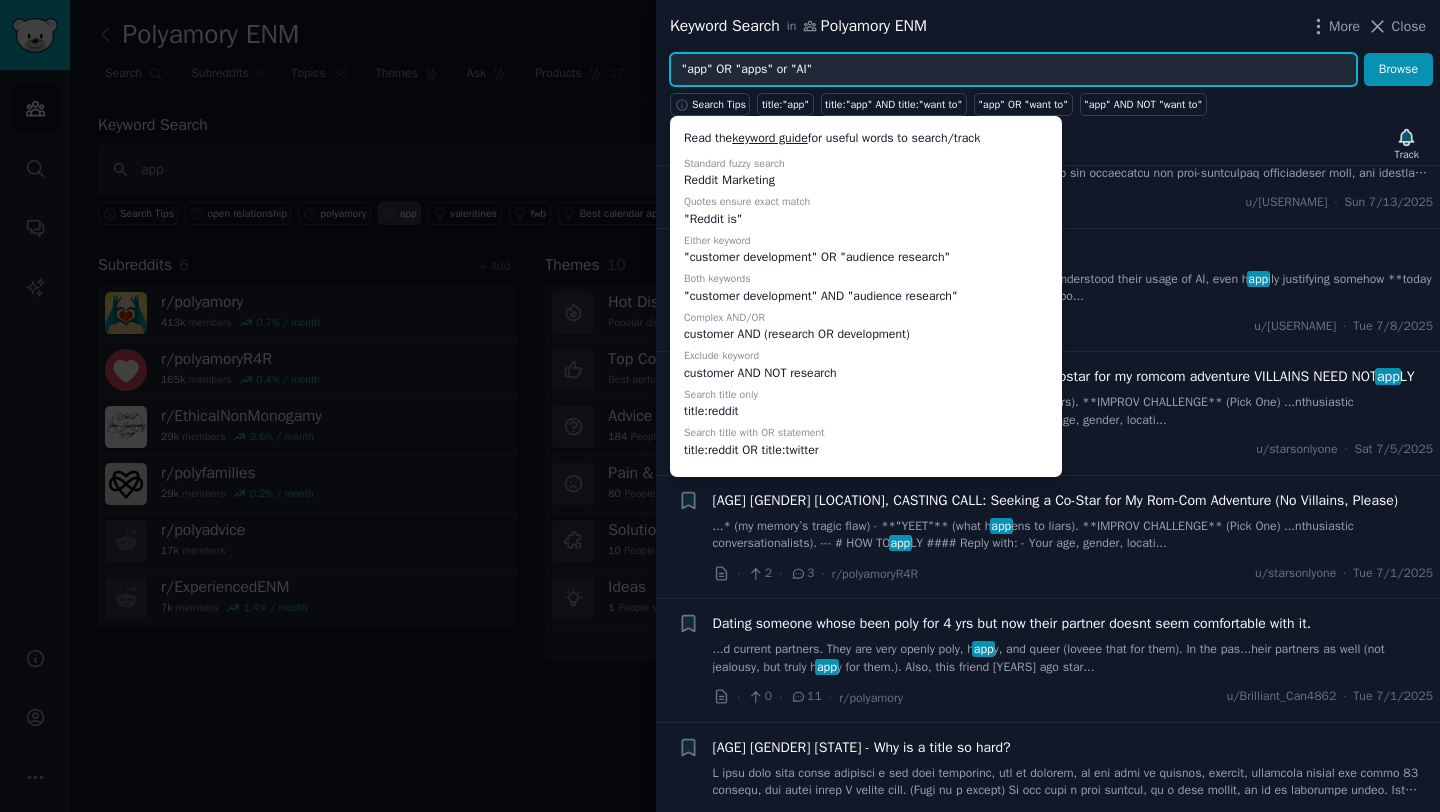 click on ""app" OR "apps" or "AI"" at bounding box center (1013, 70) 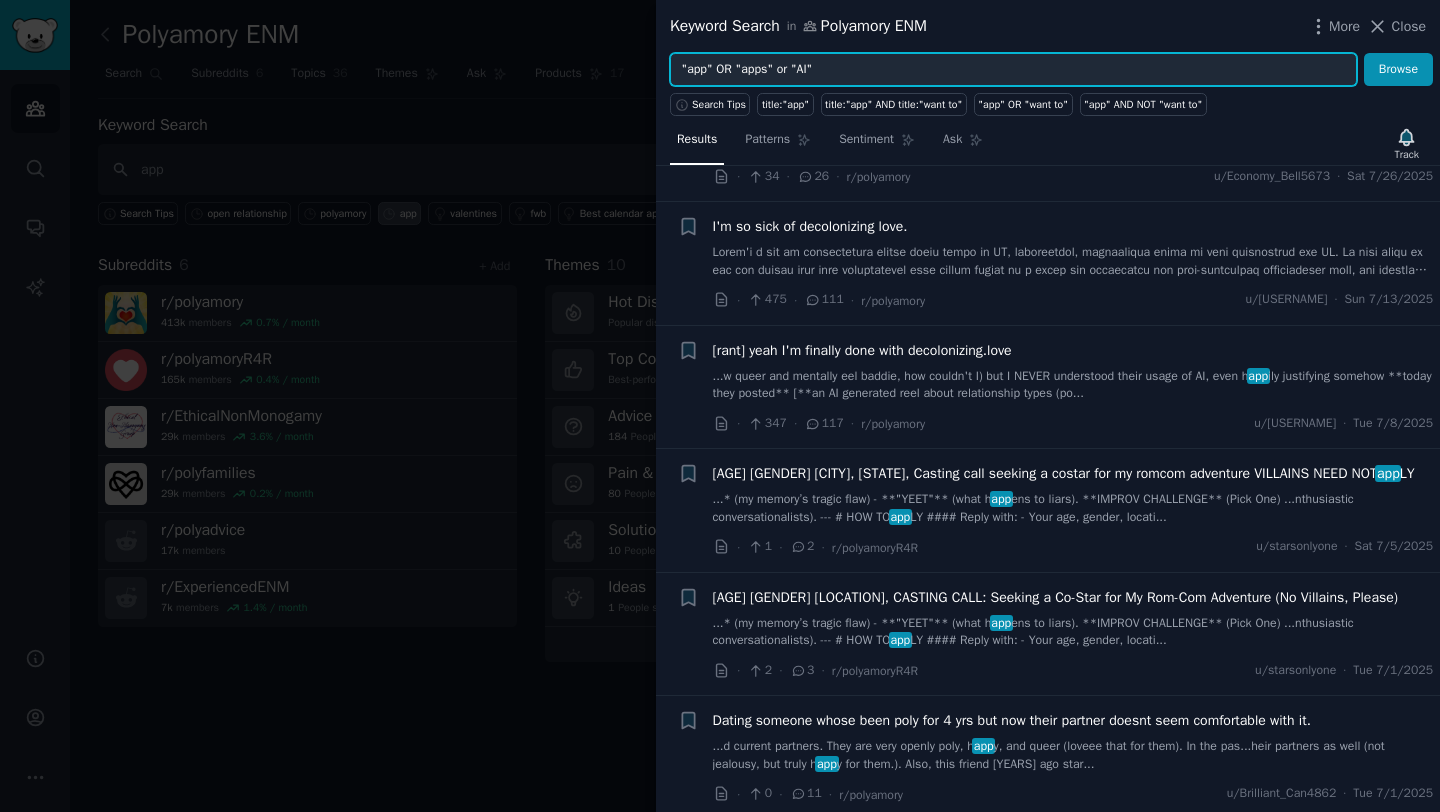 scroll, scrollTop: 0, scrollLeft: 0, axis: both 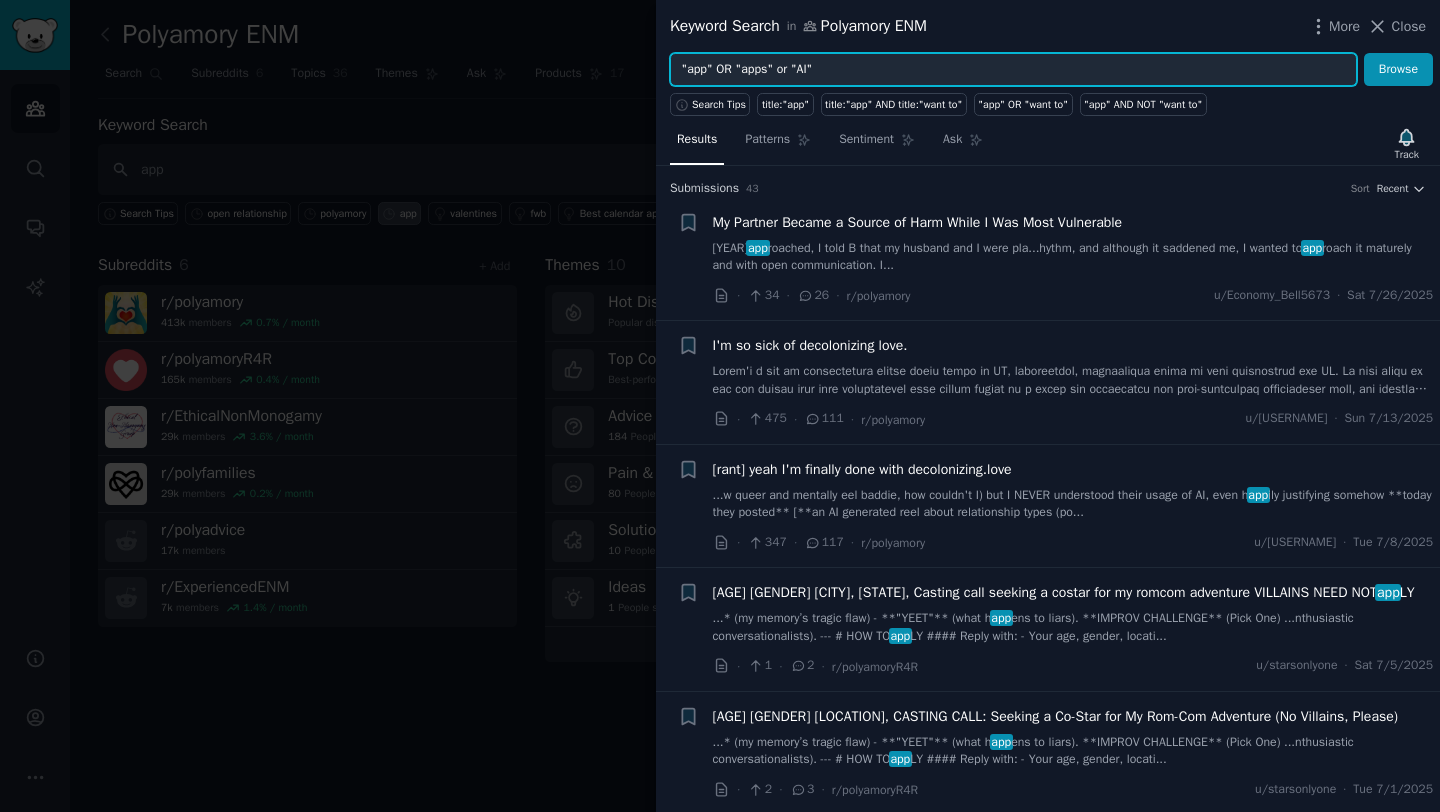 drag, startPoint x: 721, startPoint y: 70, endPoint x: 1050, endPoint y: 70, distance: 329 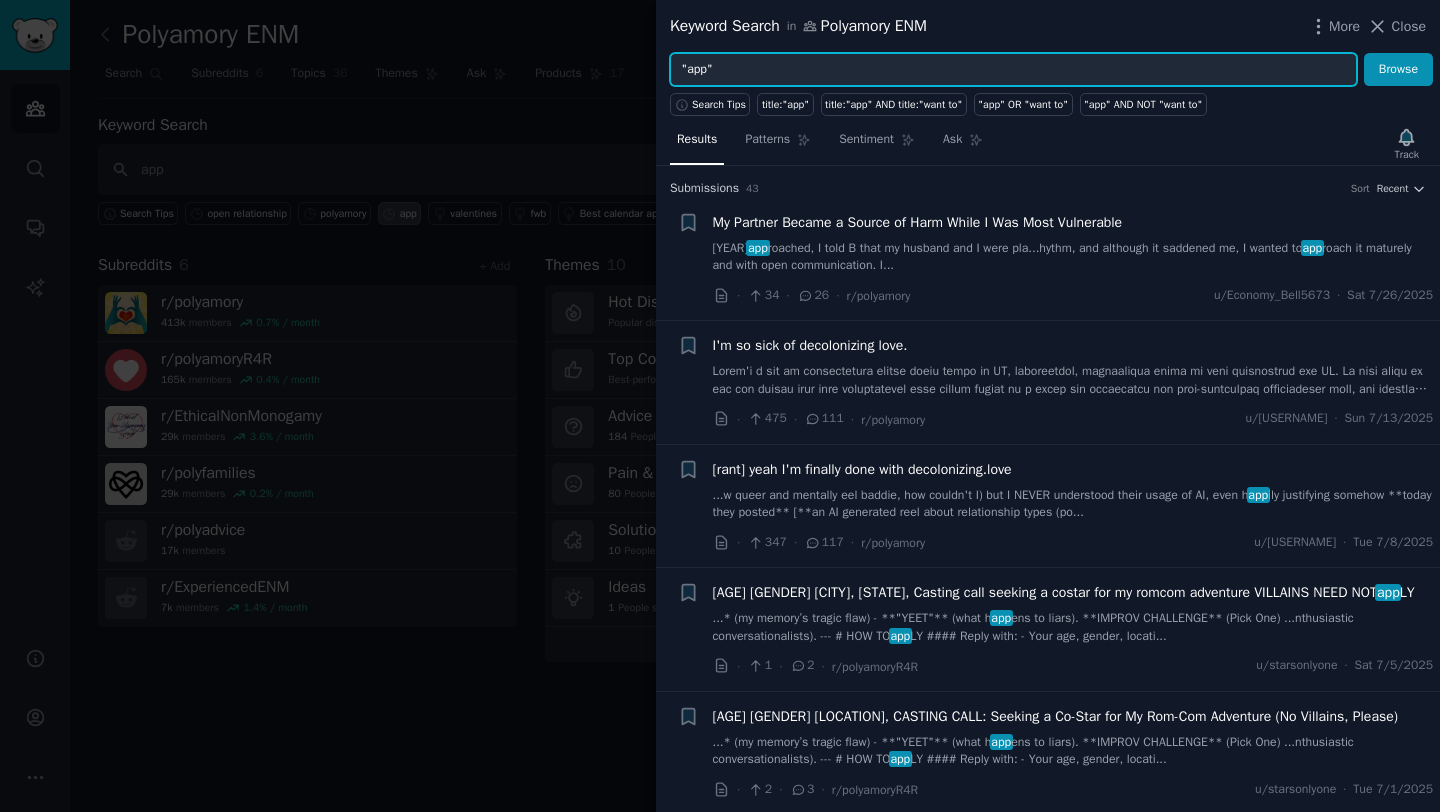 type on ""app"" 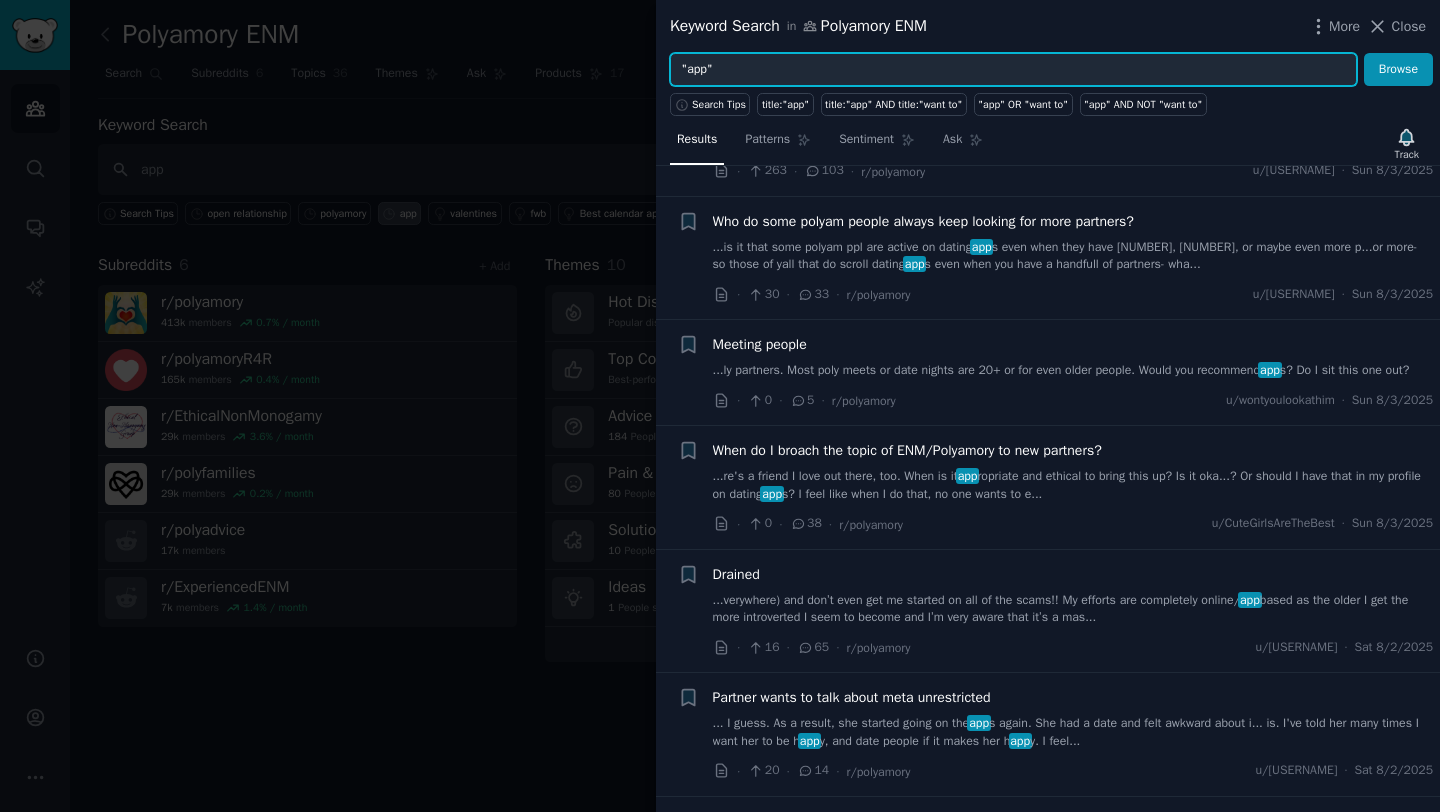 scroll, scrollTop: 250, scrollLeft: 0, axis: vertical 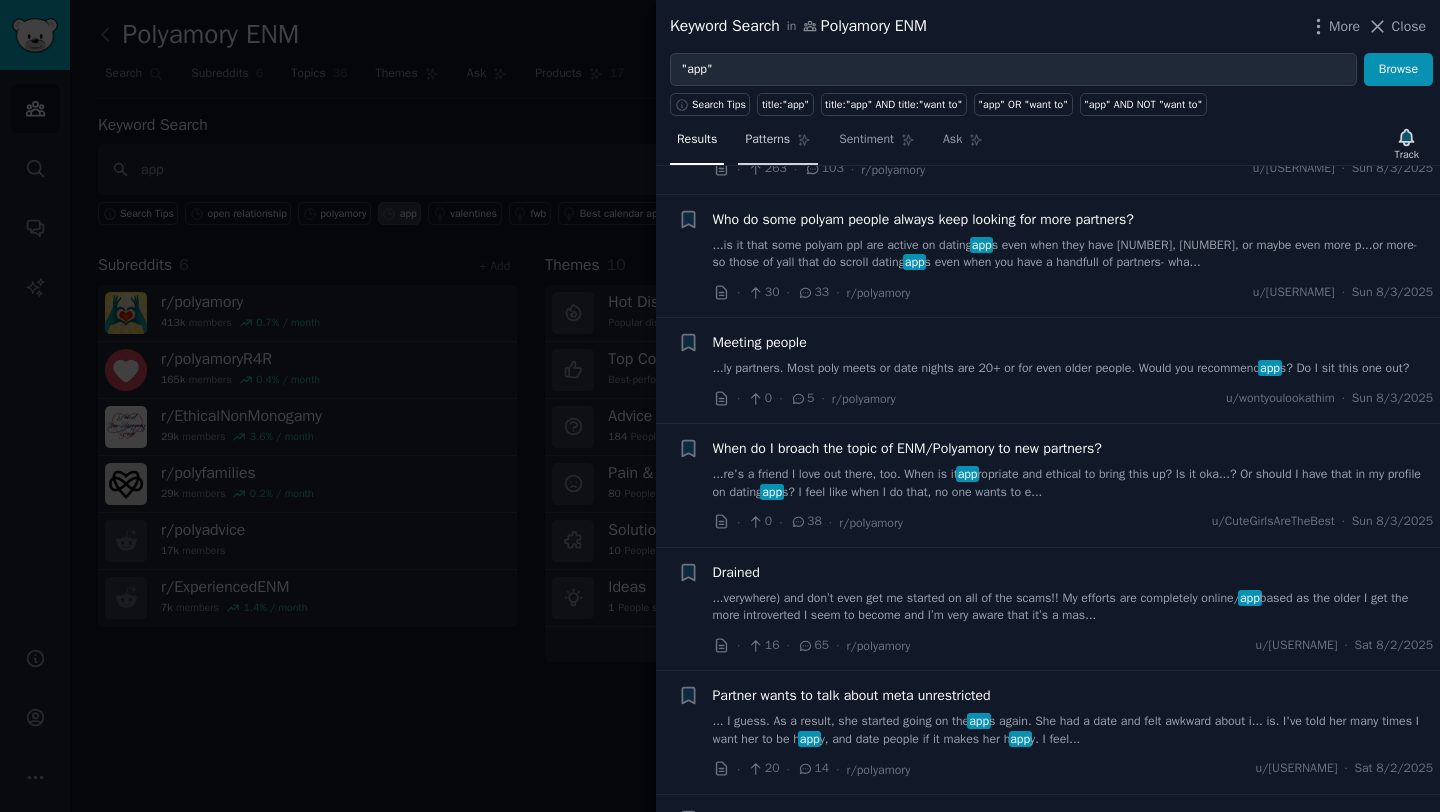 click on "Patterns" at bounding box center (767, 140) 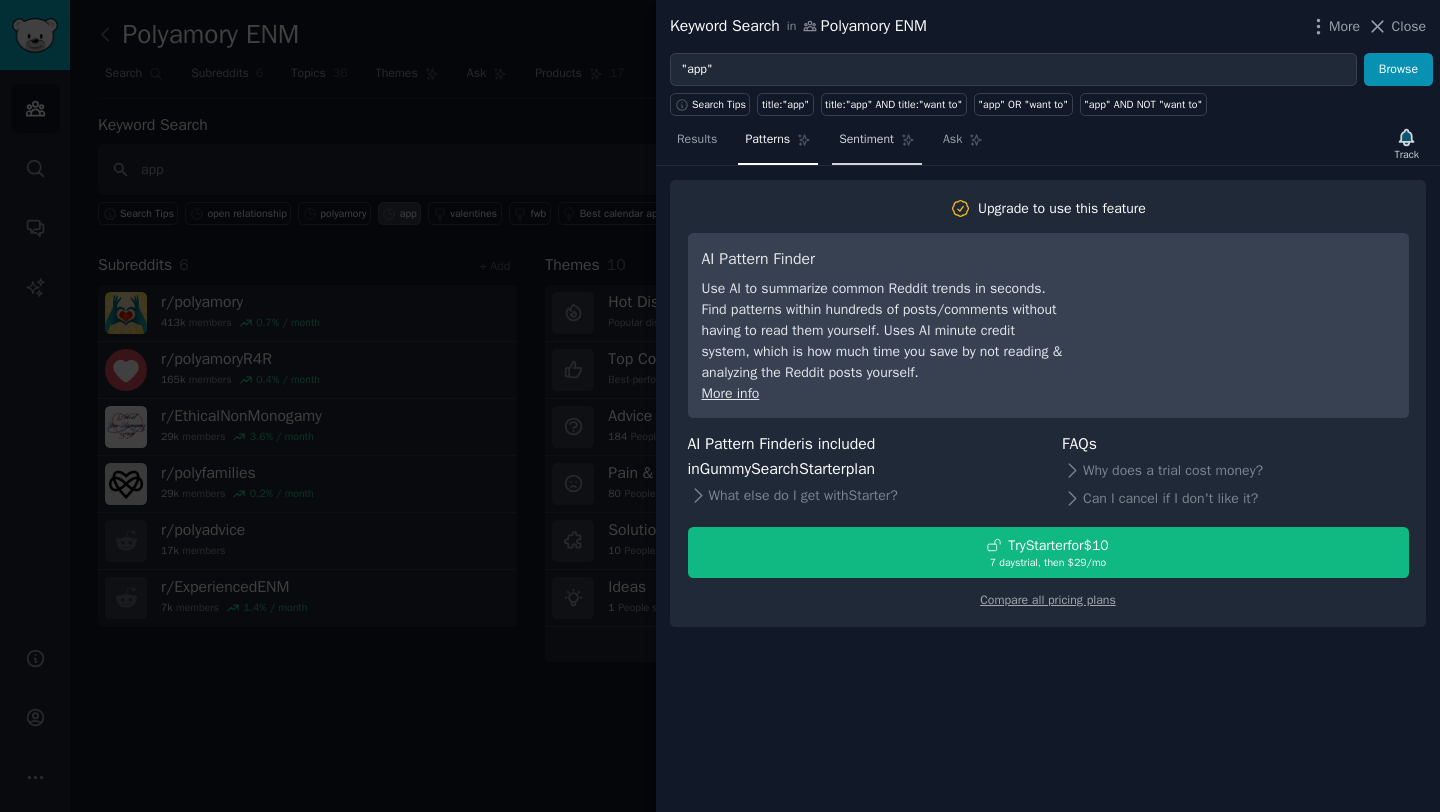 click on "Sentiment" at bounding box center [866, 140] 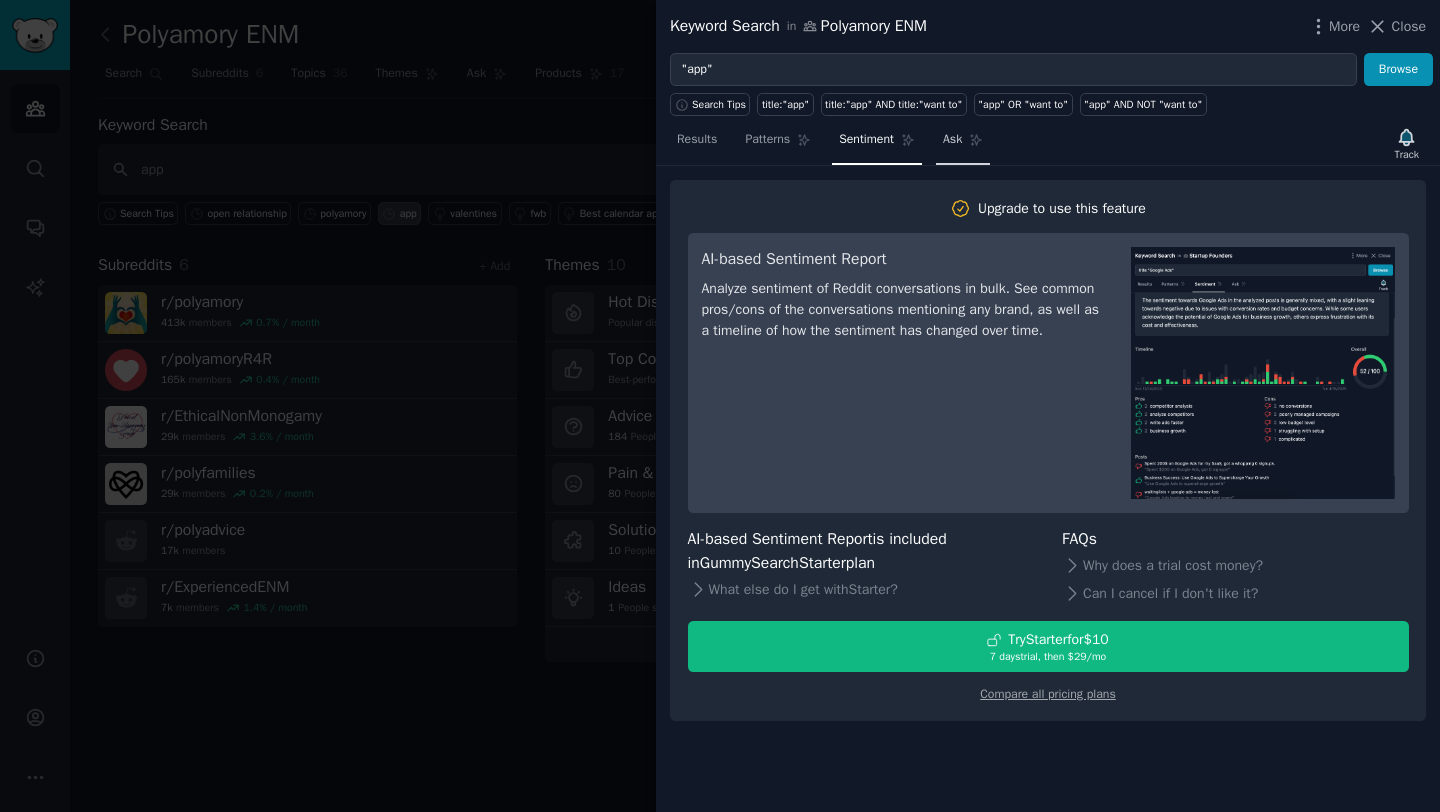click 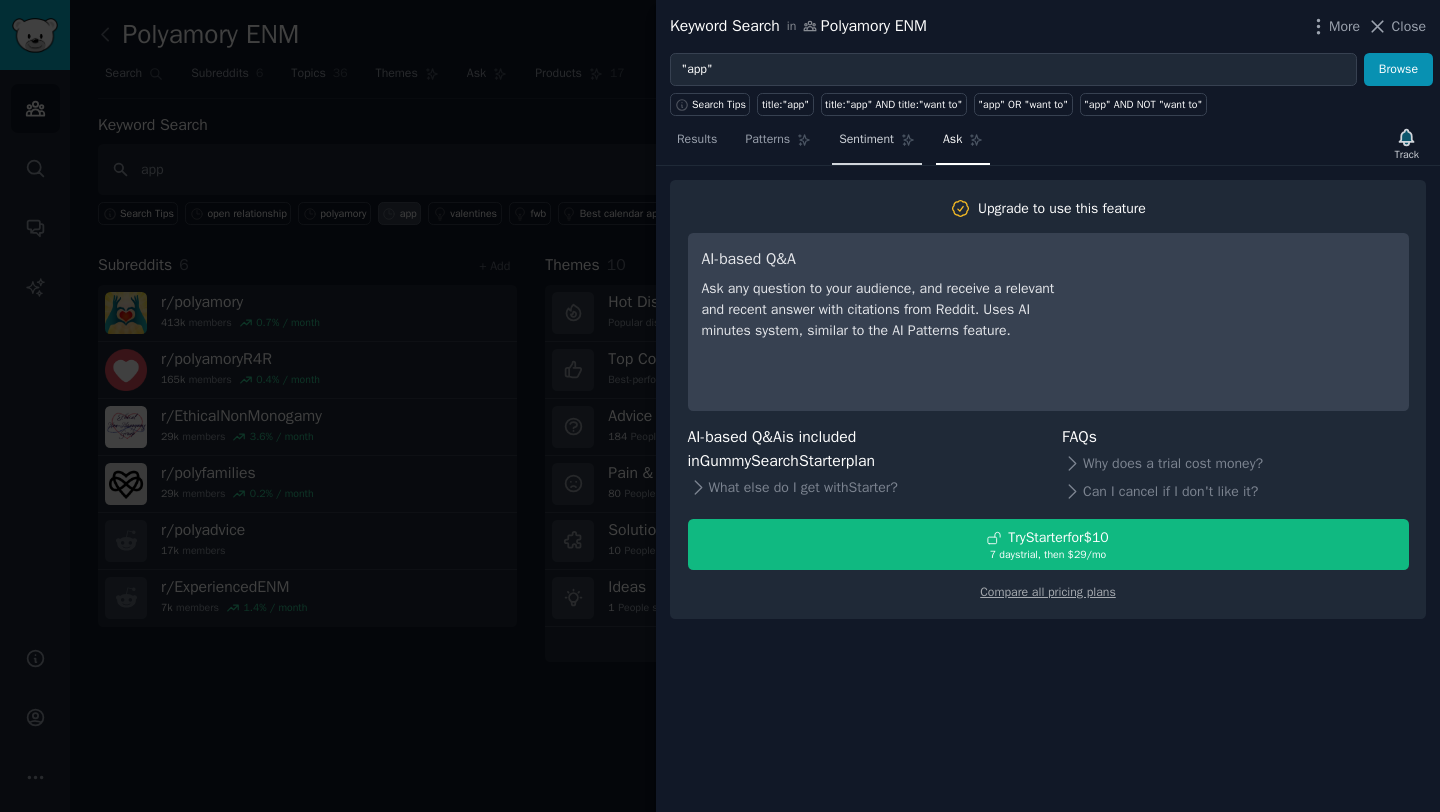 click on "Sentiment" at bounding box center [866, 140] 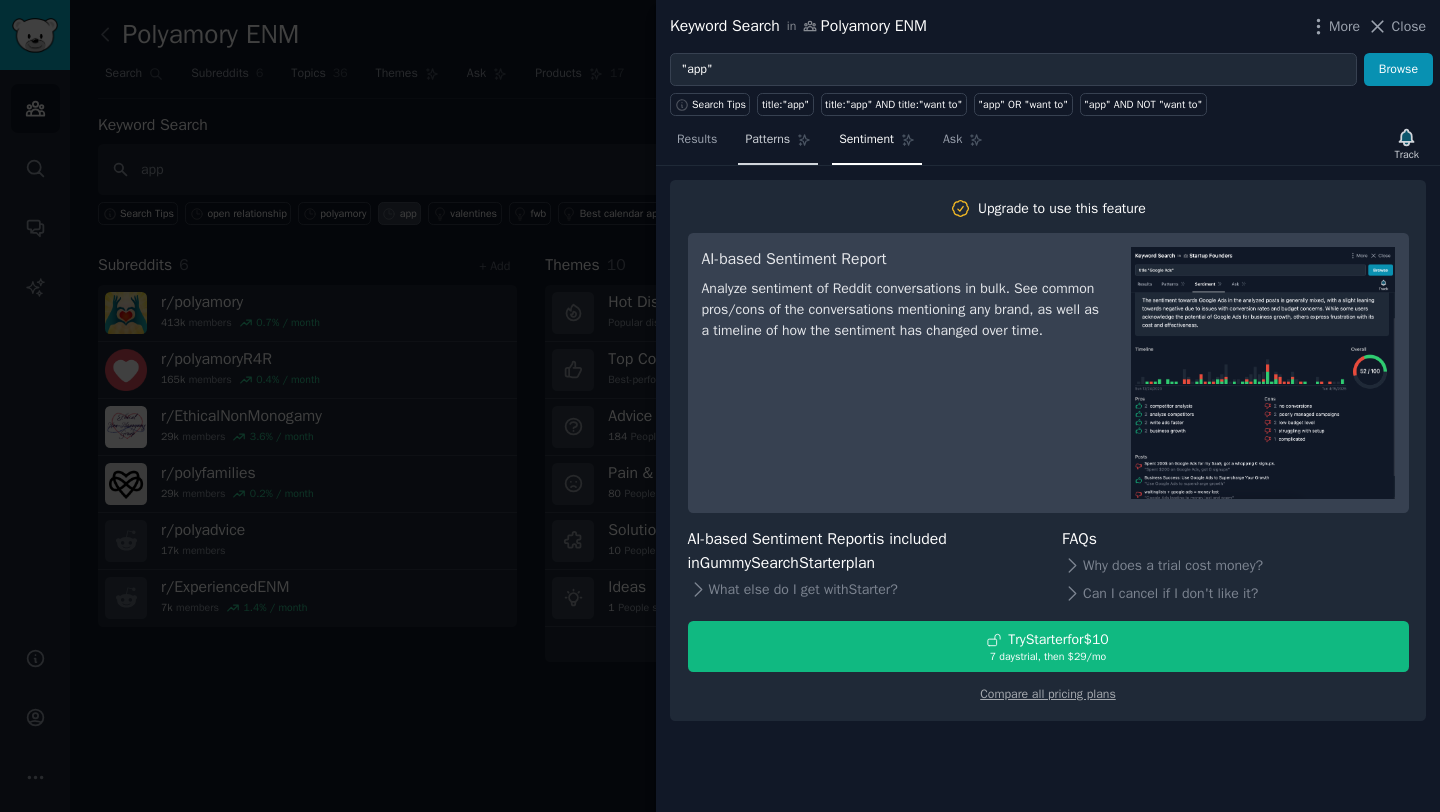 click on "Patterns" at bounding box center (767, 140) 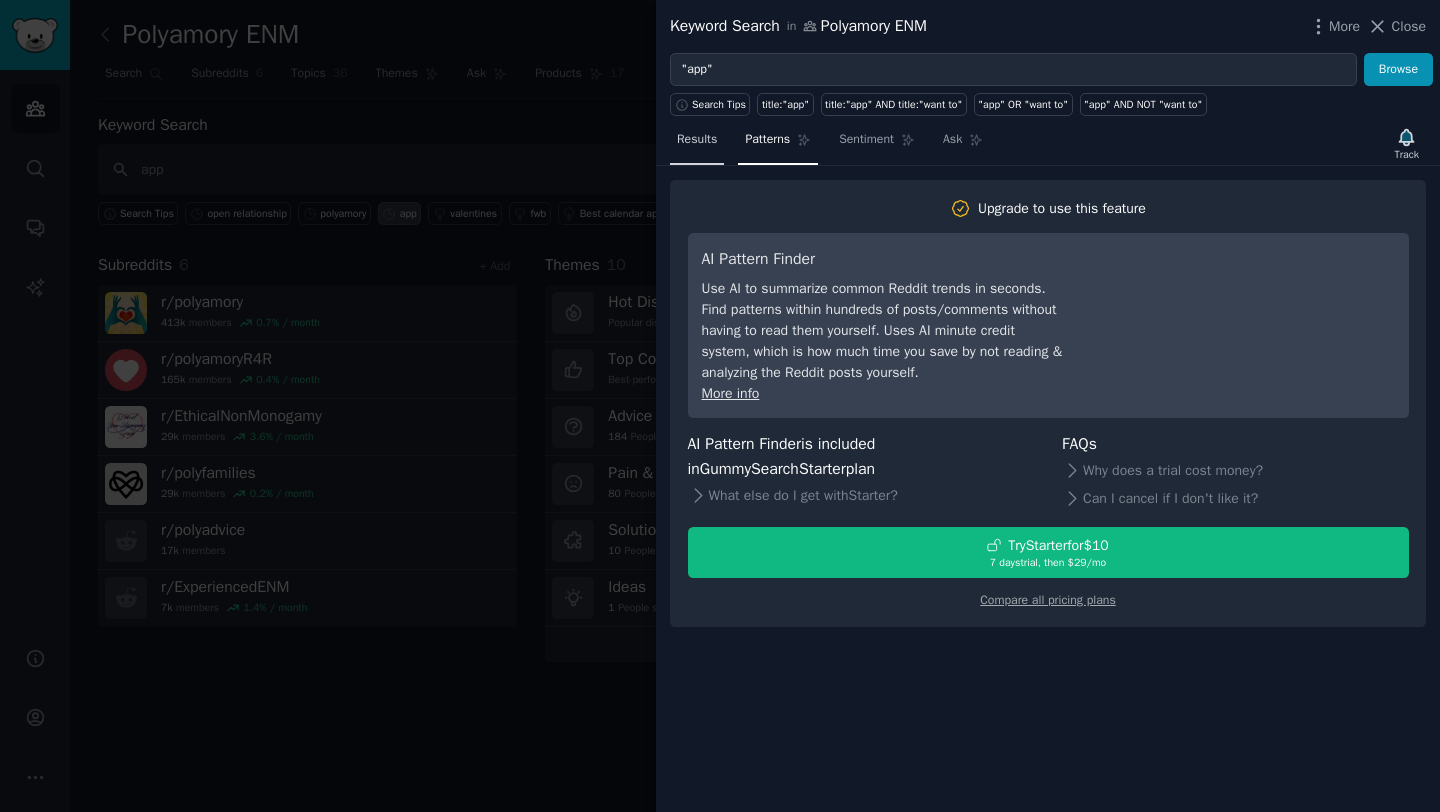 click on "Results" at bounding box center [697, 140] 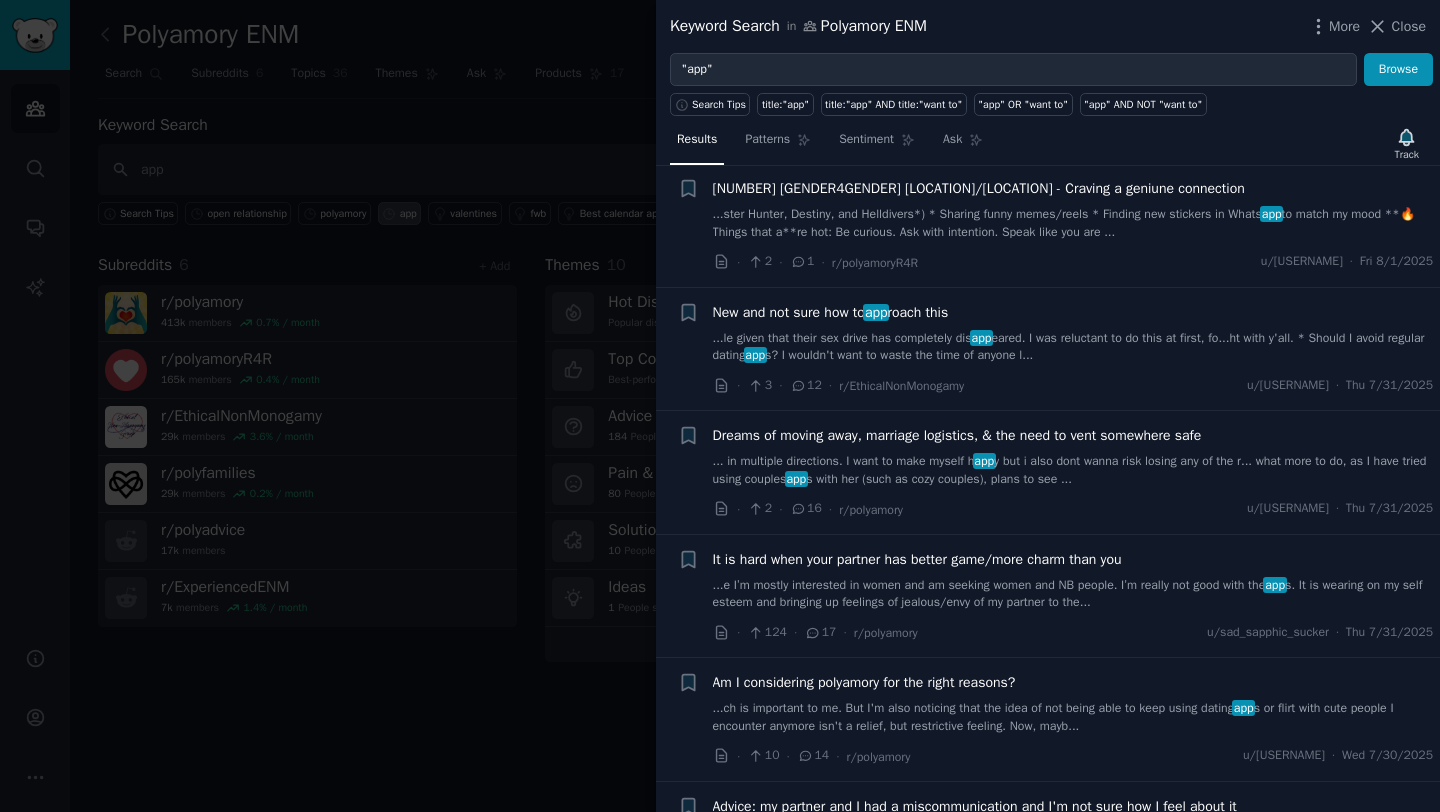 scroll, scrollTop: 1049, scrollLeft: 0, axis: vertical 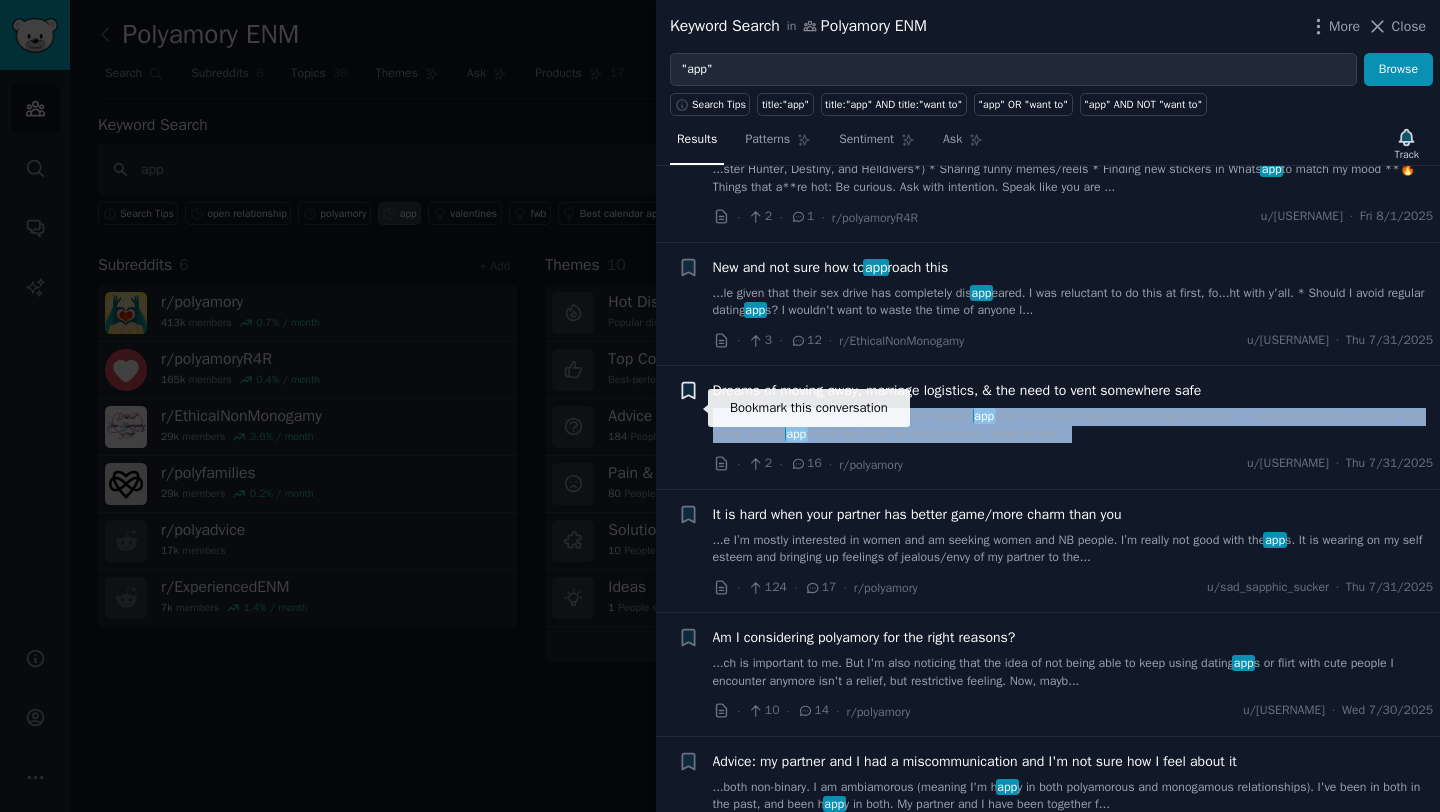 click 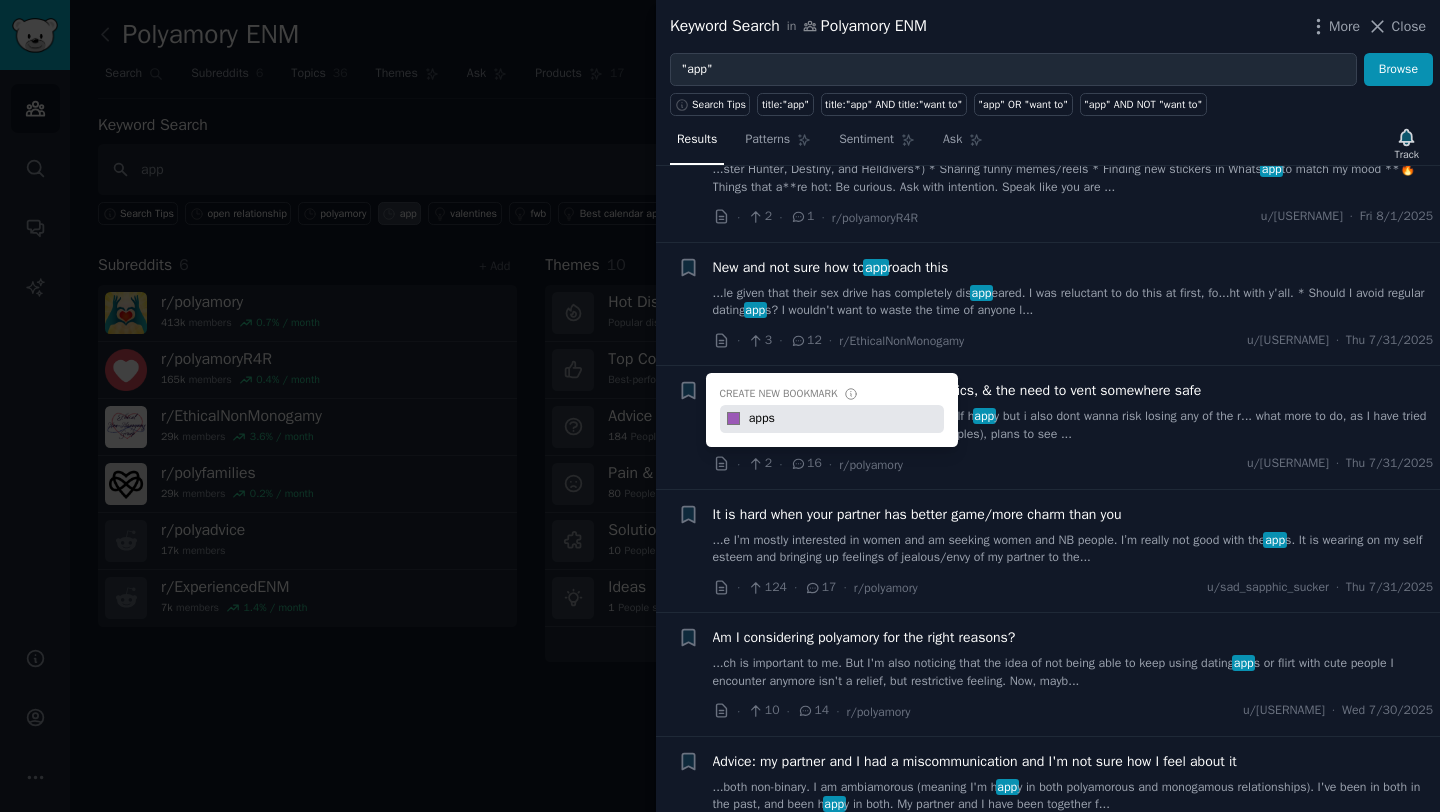type on "apps" 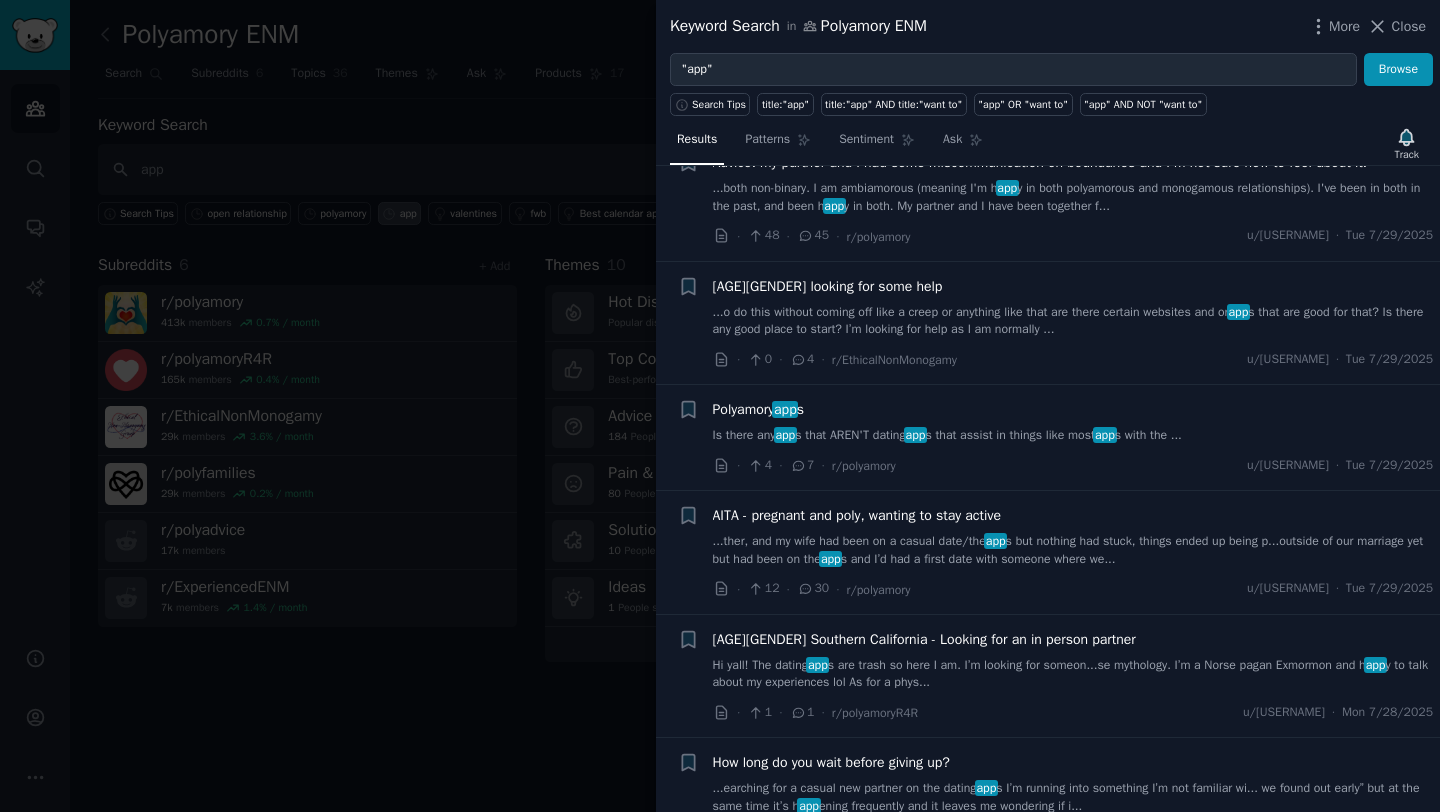 scroll, scrollTop: 1772, scrollLeft: 0, axis: vertical 